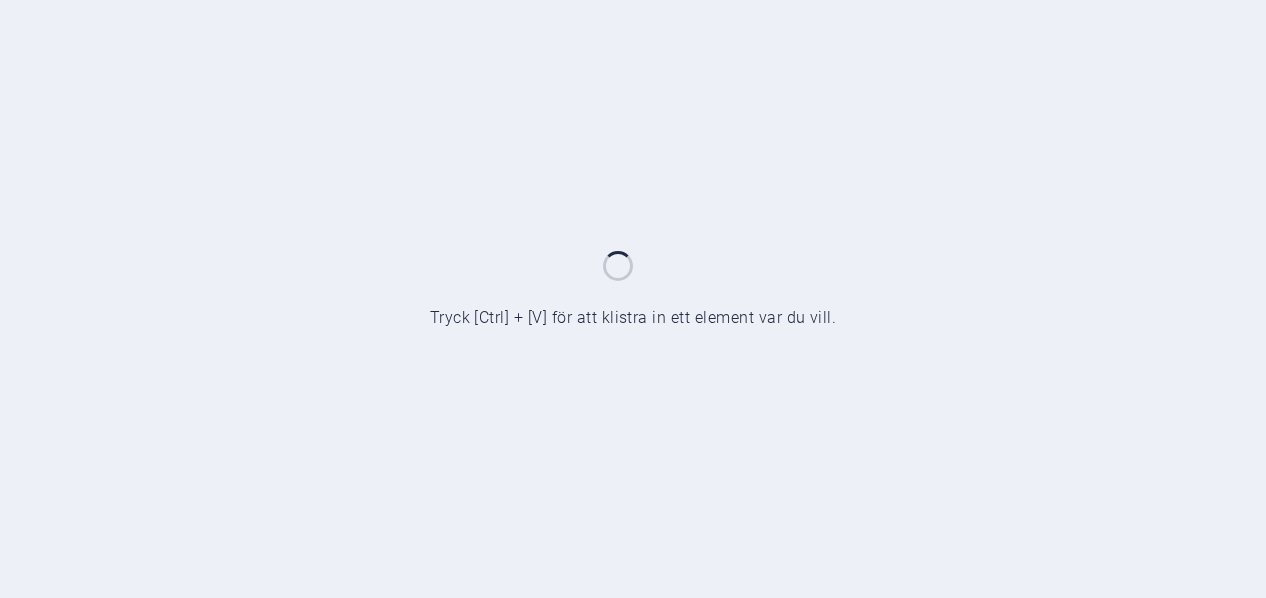 scroll, scrollTop: 0, scrollLeft: 0, axis: both 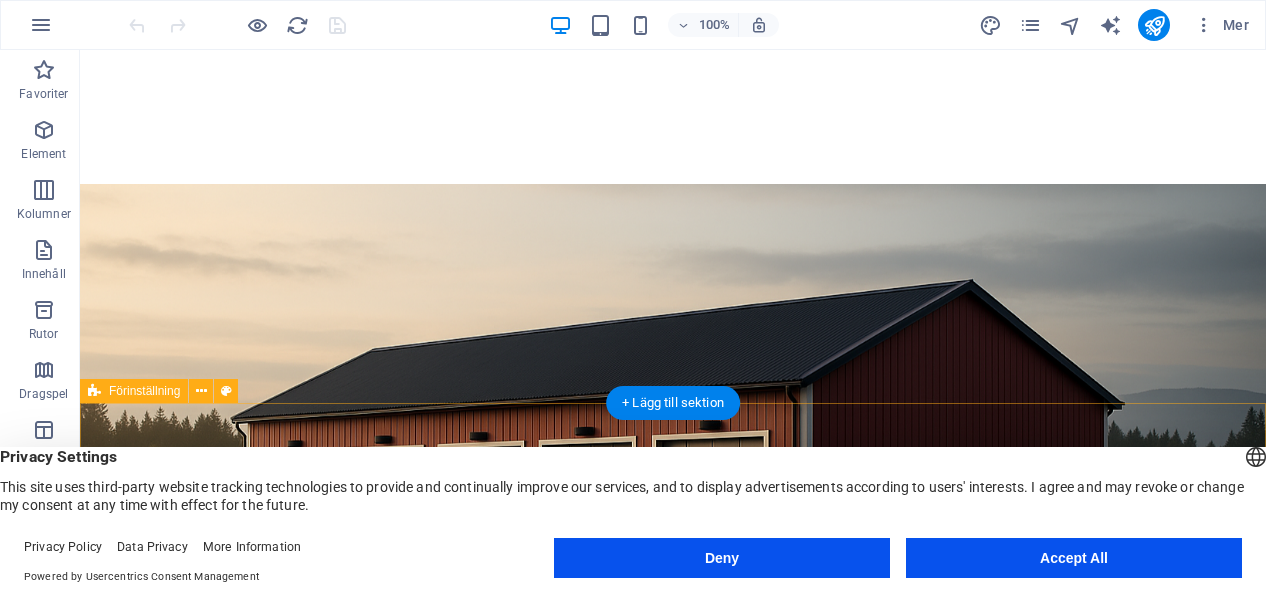 click on "Accept All" at bounding box center (1074, 558) 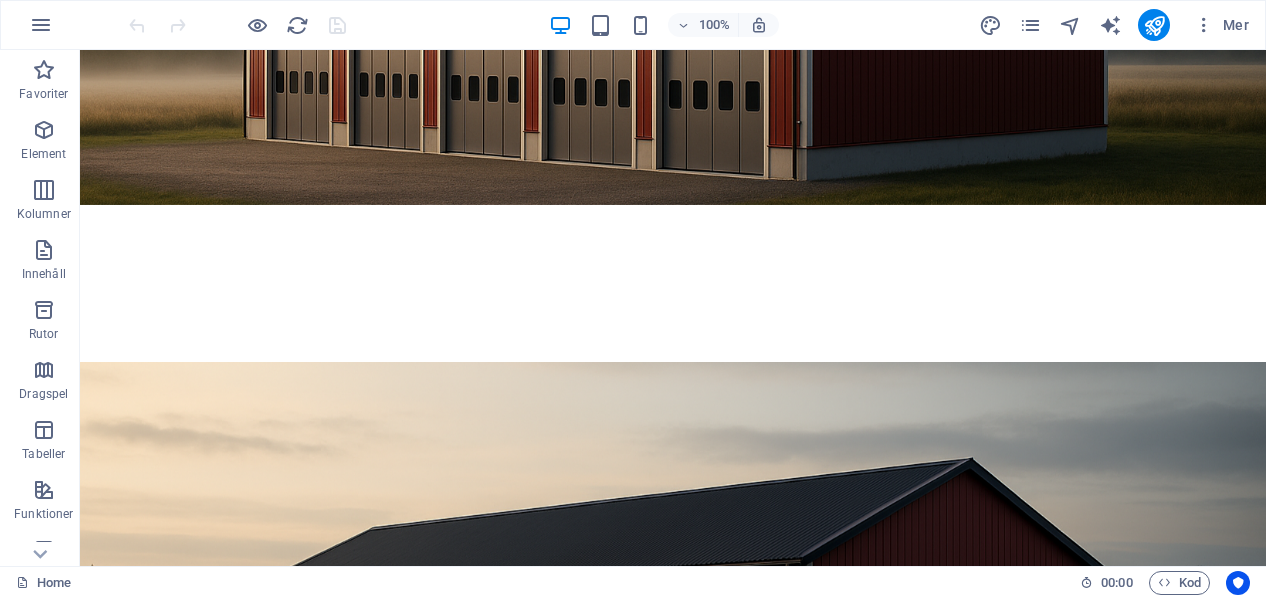 scroll, scrollTop: 450, scrollLeft: 0, axis: vertical 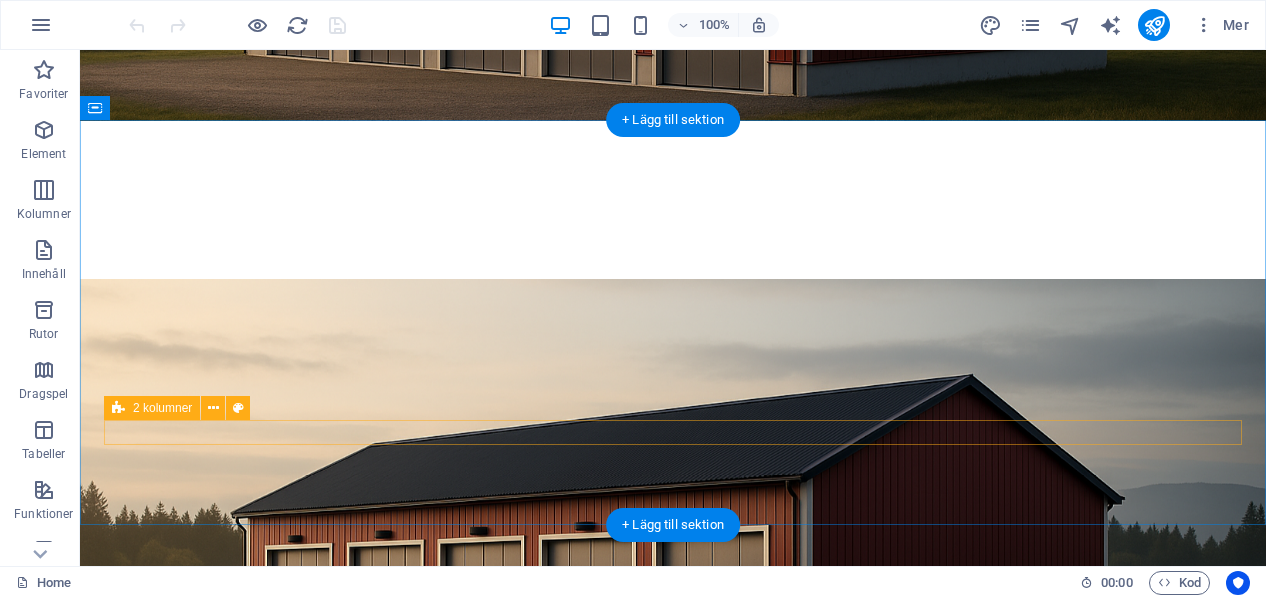 click at bounding box center (118, 408) 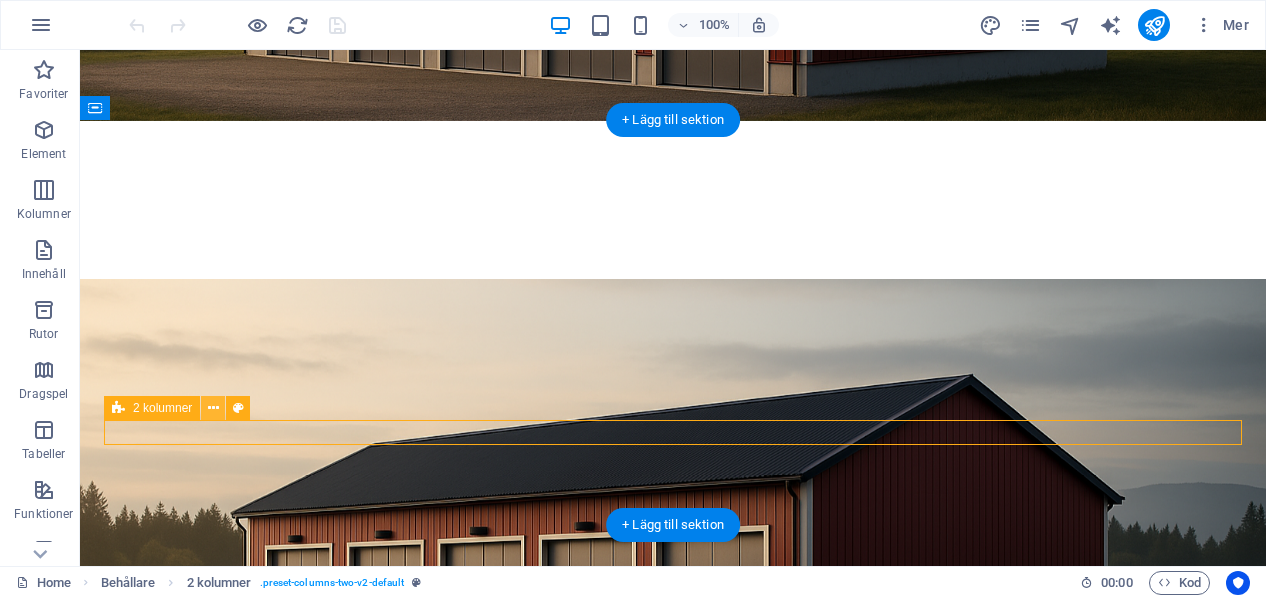 click at bounding box center (213, 408) 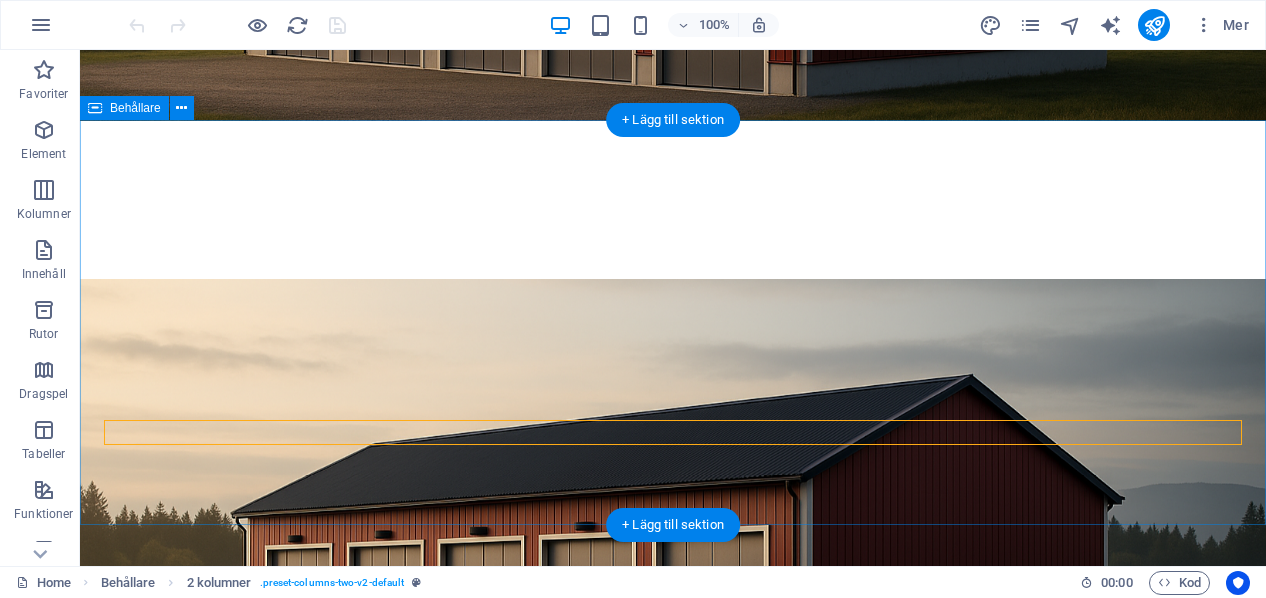 click on "Redo för inflytt hösten 2025!" at bounding box center [673, 1943] 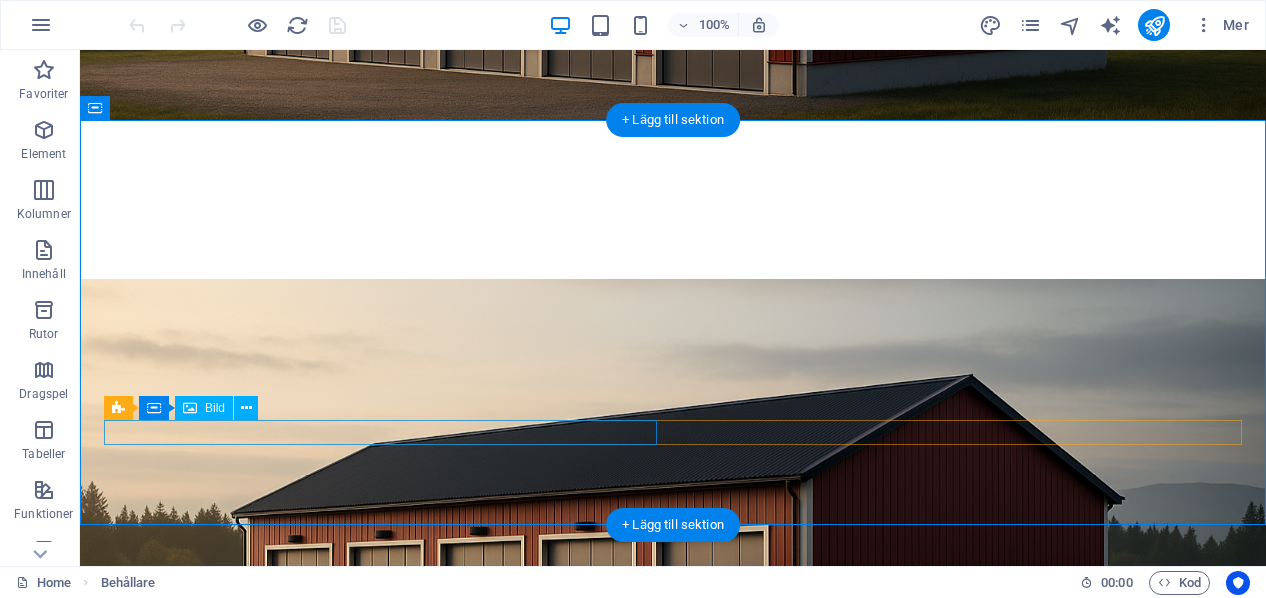 click at bounding box center (380, 1628) 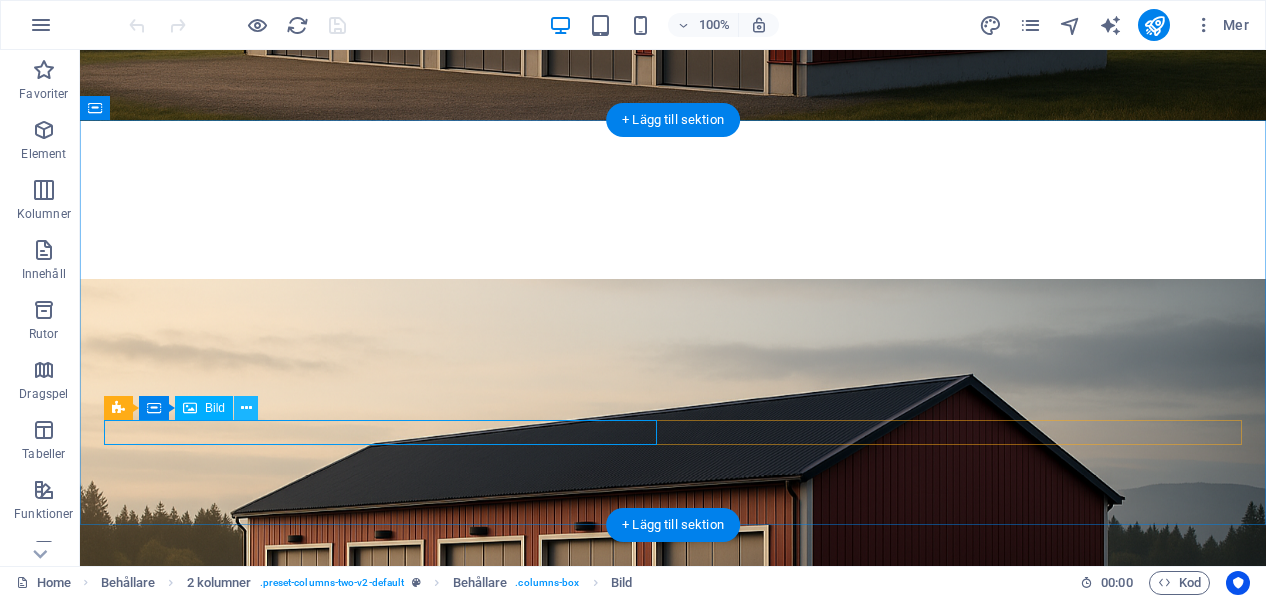 click at bounding box center [246, 408] 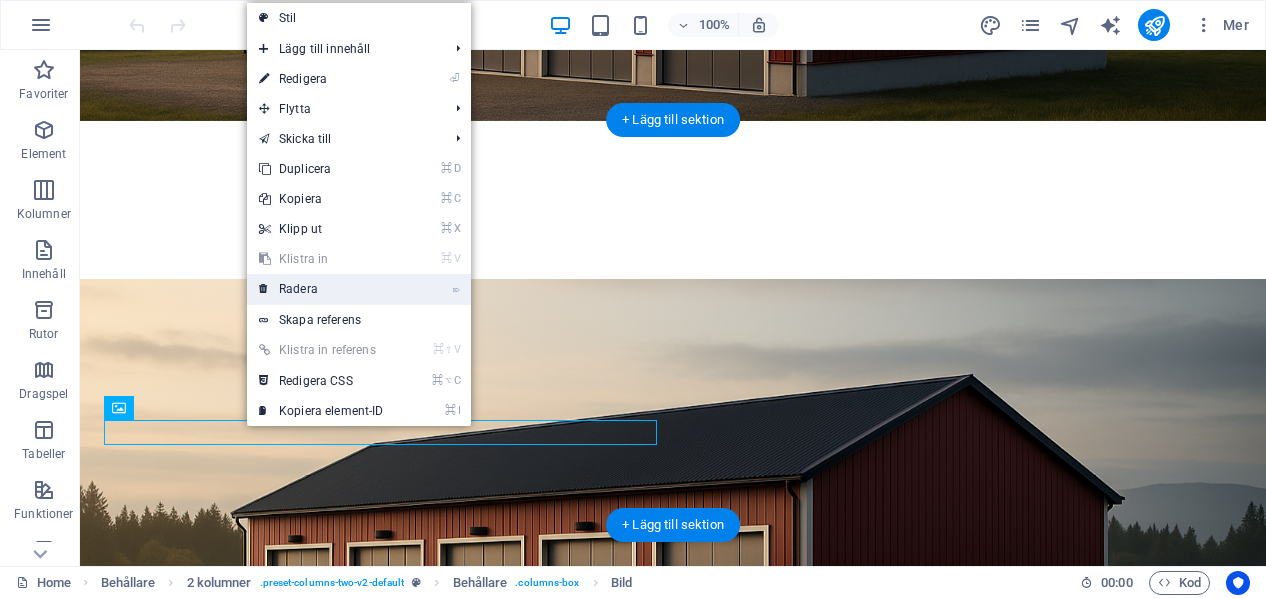 click on "⌦  Radera" at bounding box center [321, 289] 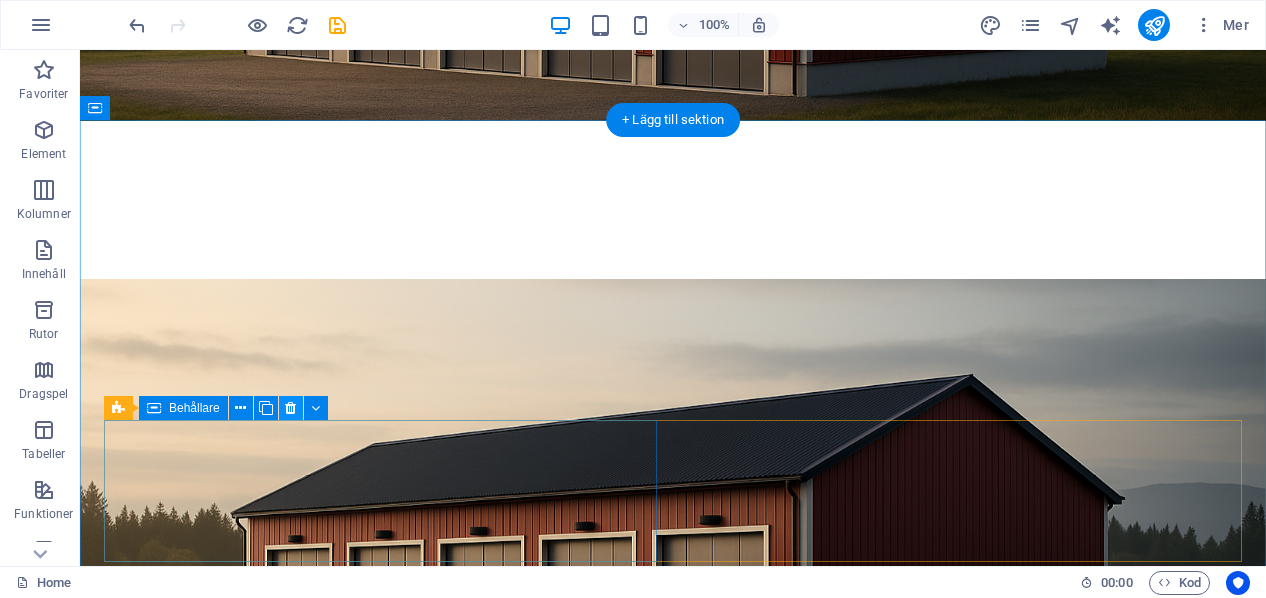 click at bounding box center (290, 408) 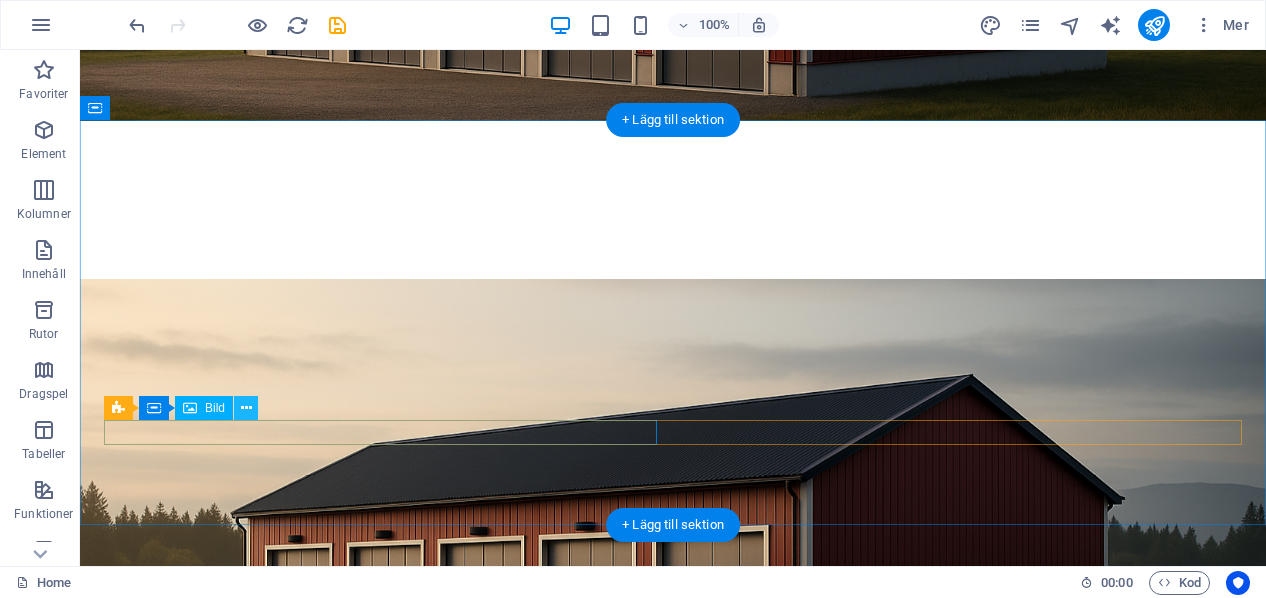 click at bounding box center [246, 408] 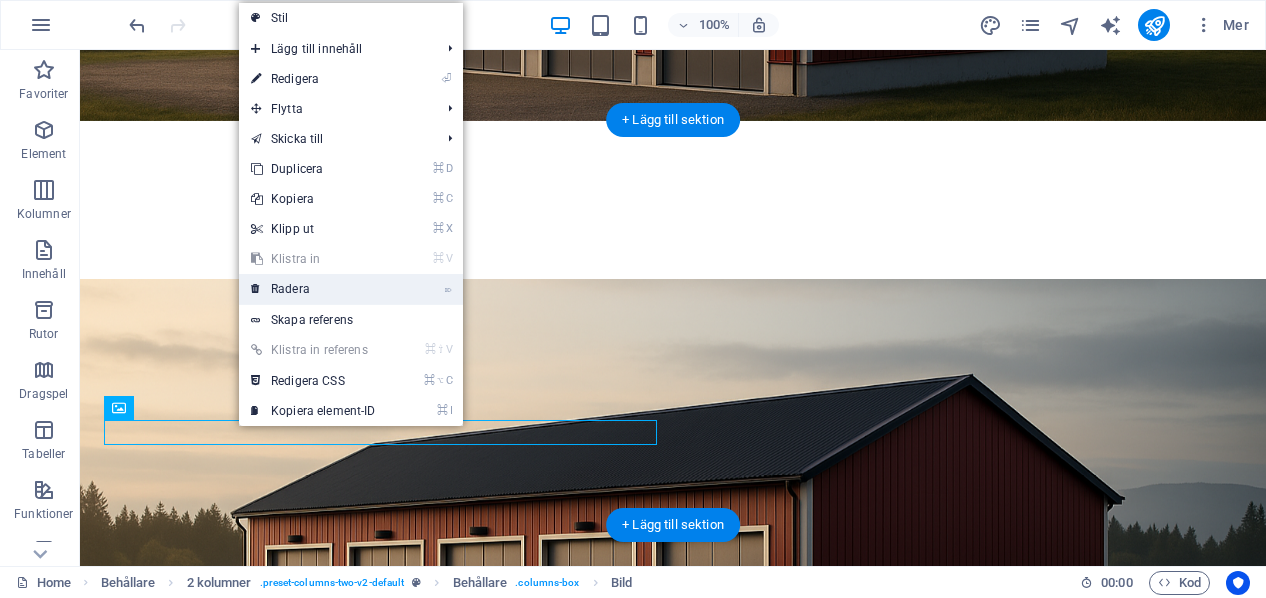 click on "⌦  Radera" at bounding box center [313, 289] 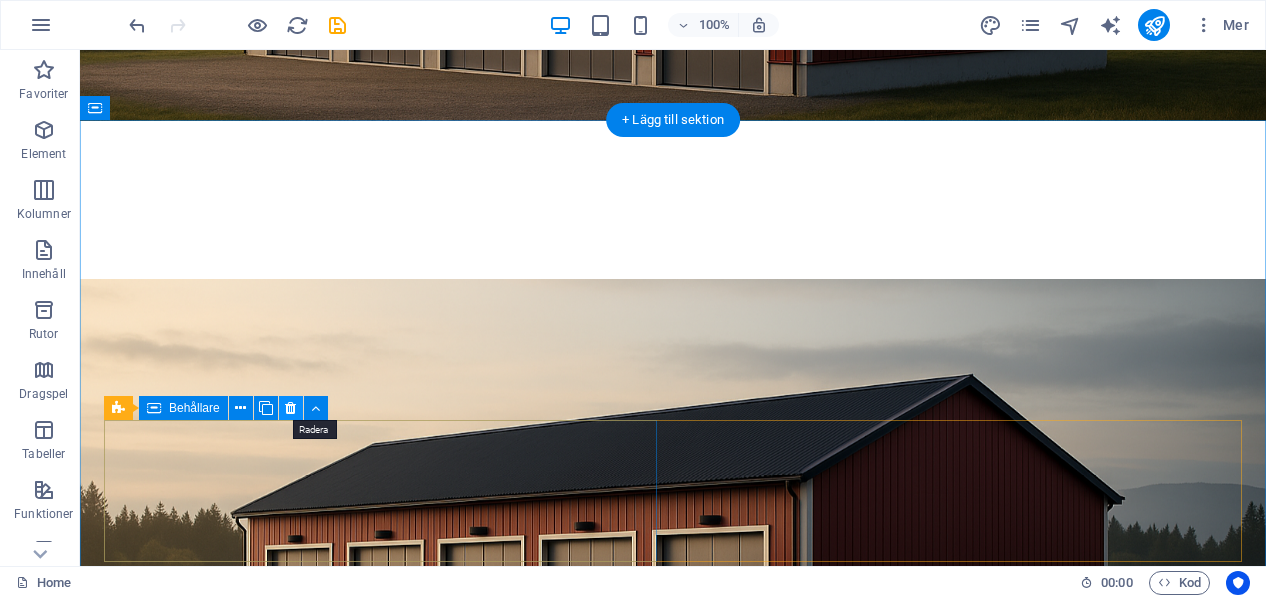 click at bounding box center (290, 408) 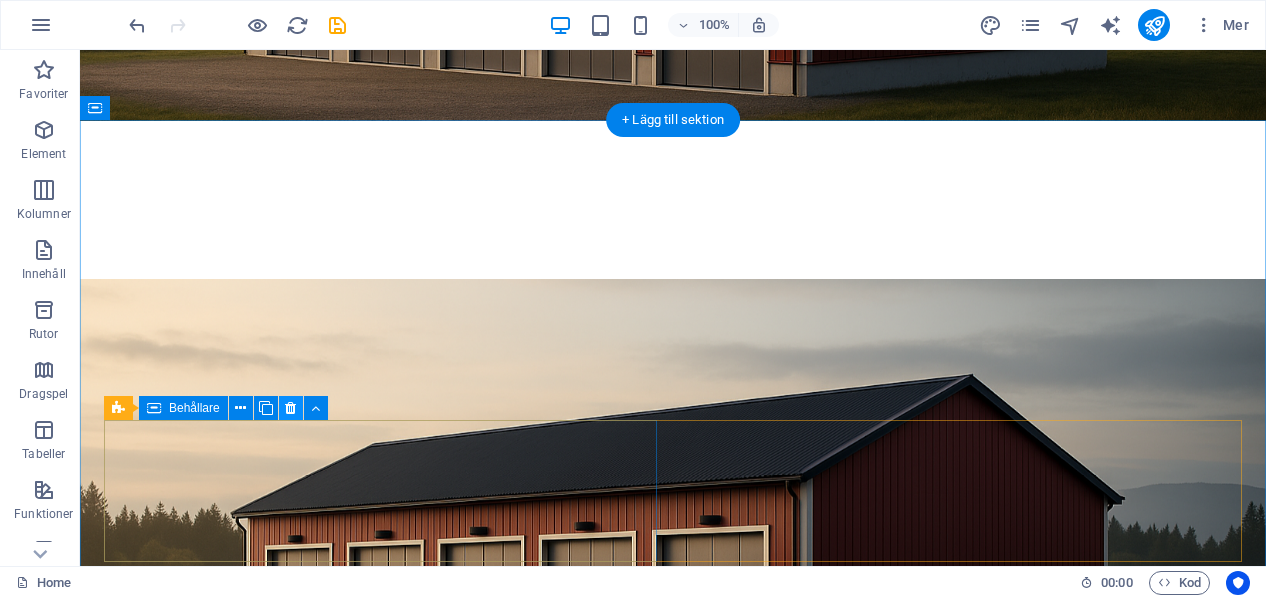 click at bounding box center (290, 408) 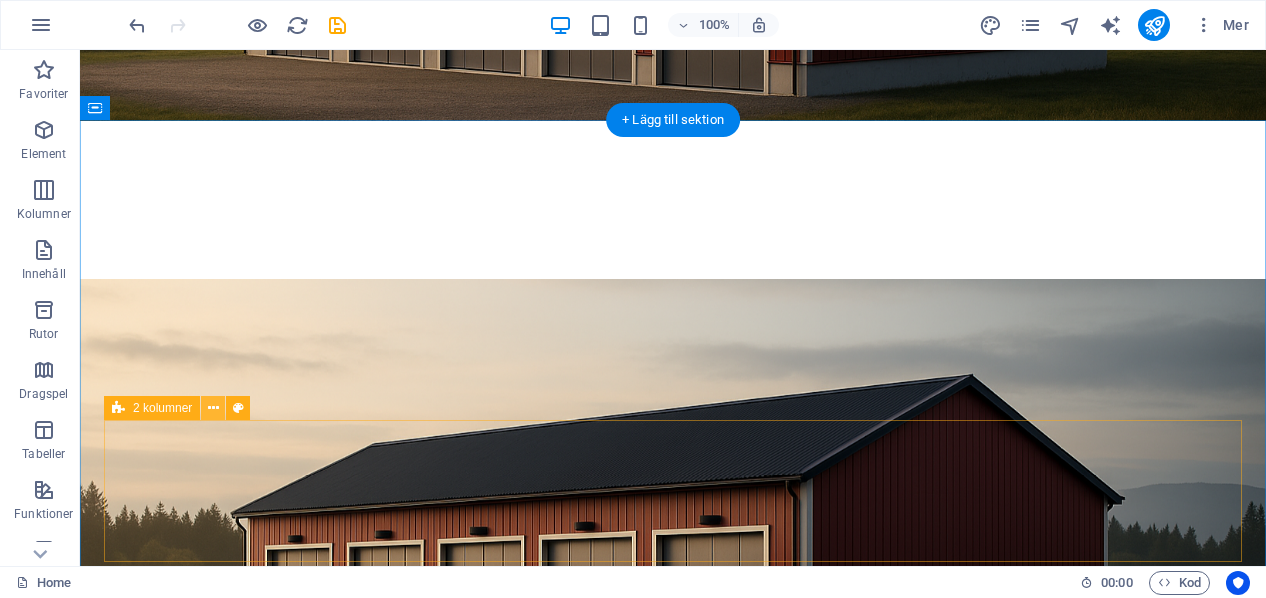 click at bounding box center (213, 408) 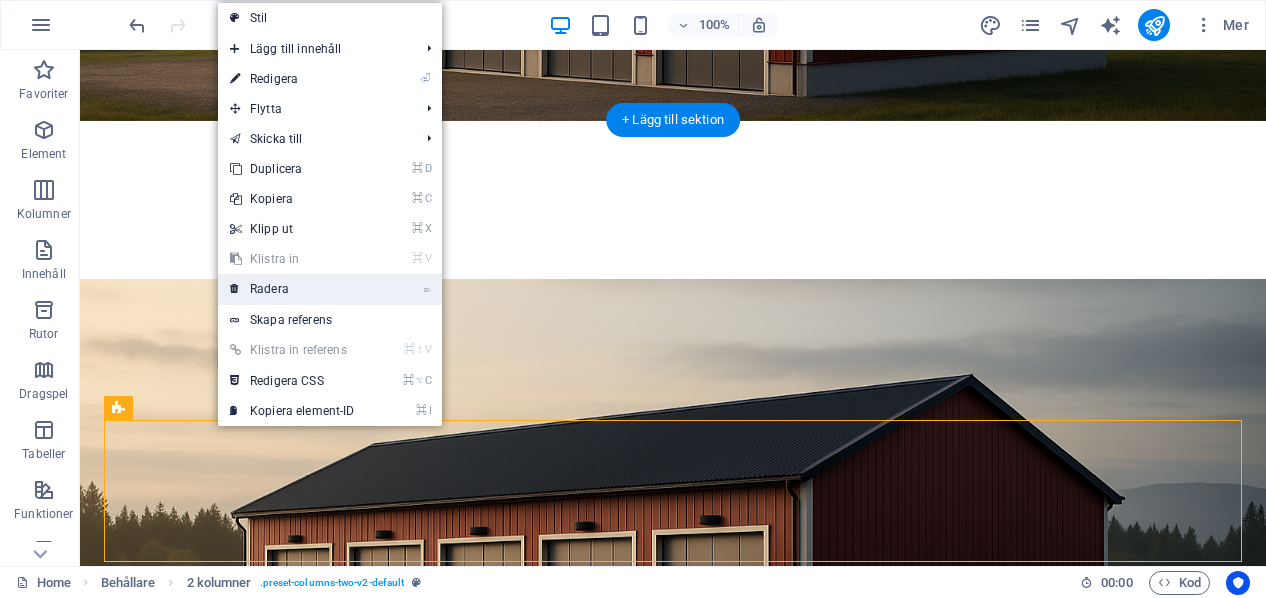 click on "⌦  Radera" at bounding box center [292, 289] 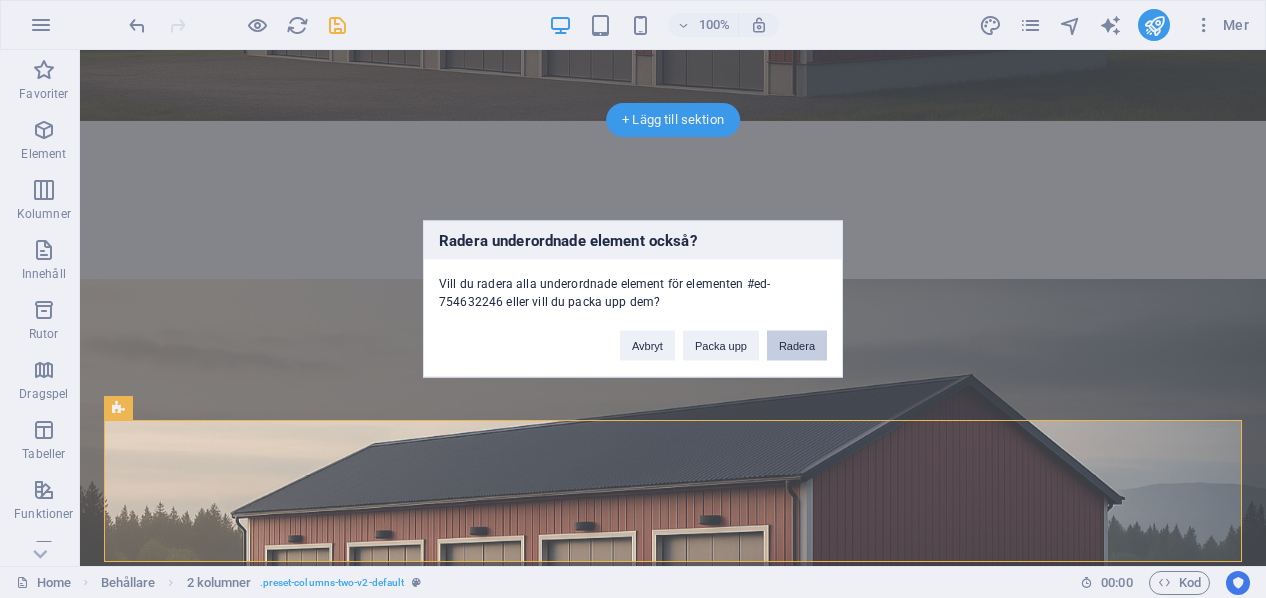 click on "Radera" at bounding box center [797, 346] 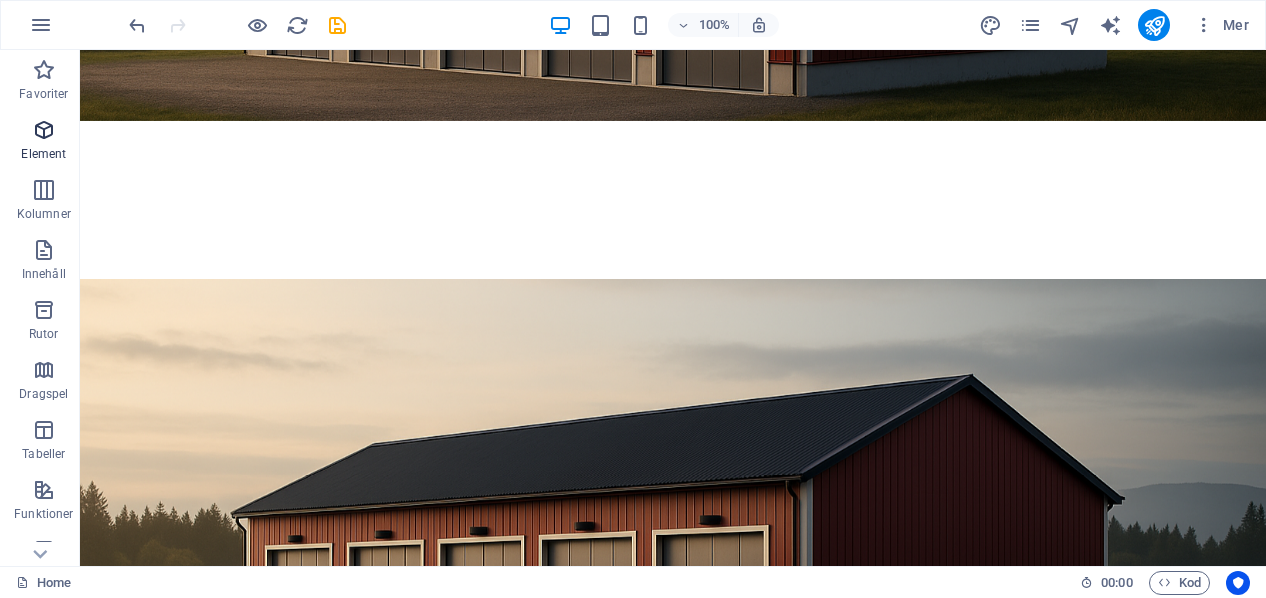 click at bounding box center [44, 130] 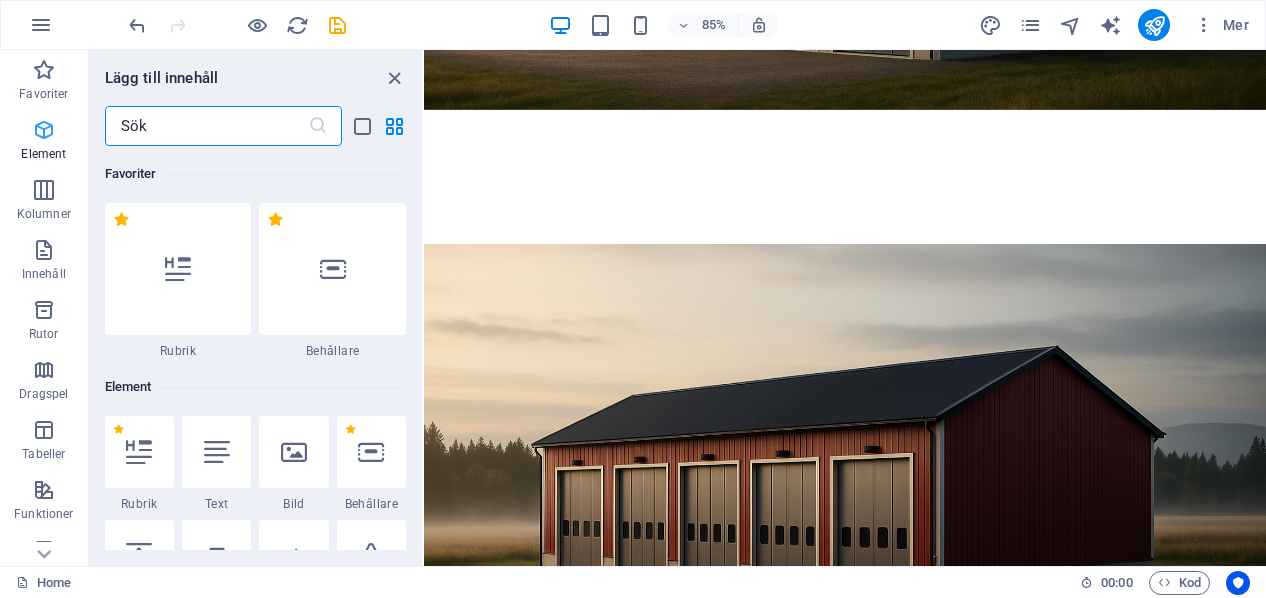 scroll, scrollTop: 213, scrollLeft: 0, axis: vertical 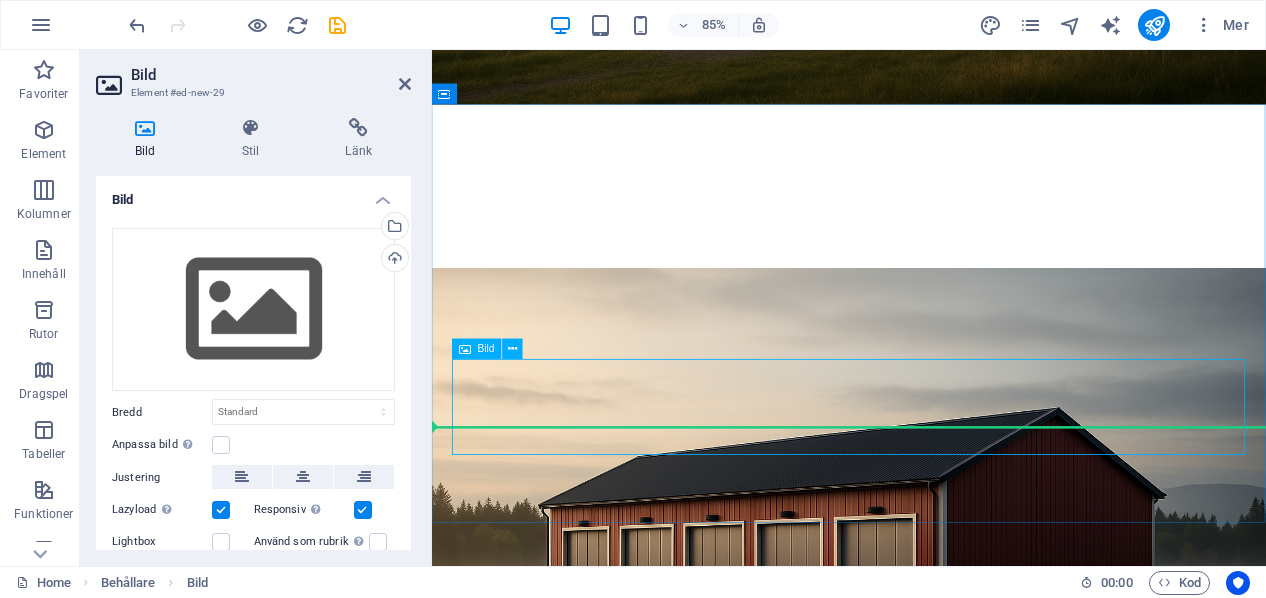 click at bounding box center (922, 1400) 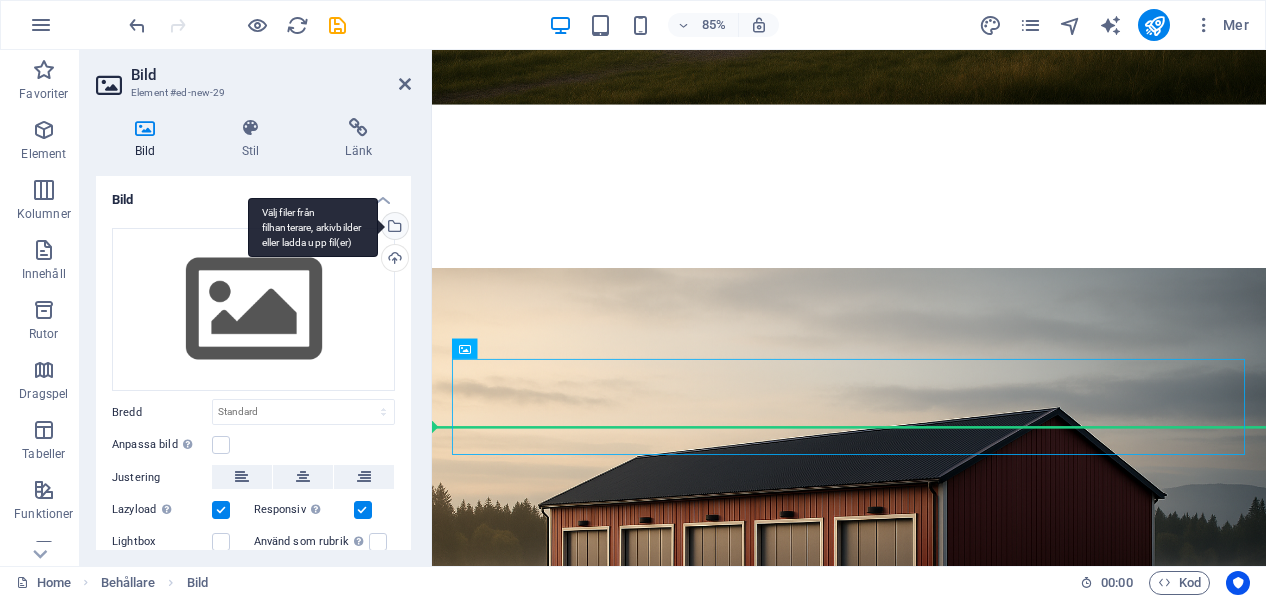 click on "Välj filer från filhanterare, arkivbilder eller ladda upp fil(er)" at bounding box center [393, 228] 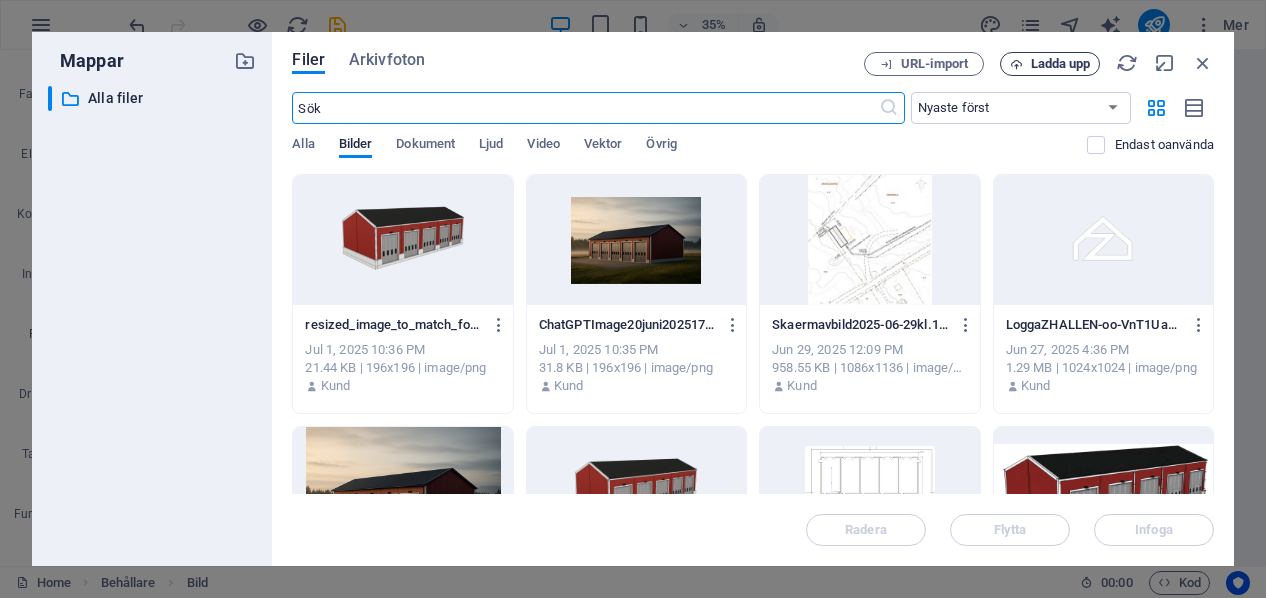 scroll, scrollTop: 0, scrollLeft: 0, axis: both 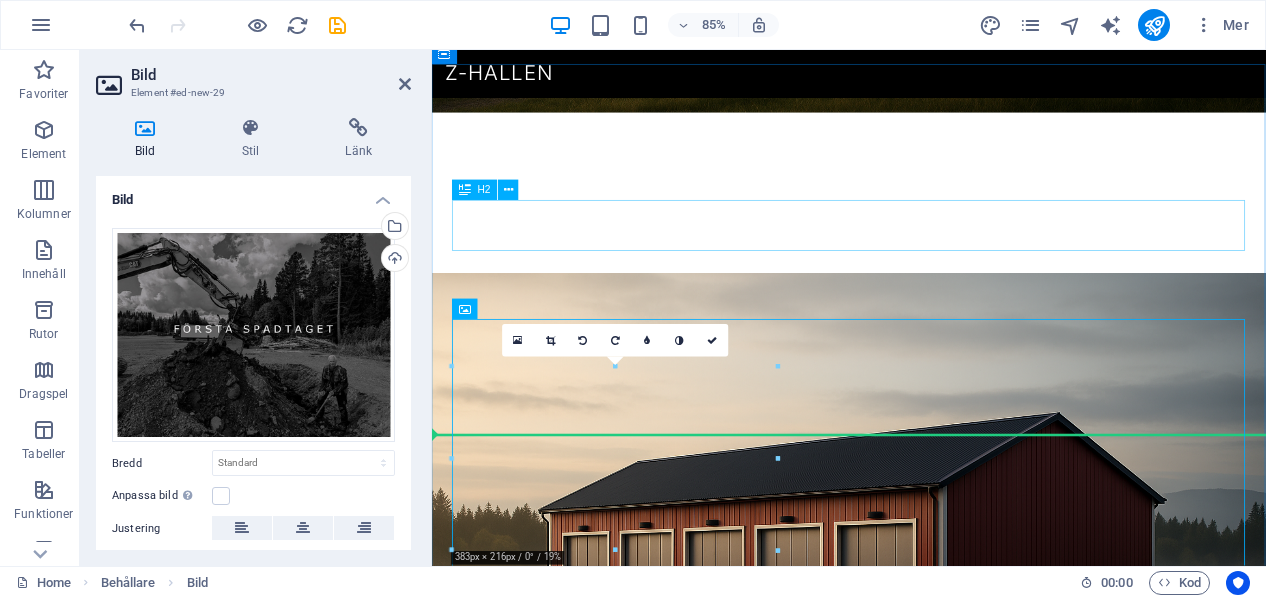 click on "Redo för inflytt hösten 2025!" at bounding box center (922, 1187) 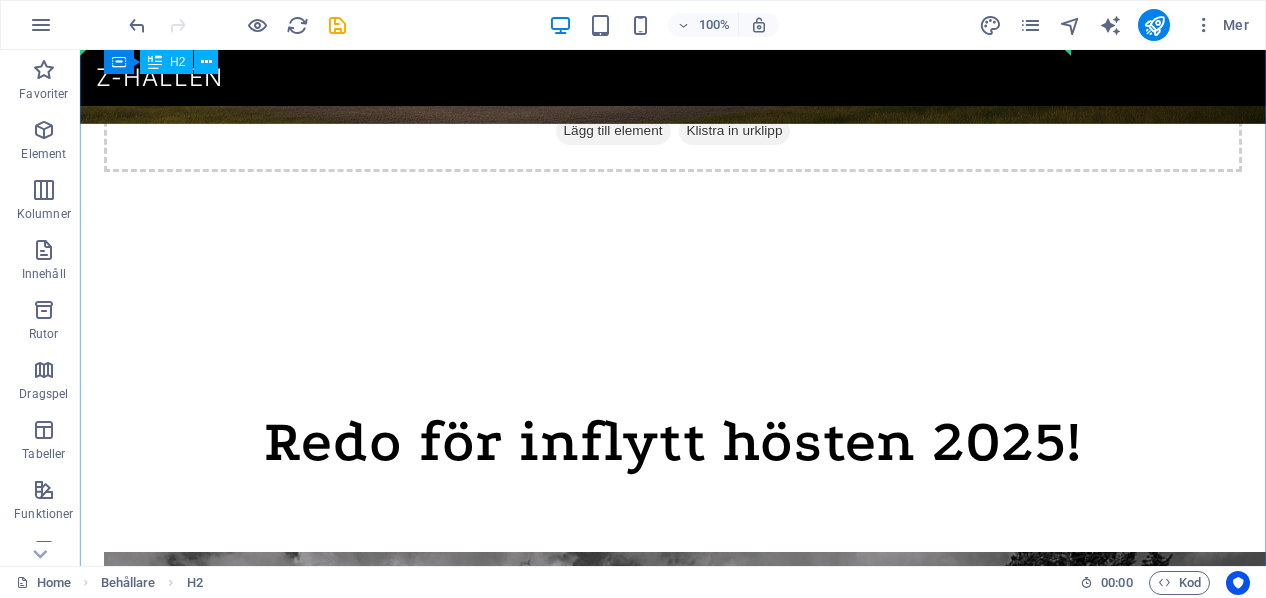 scroll, scrollTop: 977, scrollLeft: 0, axis: vertical 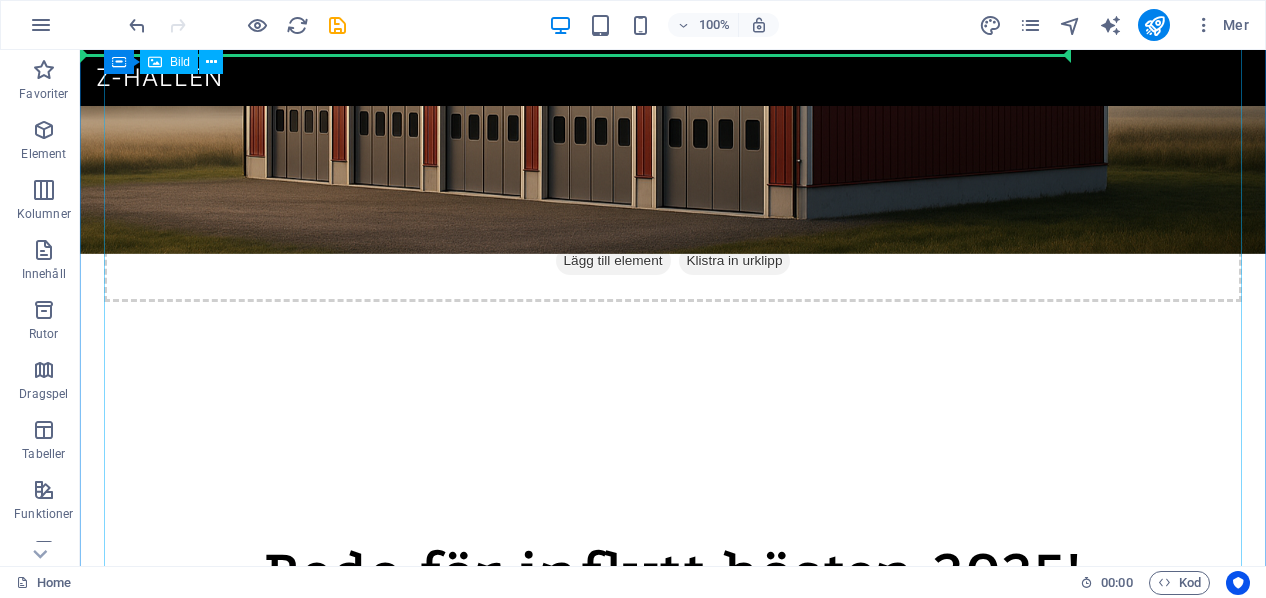 click at bounding box center (673, 1127) 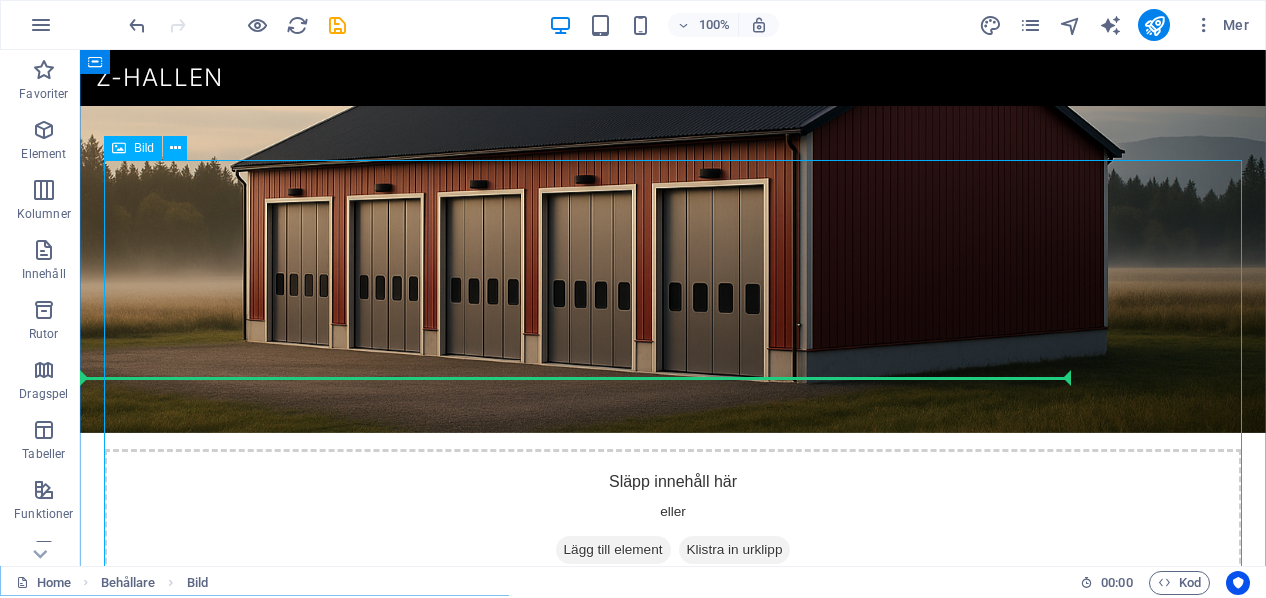 scroll, scrollTop: 573, scrollLeft: 0, axis: vertical 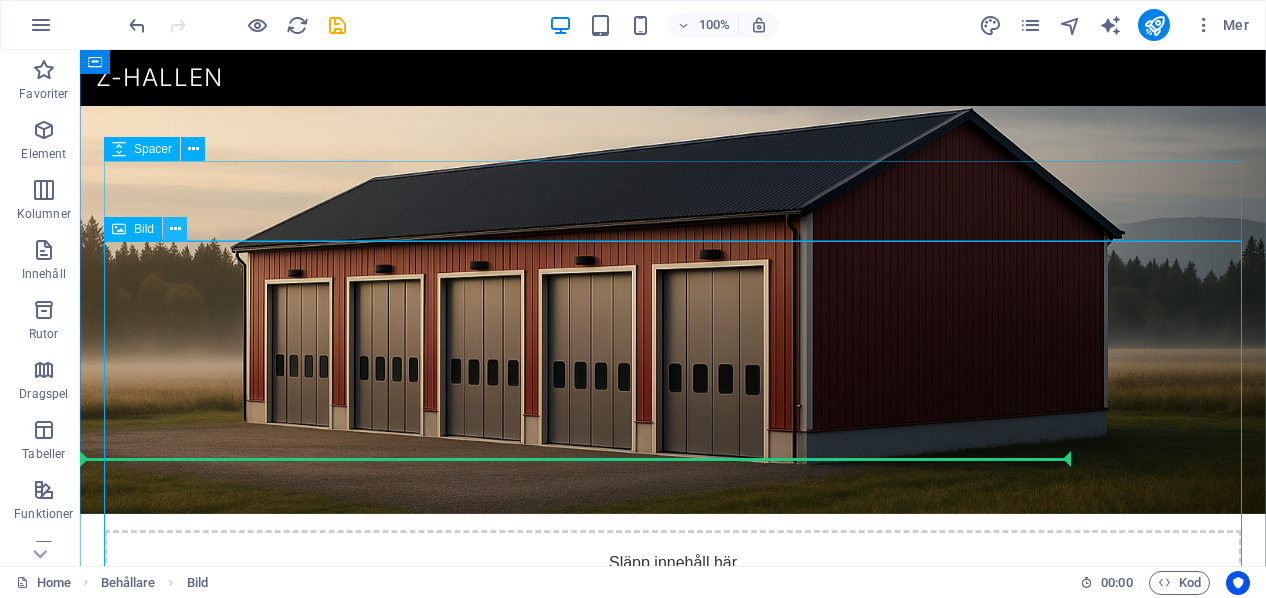click at bounding box center (175, 229) 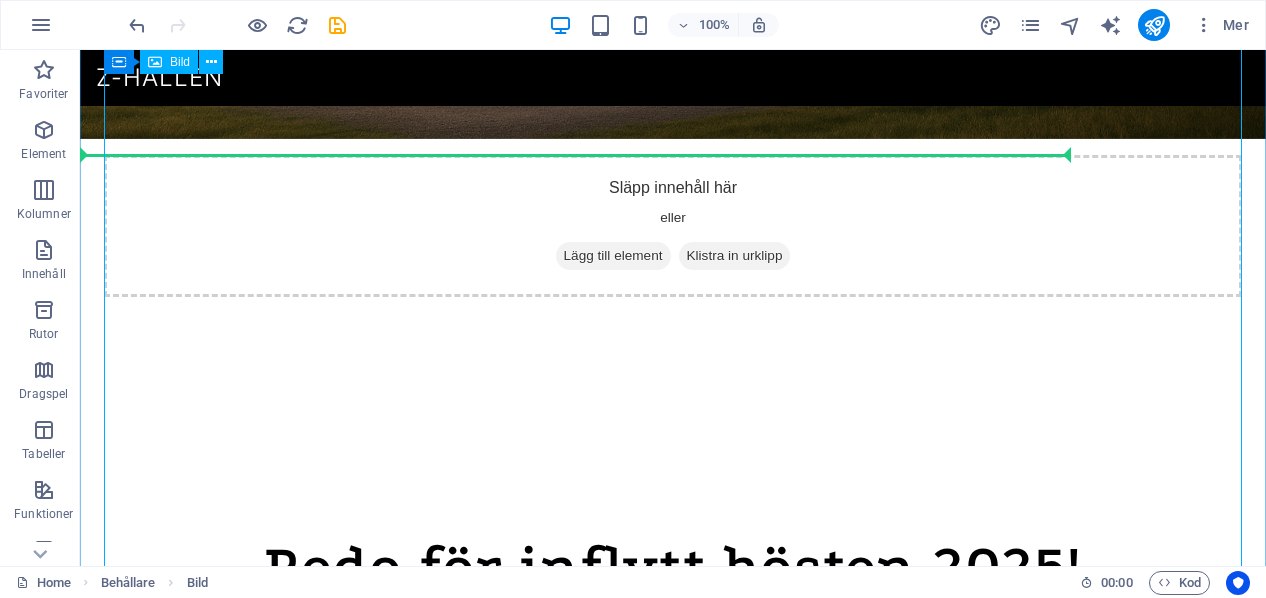 scroll, scrollTop: 877, scrollLeft: 0, axis: vertical 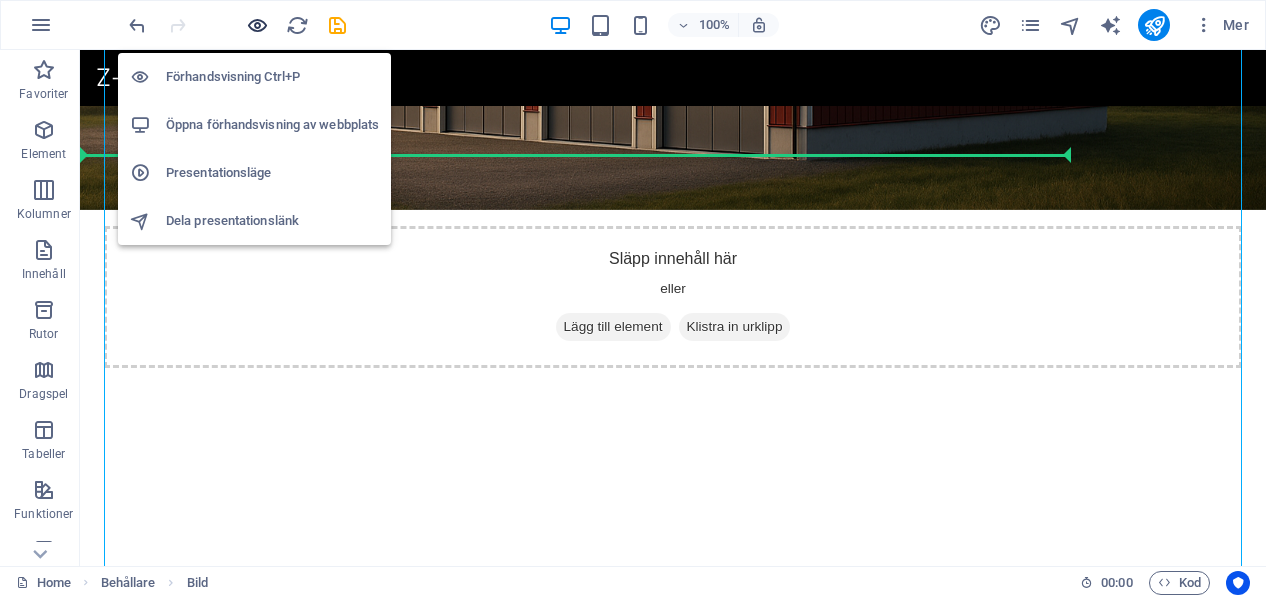click at bounding box center [257, 25] 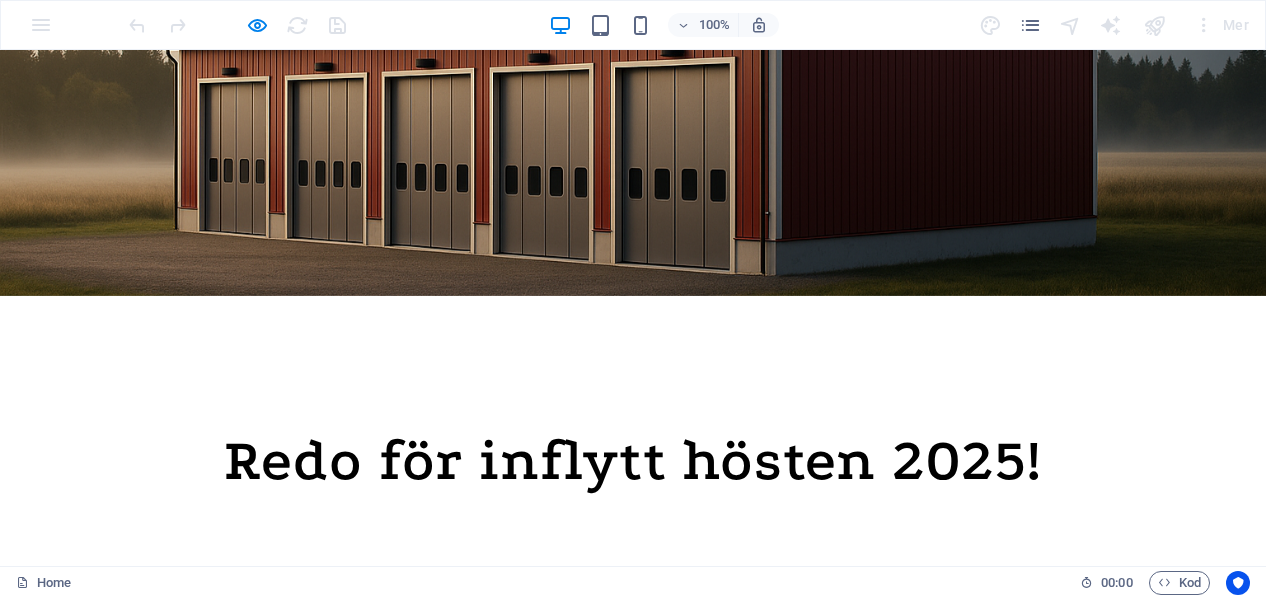 scroll, scrollTop: 950, scrollLeft: 0, axis: vertical 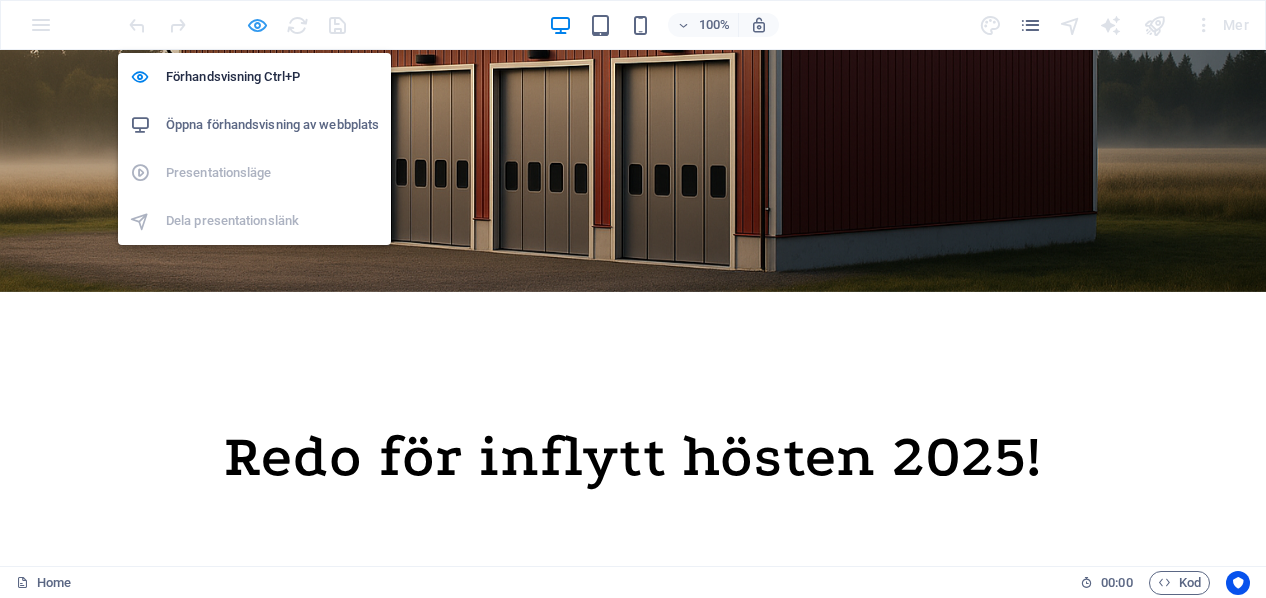 click at bounding box center [257, 25] 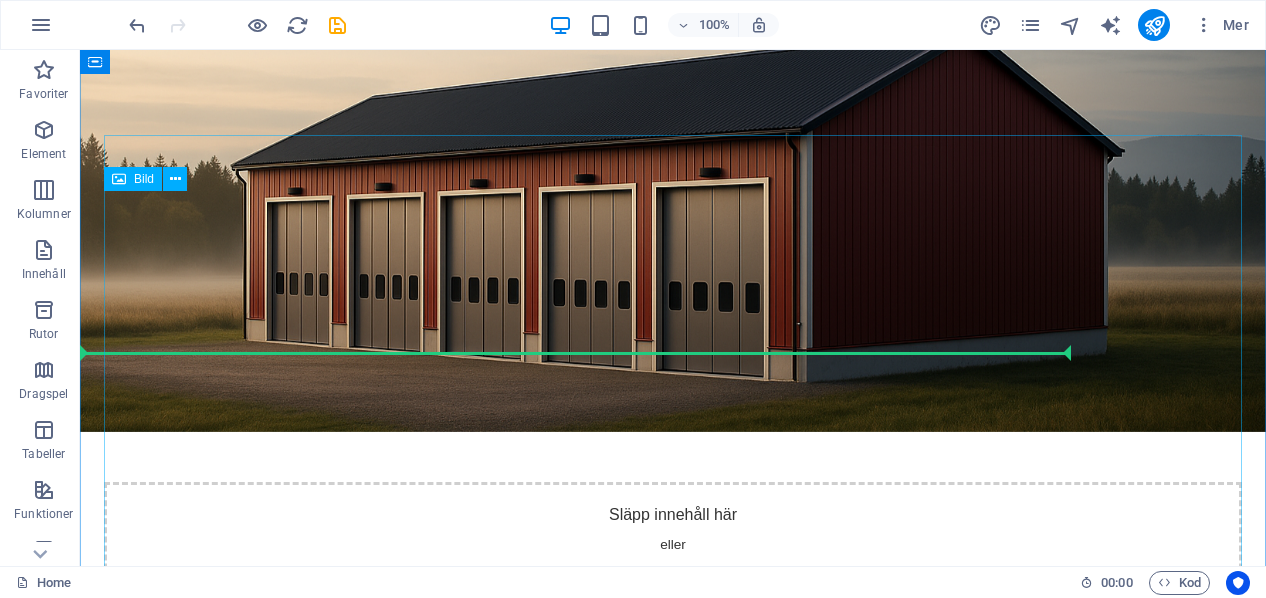 scroll, scrollTop: 679, scrollLeft: 0, axis: vertical 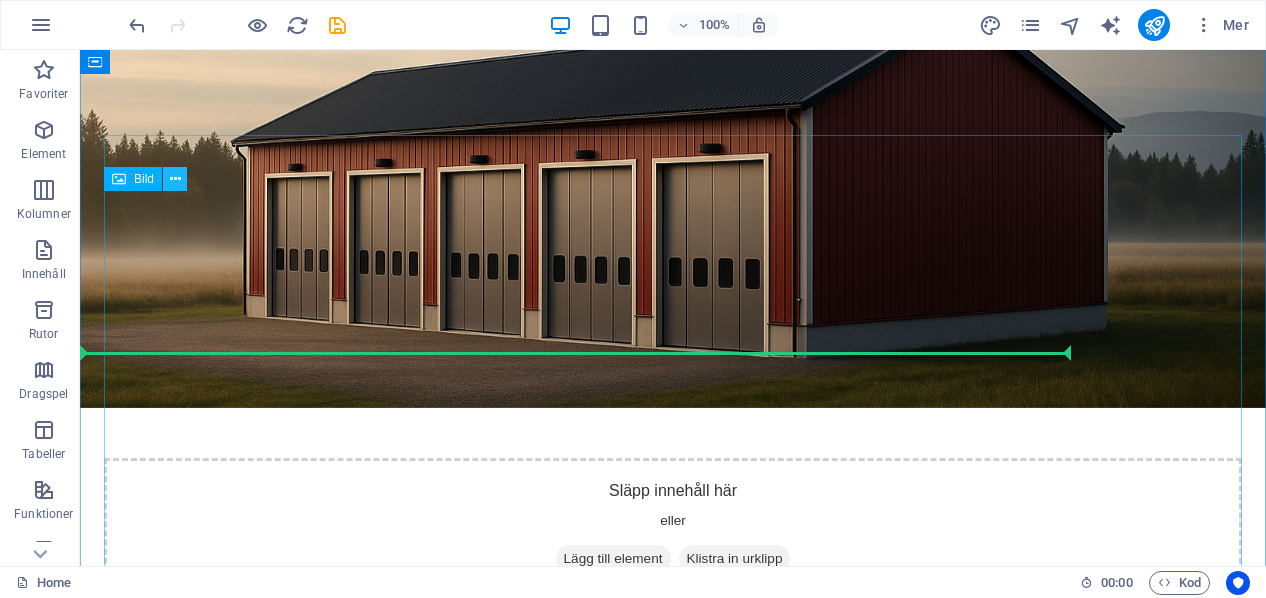 click at bounding box center [175, 179] 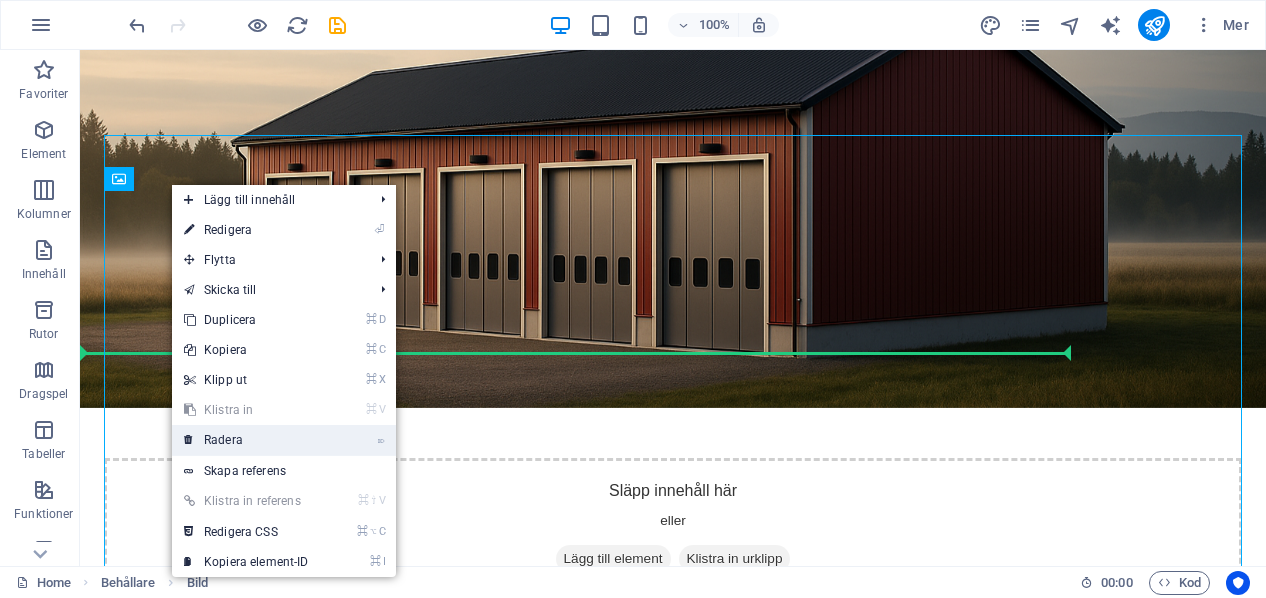 click on "⌦  Radera" at bounding box center (246, 440) 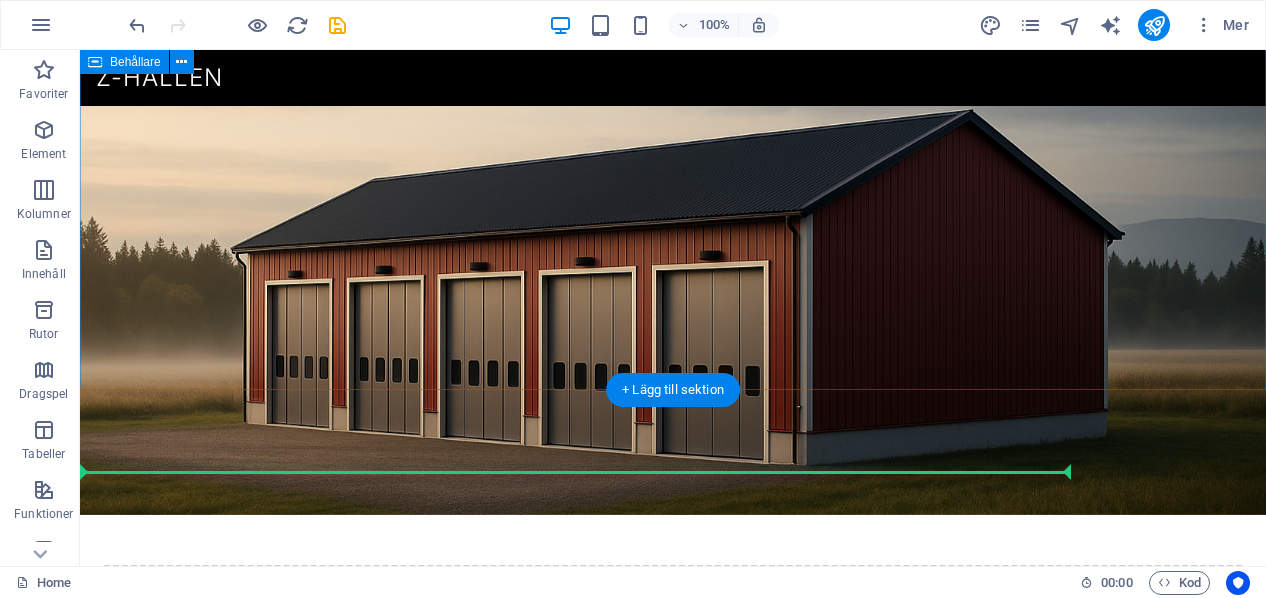 scroll, scrollTop: 560, scrollLeft: 0, axis: vertical 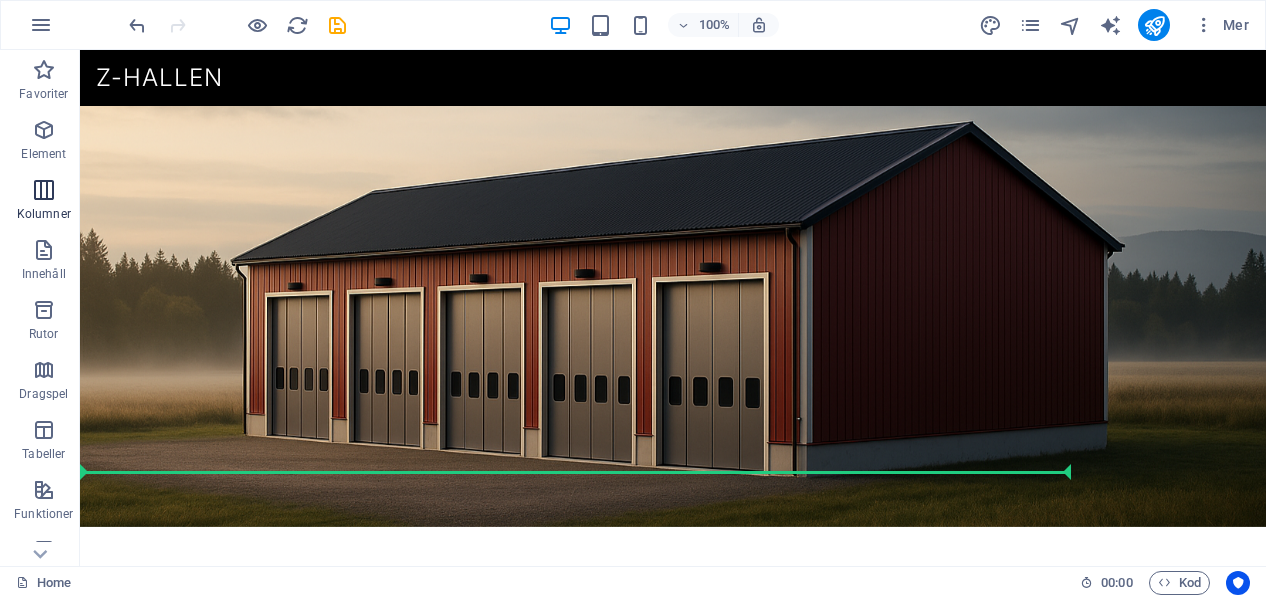 click at bounding box center [44, 190] 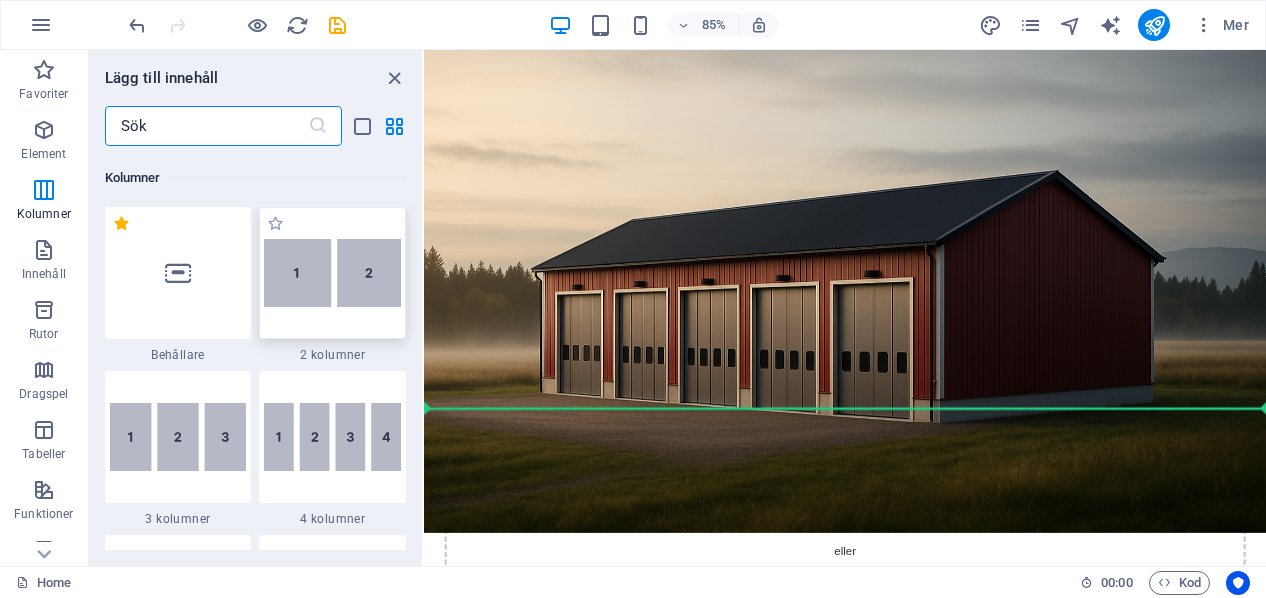 scroll, scrollTop: 984, scrollLeft: 0, axis: vertical 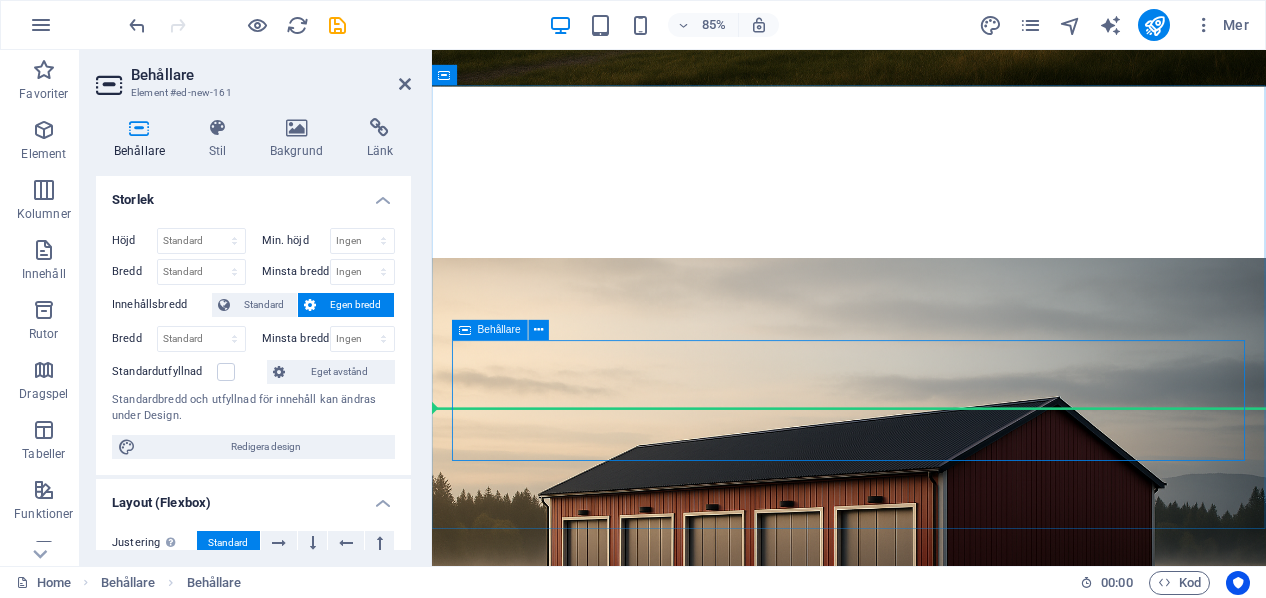click on "Lägg till element" at bounding box center [862, 1367] 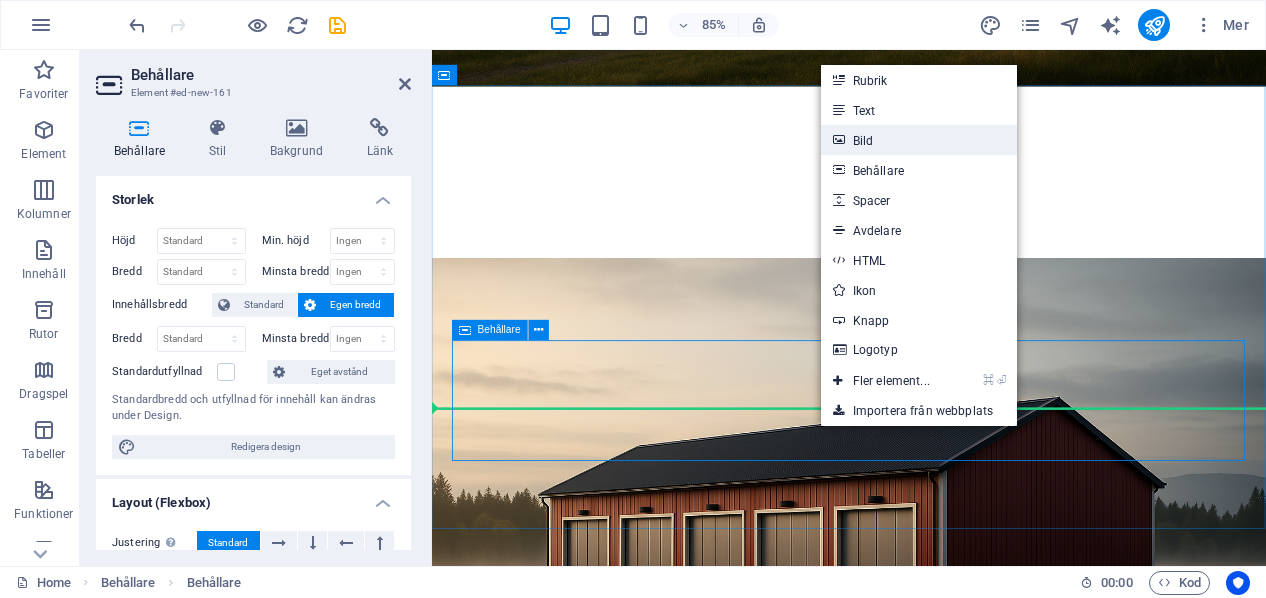 click on "Bild" at bounding box center (919, 140) 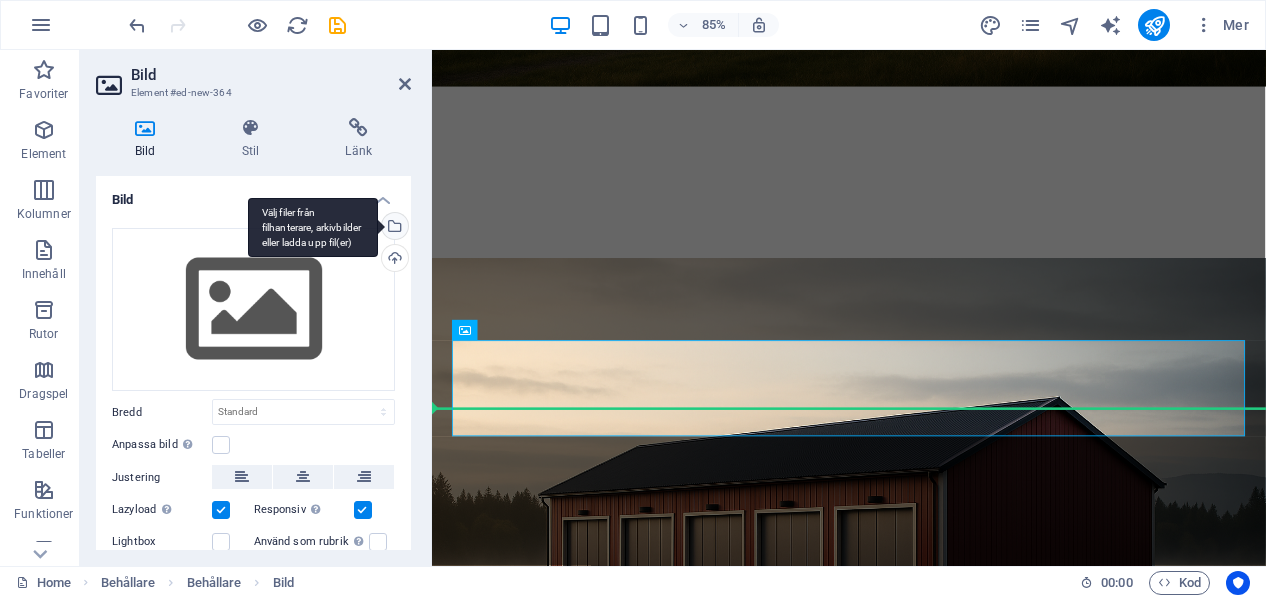 click on "Välj filer från filhanterare, arkivbilder eller ladda upp fil(er)" at bounding box center [393, 228] 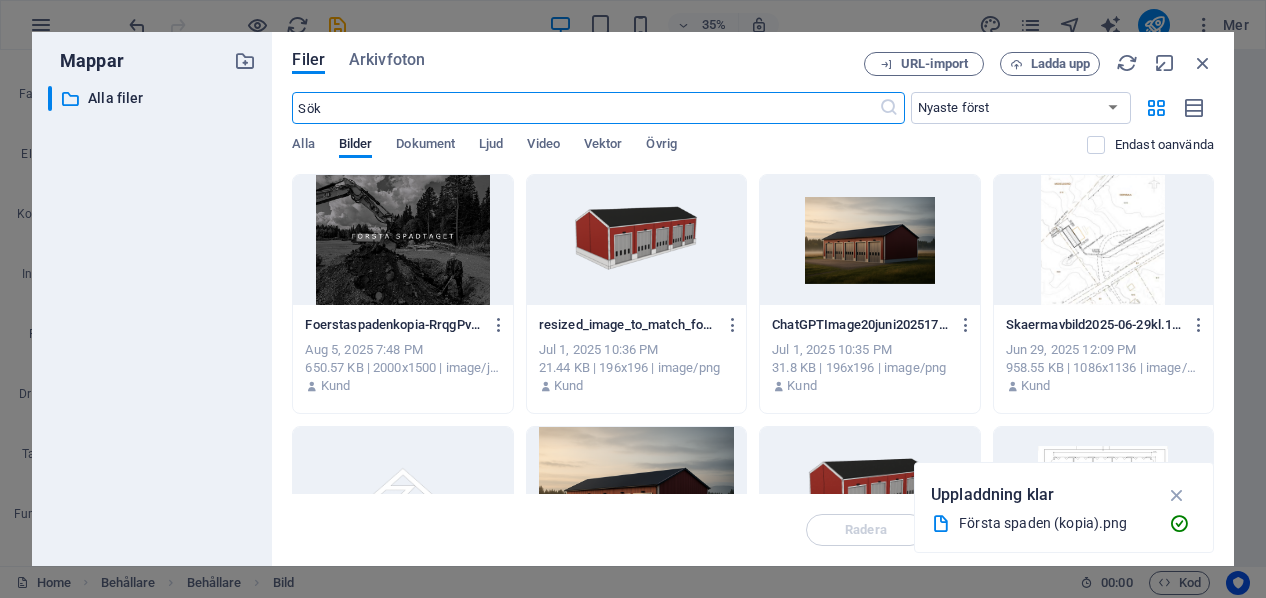 scroll, scrollTop: 0, scrollLeft: 0, axis: both 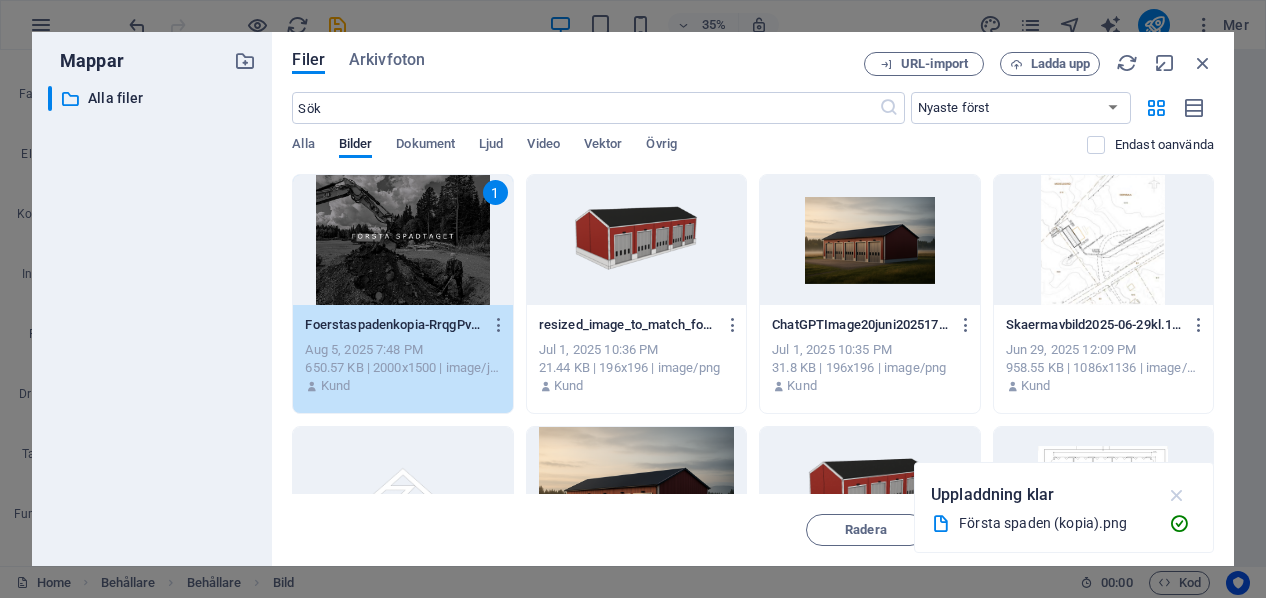 click at bounding box center (1177, 495) 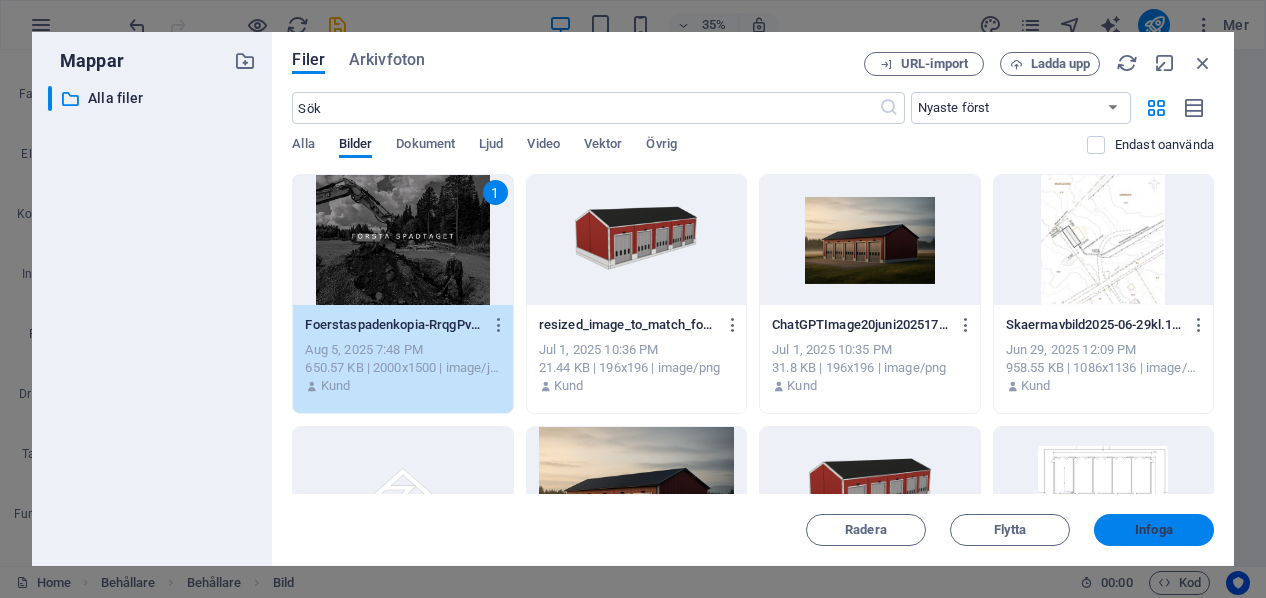 click on "Infoga" at bounding box center [1154, 530] 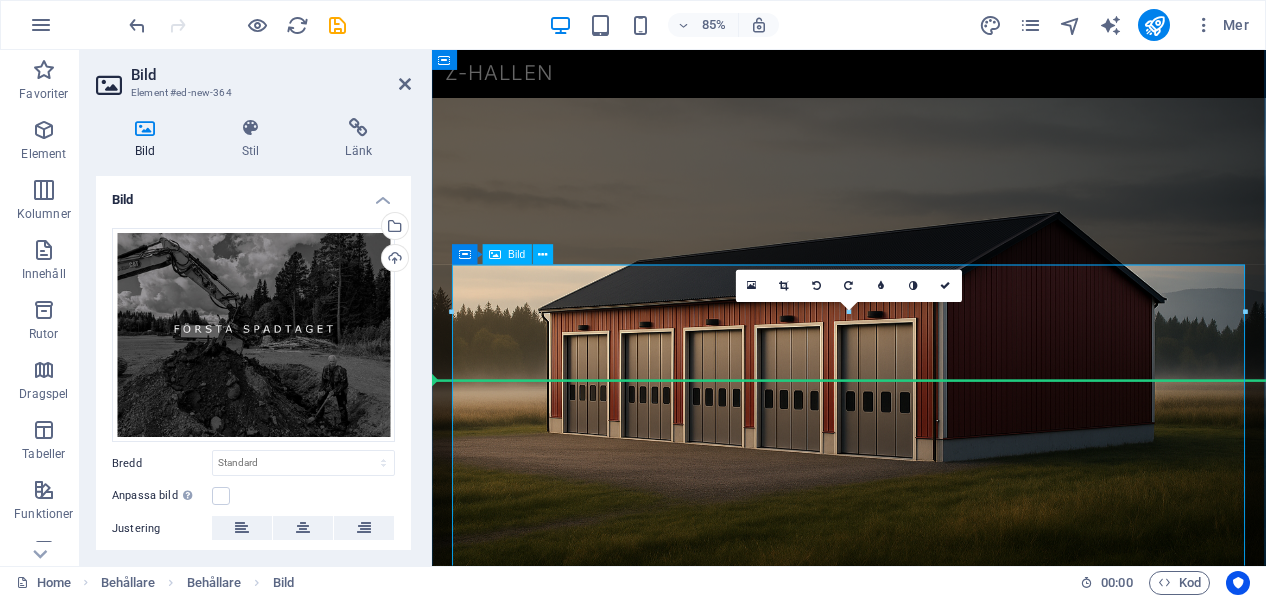 scroll, scrollTop: 473, scrollLeft: 0, axis: vertical 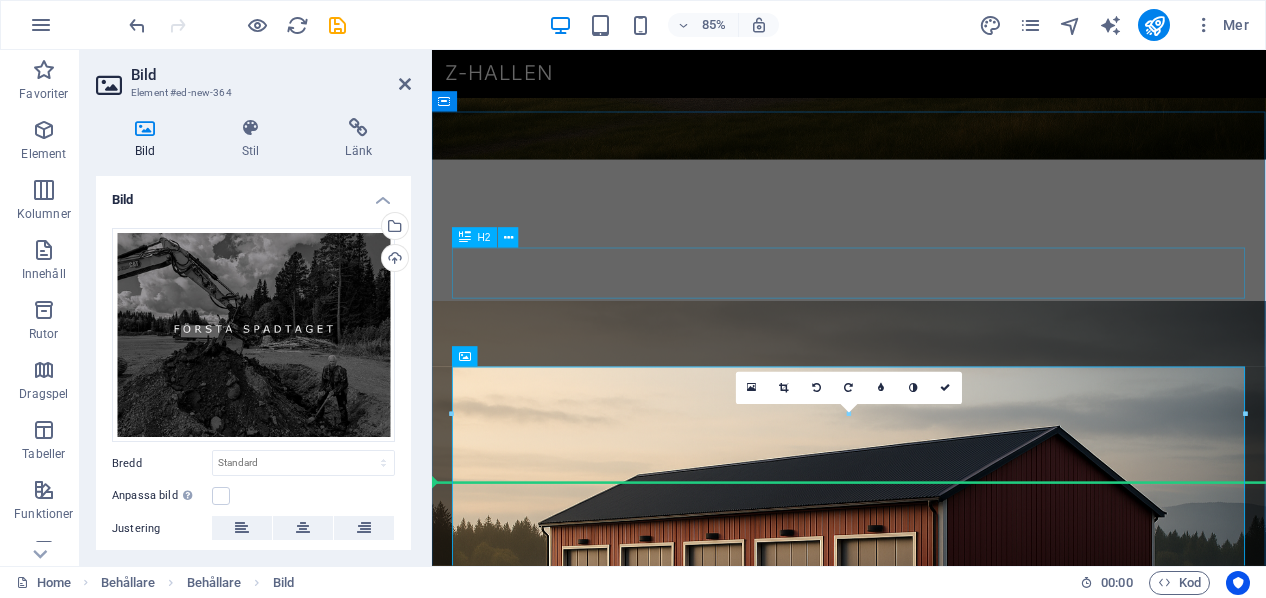 click on "Redo för inflytt hösten 2025!" at bounding box center (922, 1209) 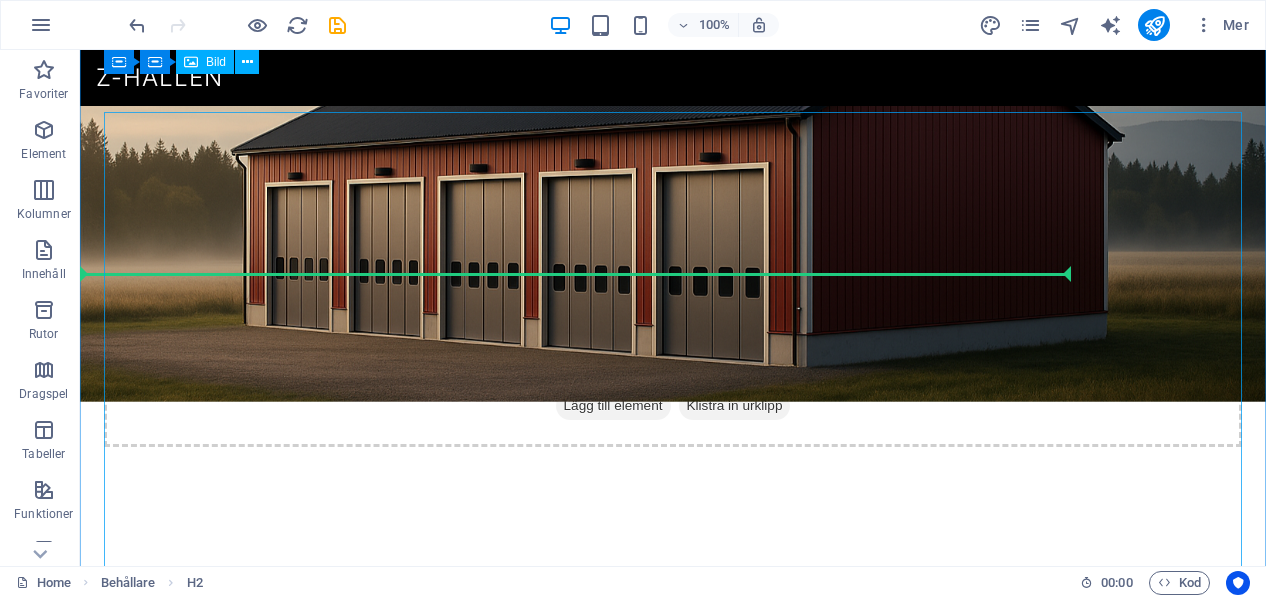 scroll, scrollTop: 616, scrollLeft: 0, axis: vertical 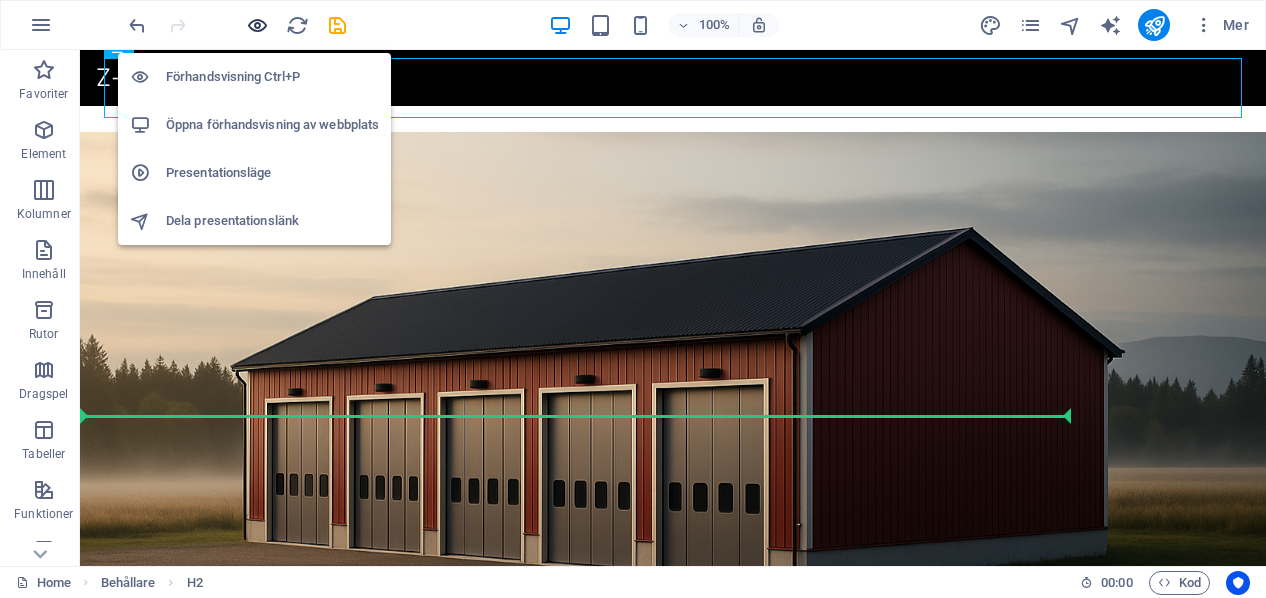 click at bounding box center [257, 25] 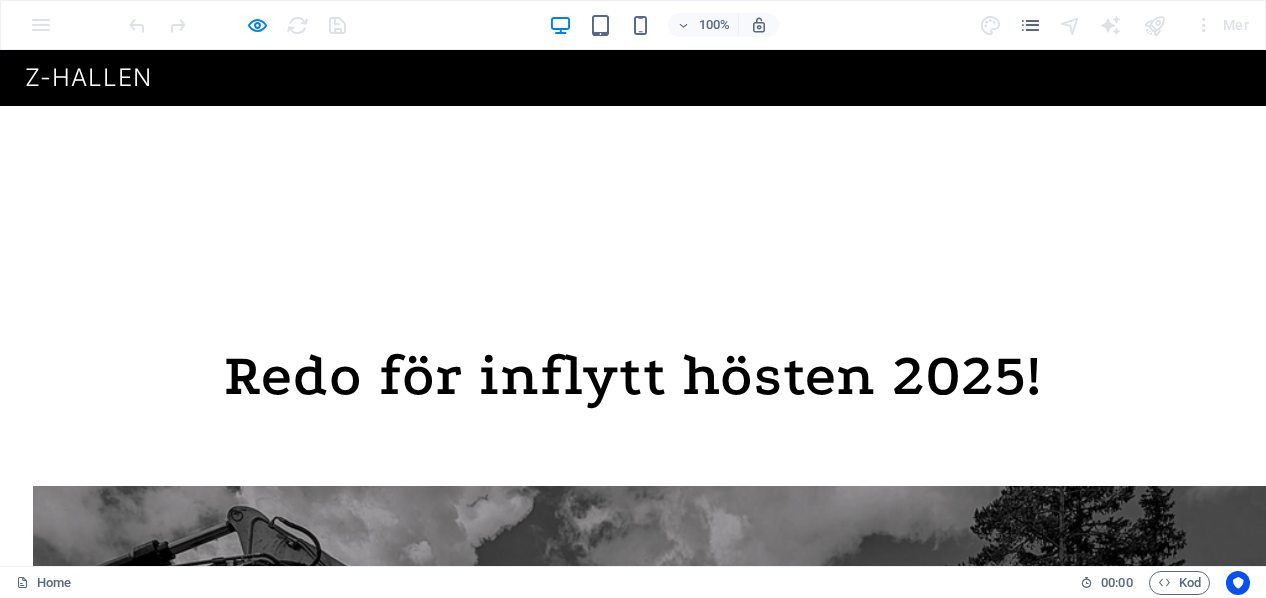 scroll, scrollTop: 1005, scrollLeft: 0, axis: vertical 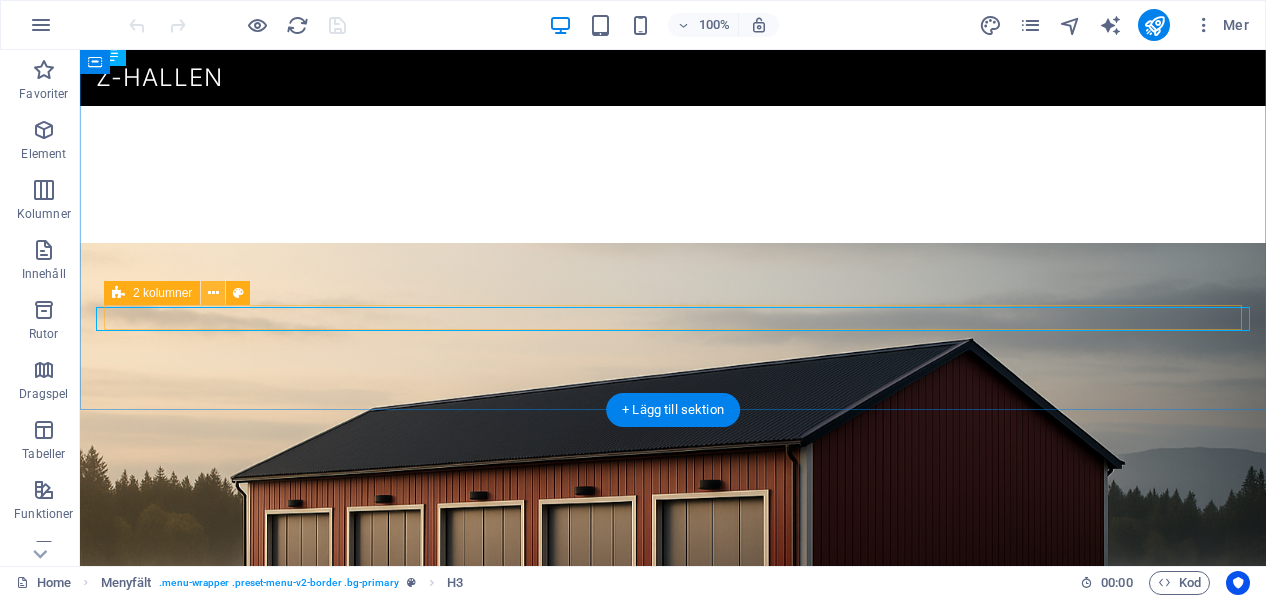 click at bounding box center [213, 293] 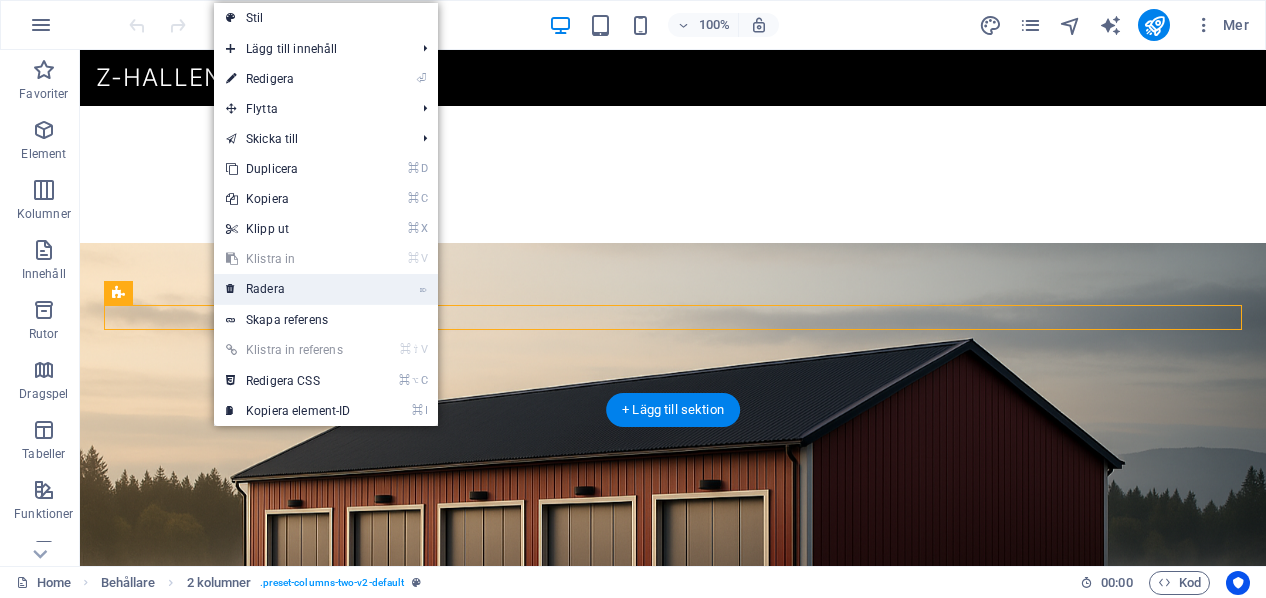 click on "⌦  Radera" at bounding box center (288, 289) 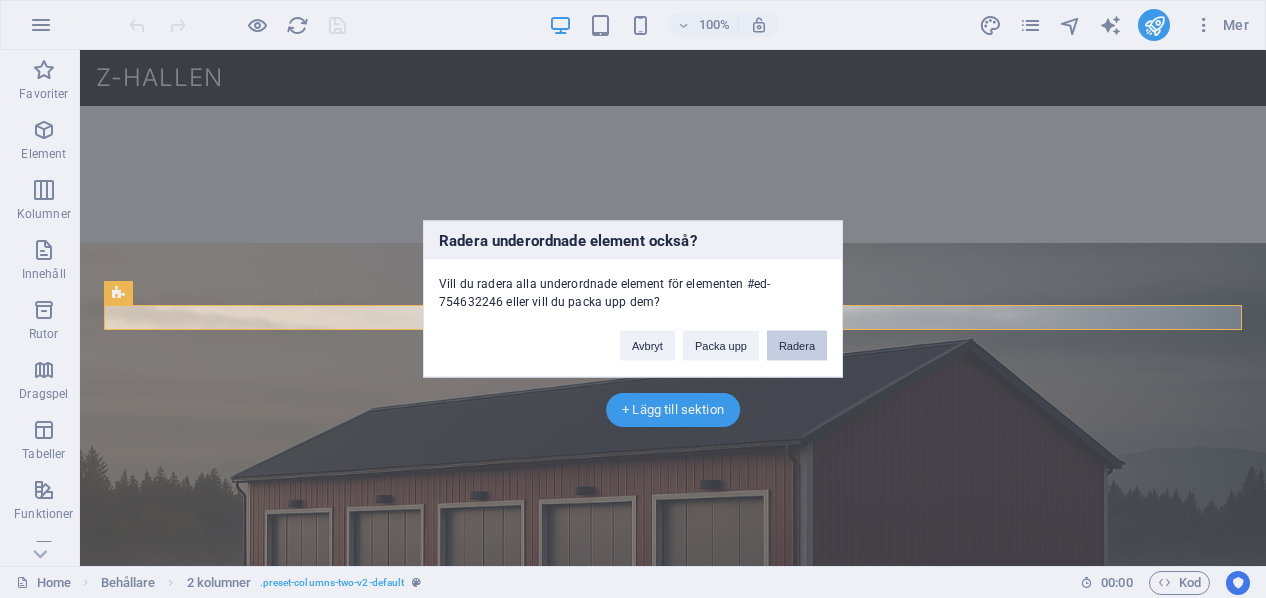 click on "Radera" at bounding box center [797, 346] 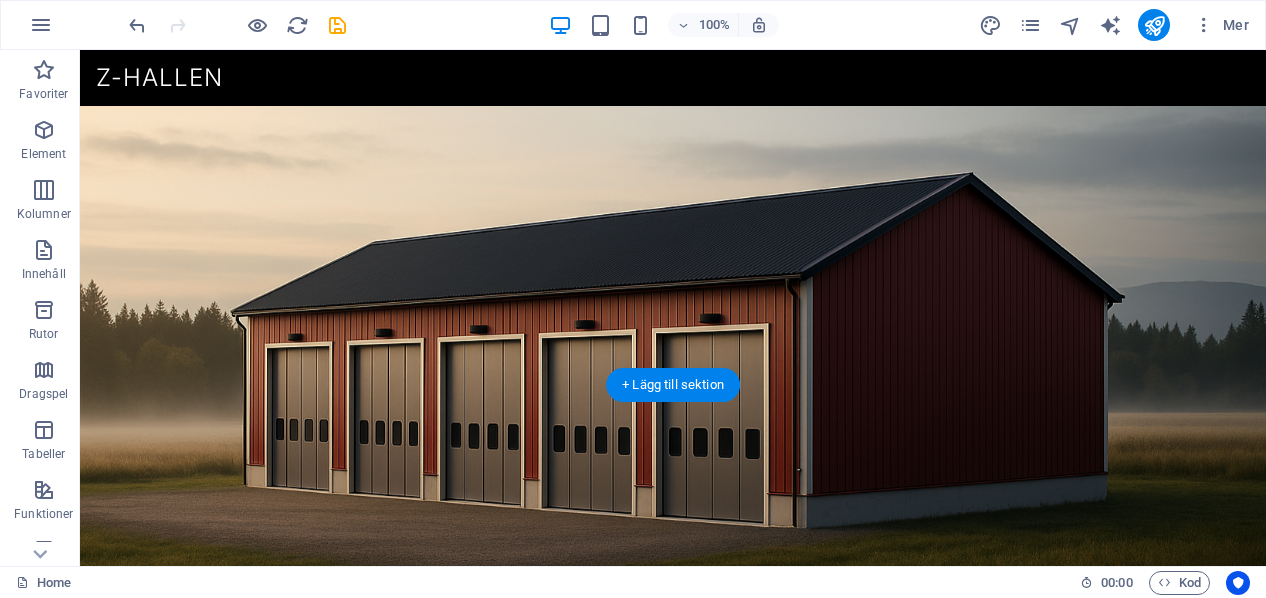 click on "Redo för inflytt hösten 2025!" at bounding box center (673, 1006) 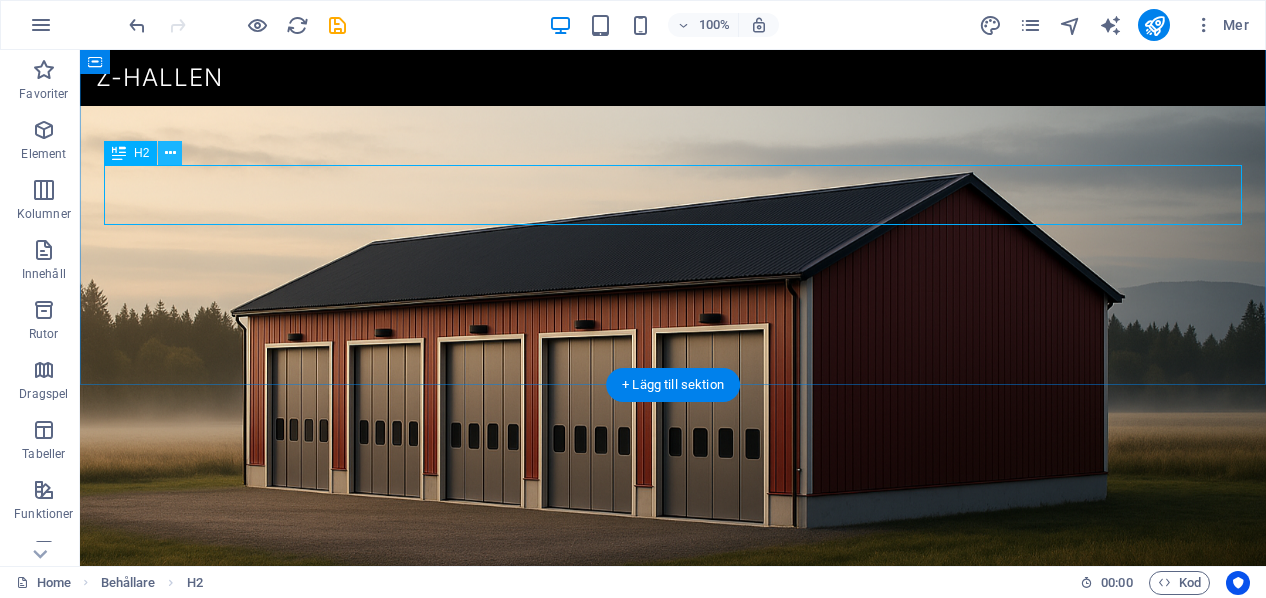 click at bounding box center (170, 153) 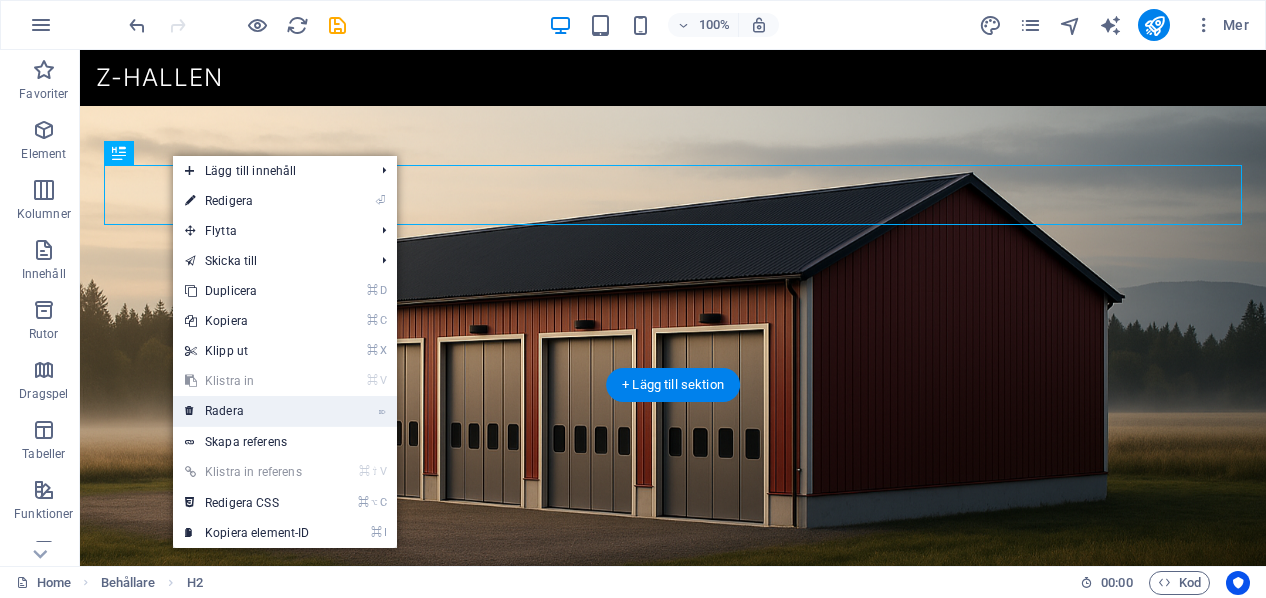 click on "⌦  Radera" at bounding box center [247, 411] 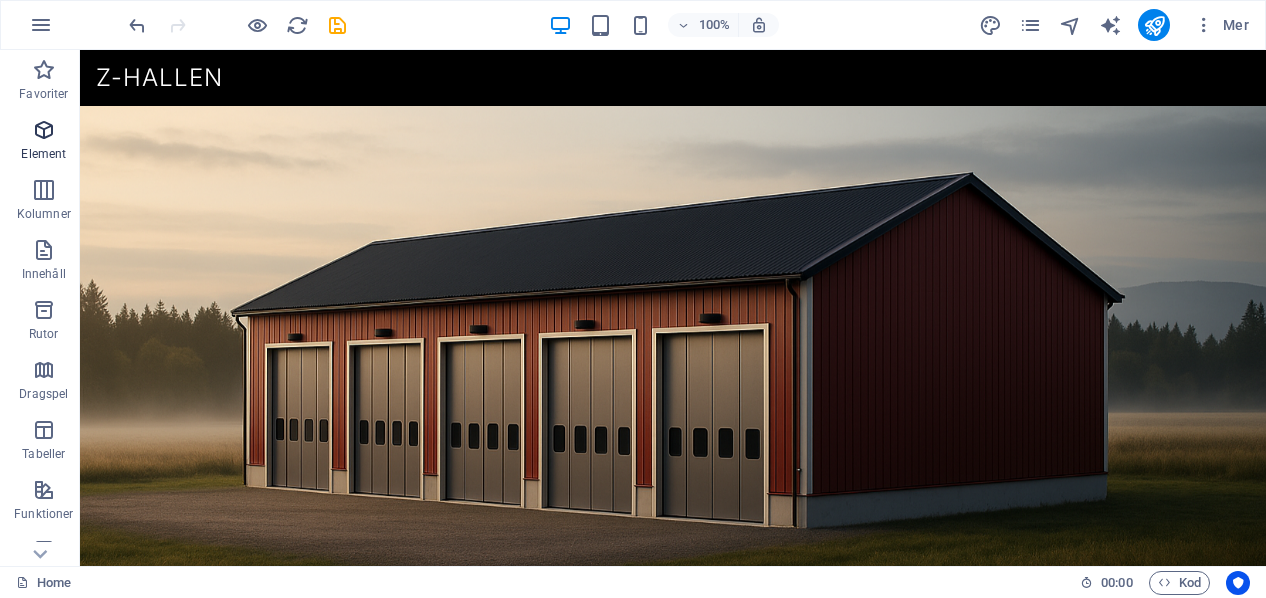 click on "Element" at bounding box center (44, 142) 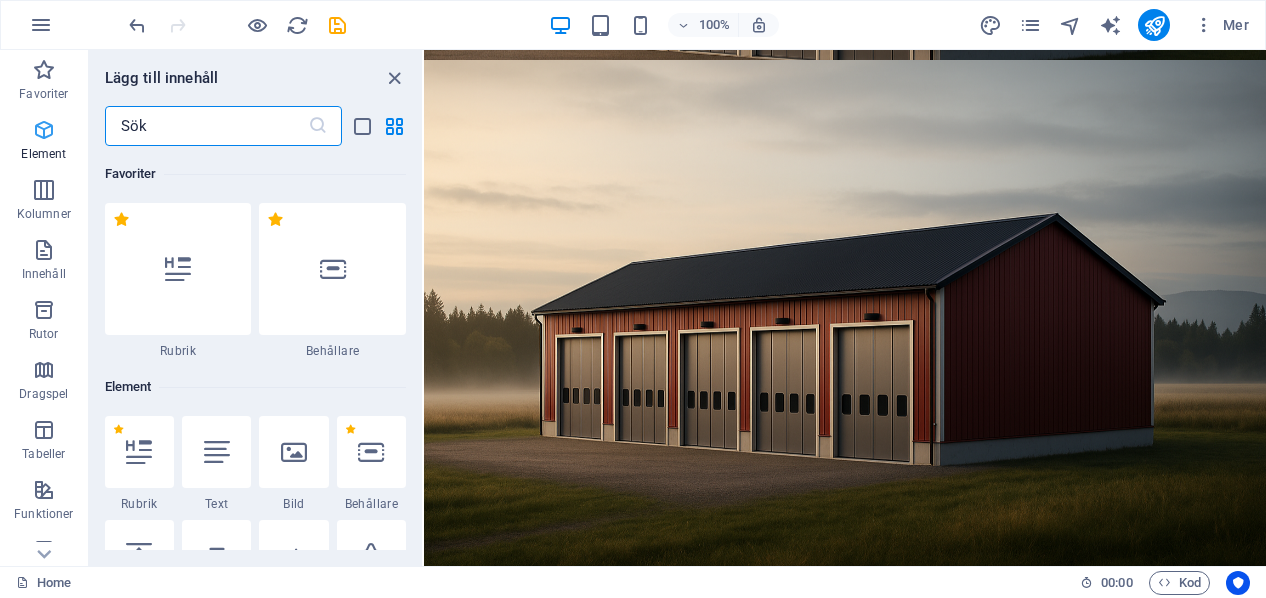 scroll, scrollTop: 213, scrollLeft: 0, axis: vertical 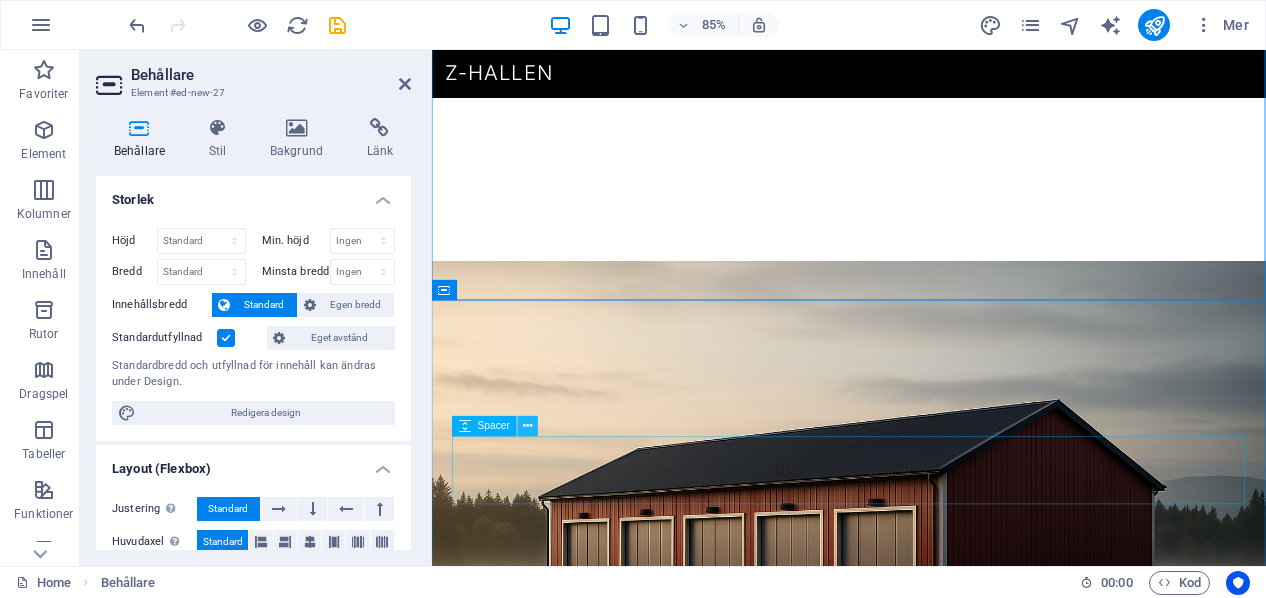 click at bounding box center [527, 427] 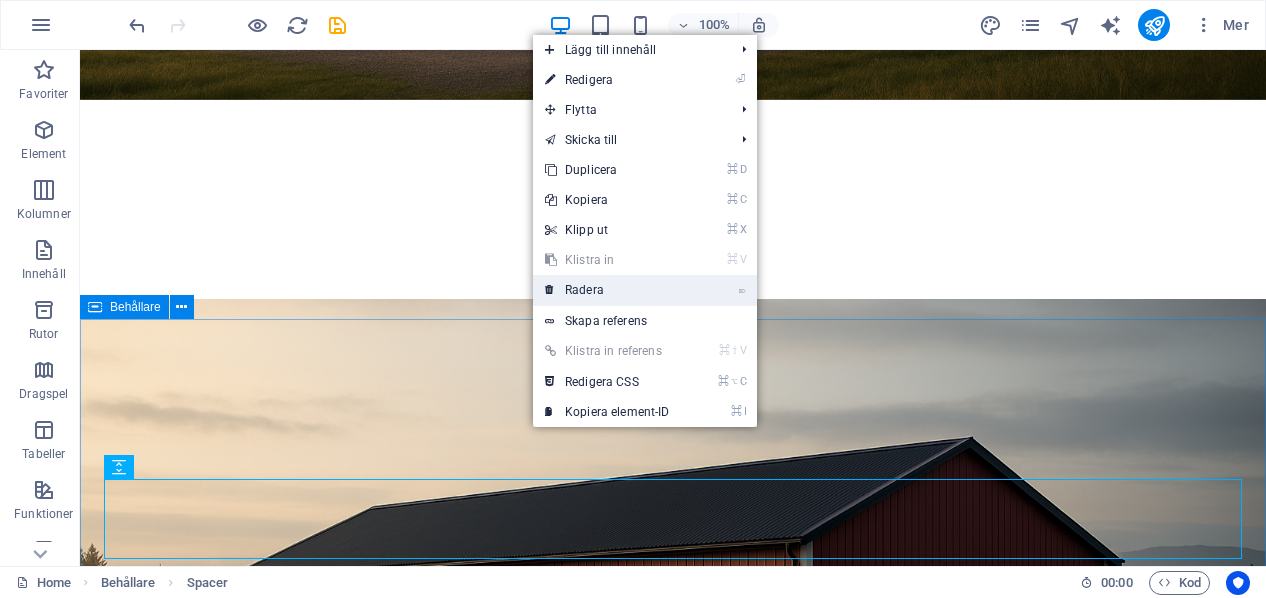click on "⌦  Radera" at bounding box center (607, 290) 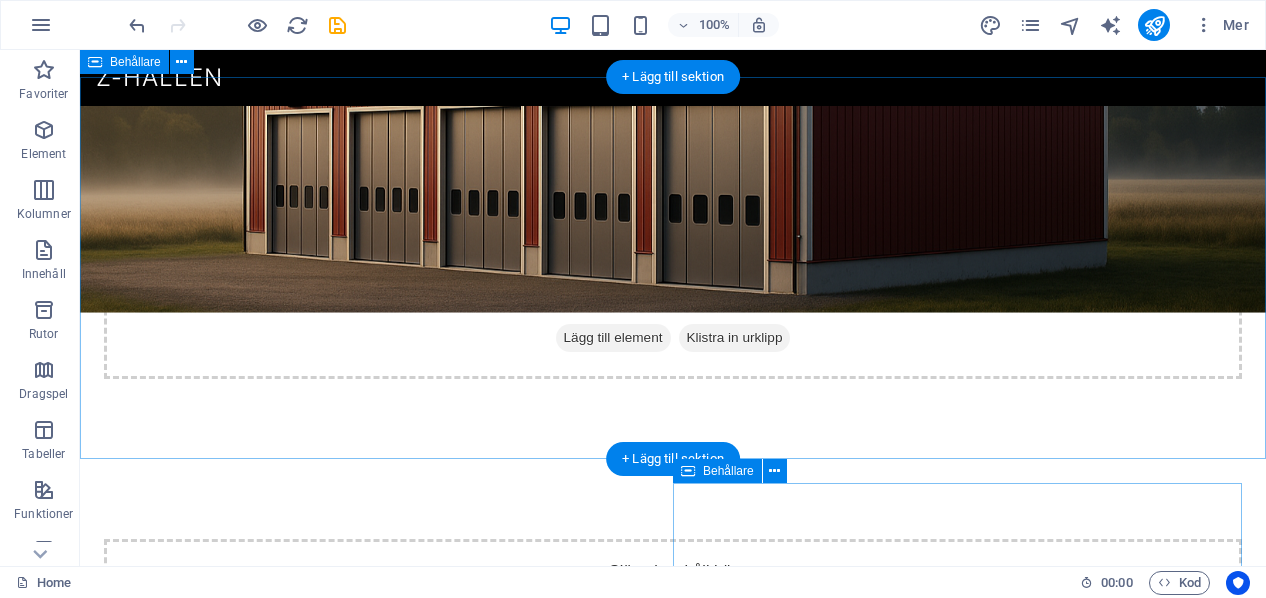scroll, scrollTop: 795, scrollLeft: 0, axis: vertical 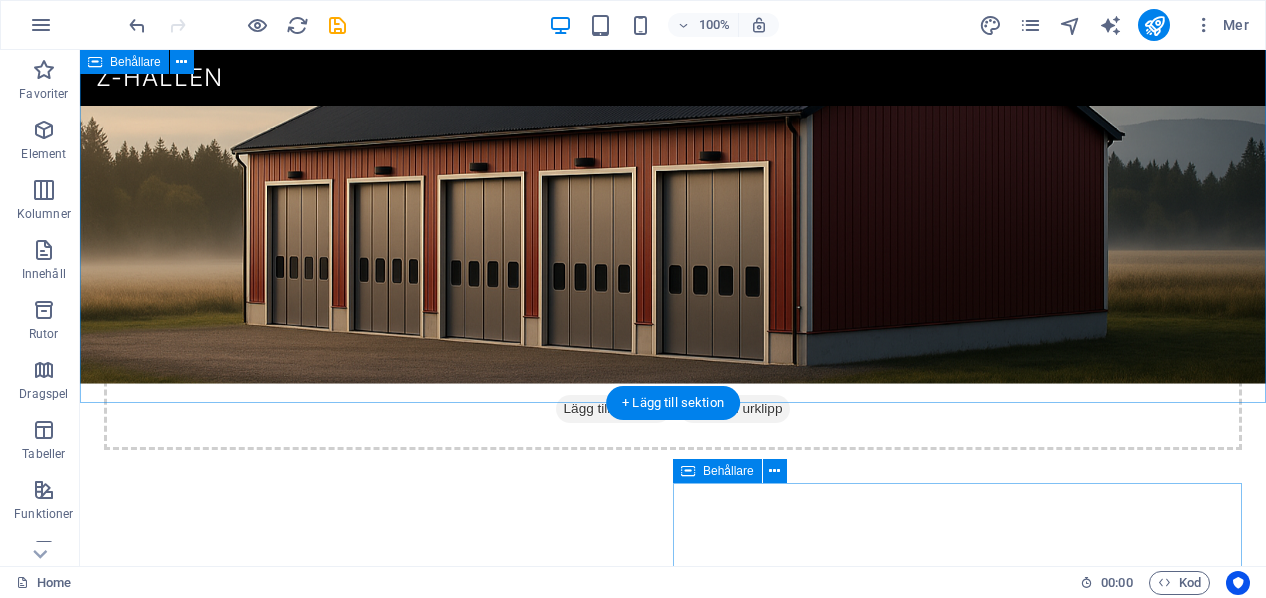 click on "Släpp innehåll här eller  Lägg till element  Klistra in urklipp" at bounding box center (673, 1063) 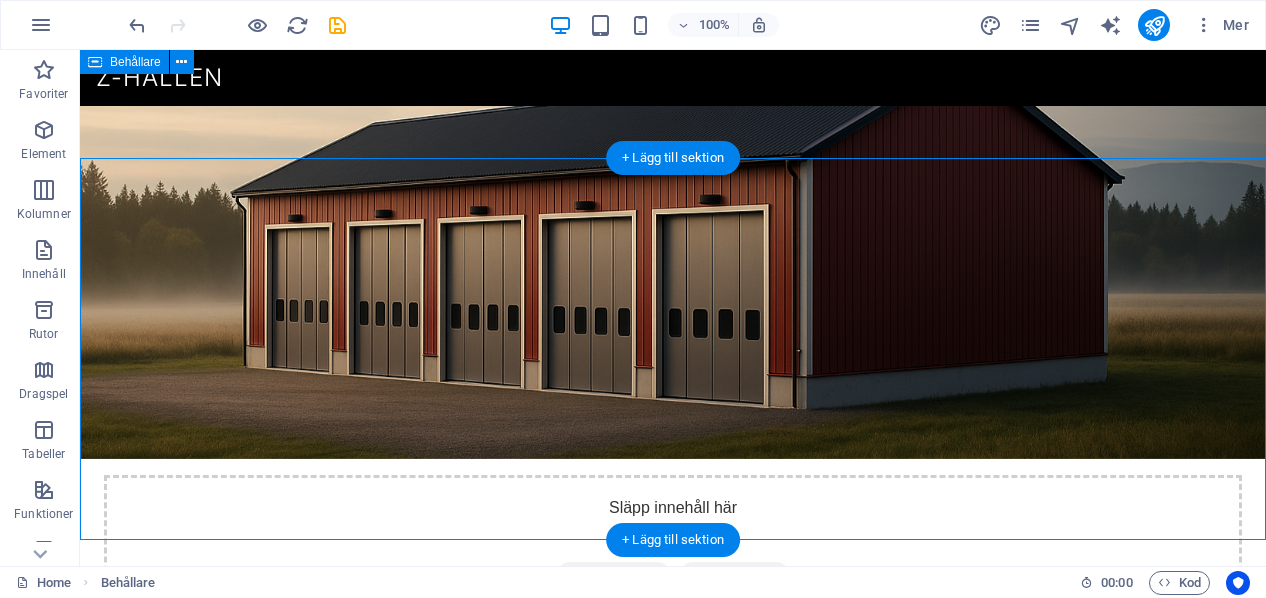 scroll, scrollTop: 605, scrollLeft: 0, axis: vertical 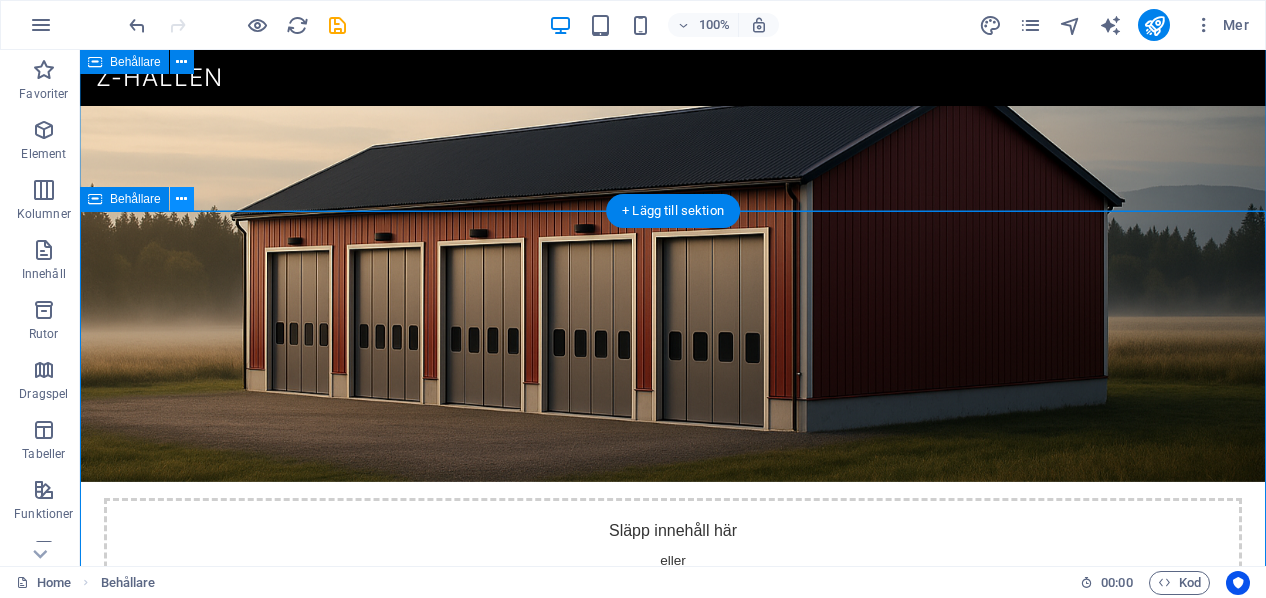 click at bounding box center (182, 199) 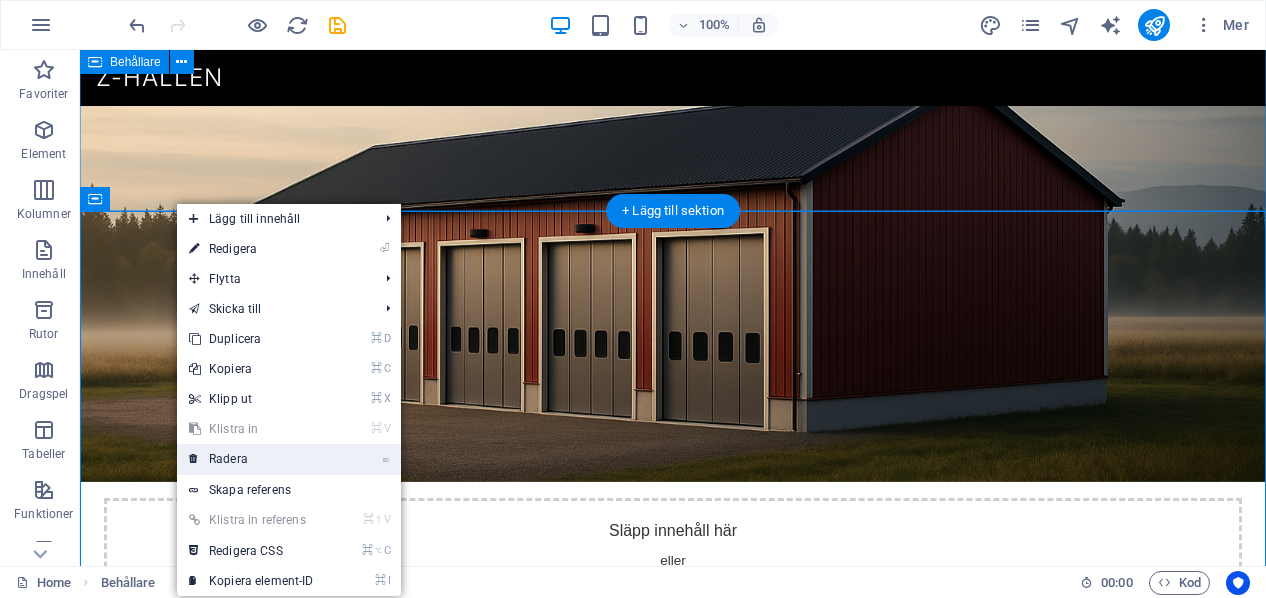 click on "⌦  Radera" at bounding box center (251, 459) 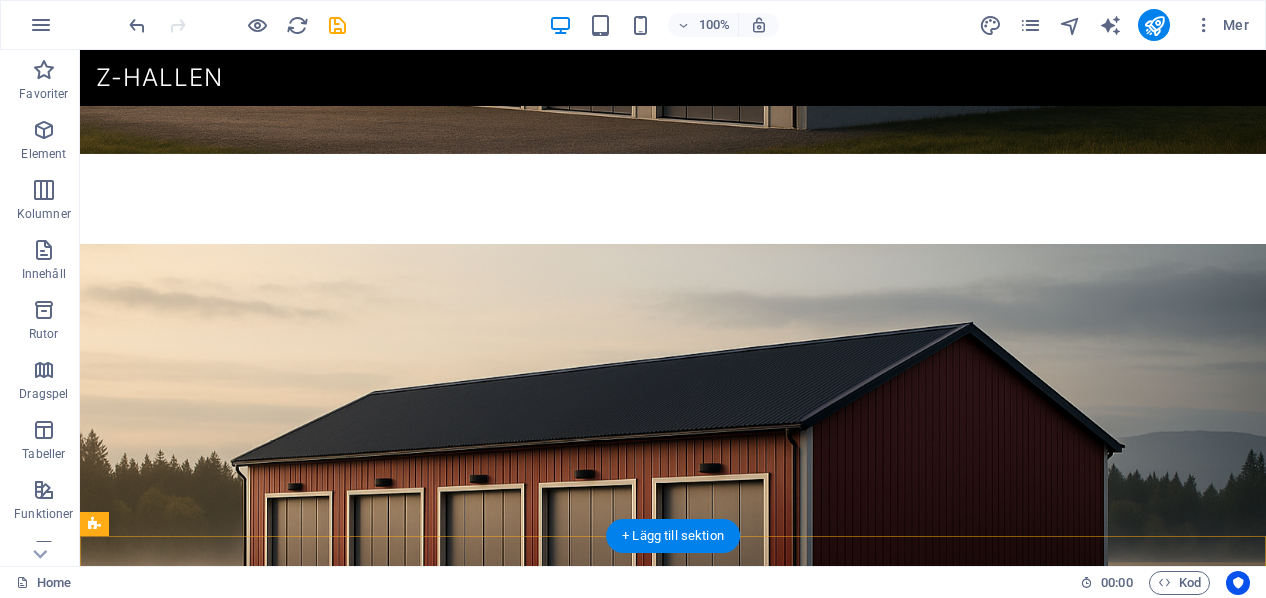 scroll, scrollTop: 280, scrollLeft: 0, axis: vertical 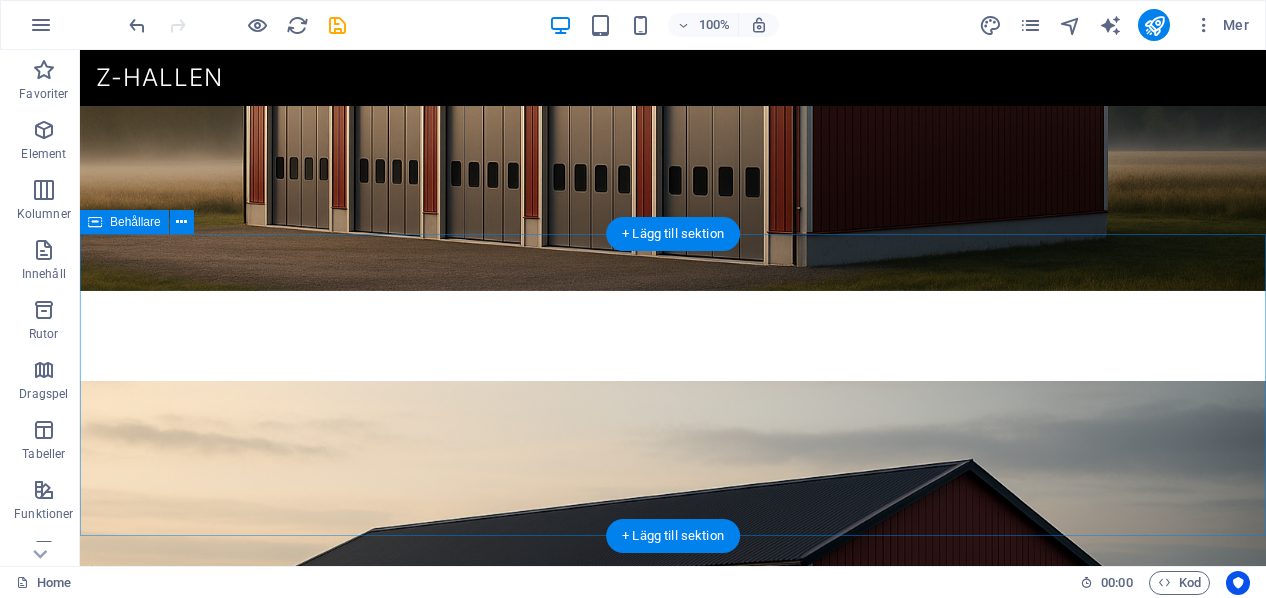 click on "Lägg till element" at bounding box center (613, 1226) 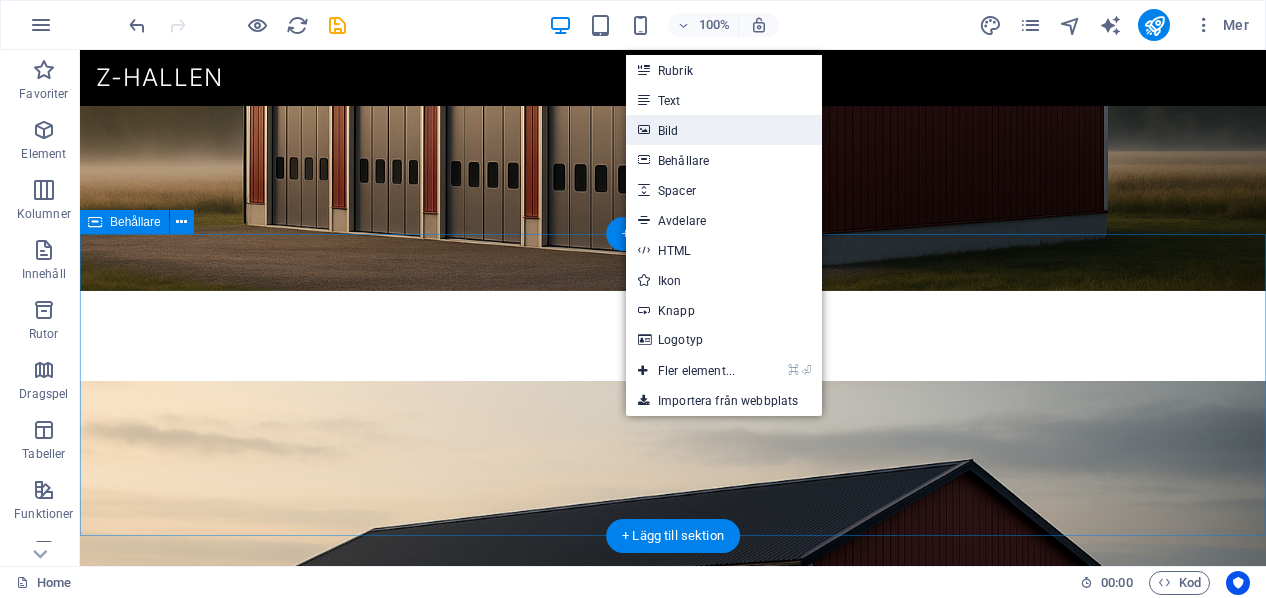 click on "Bild" at bounding box center (724, 130) 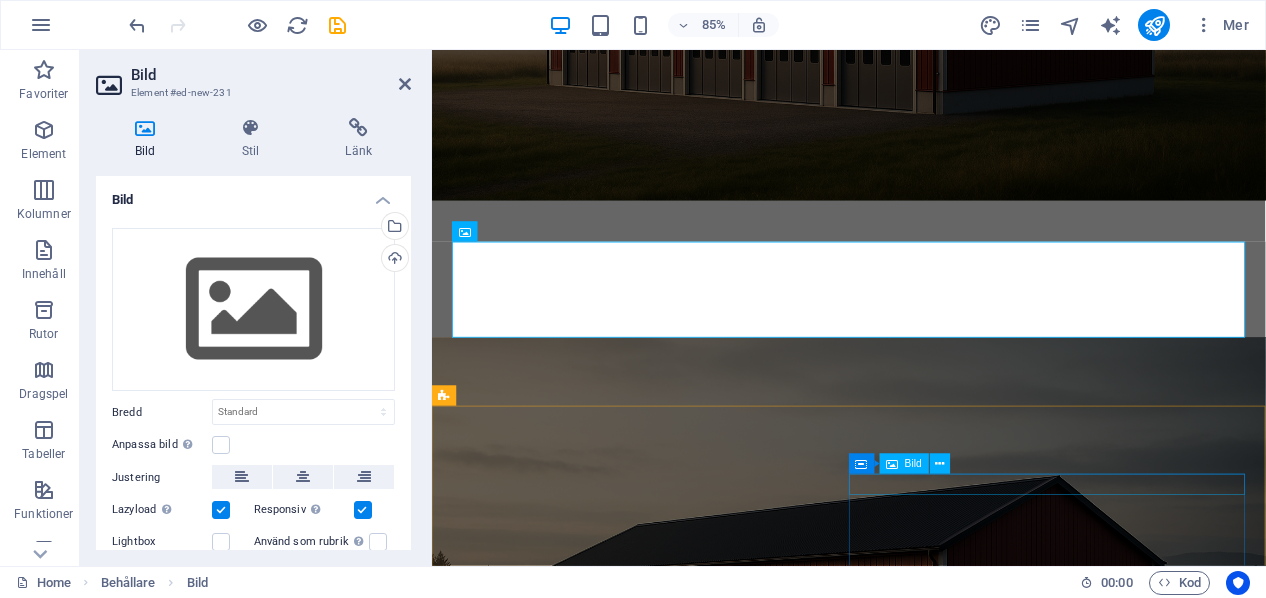 scroll, scrollTop: 457, scrollLeft: 0, axis: vertical 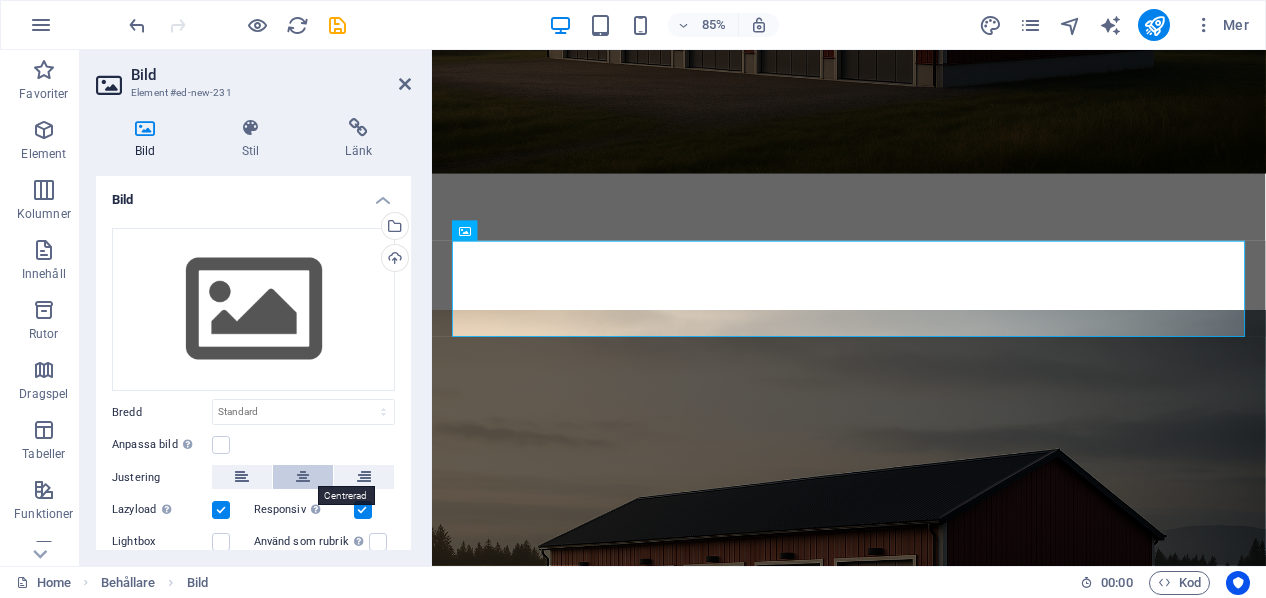 click at bounding box center (303, 477) 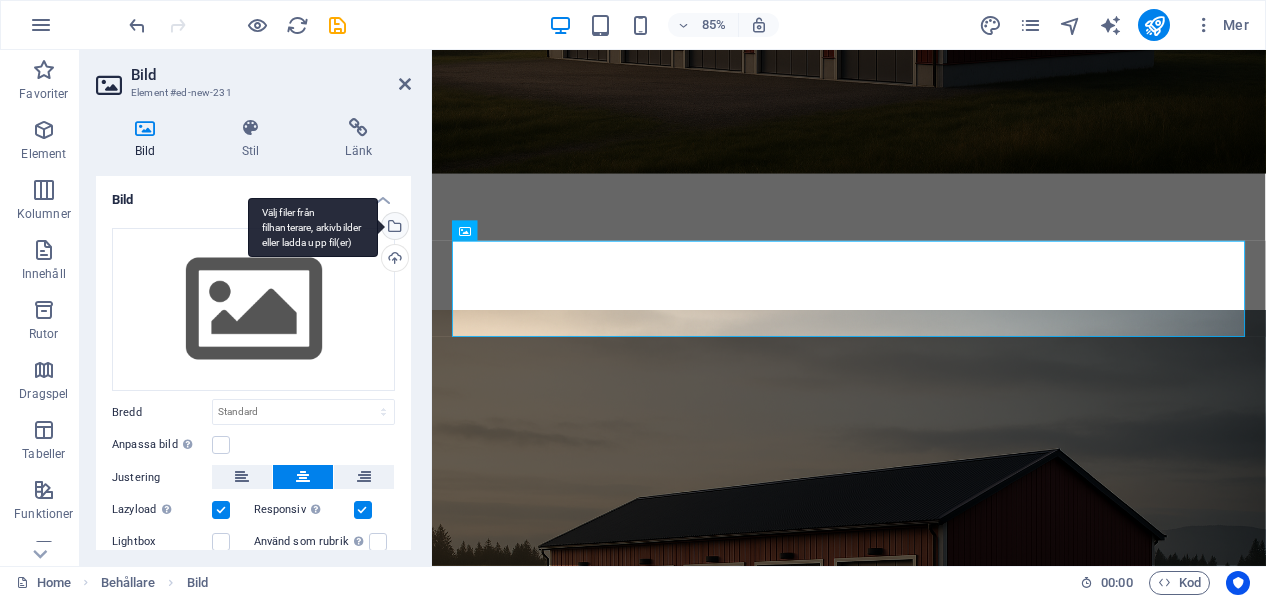 click on "Välj filer från filhanterare, arkivbilder eller ladda upp fil(er)" at bounding box center [393, 228] 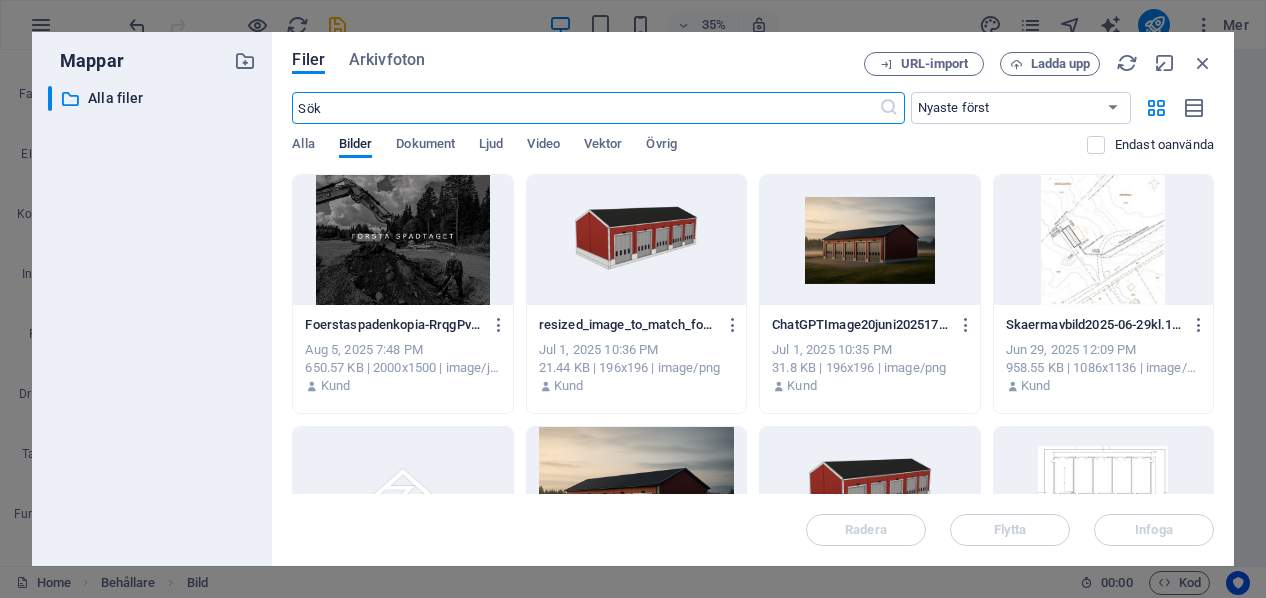 click at bounding box center (402, 240) 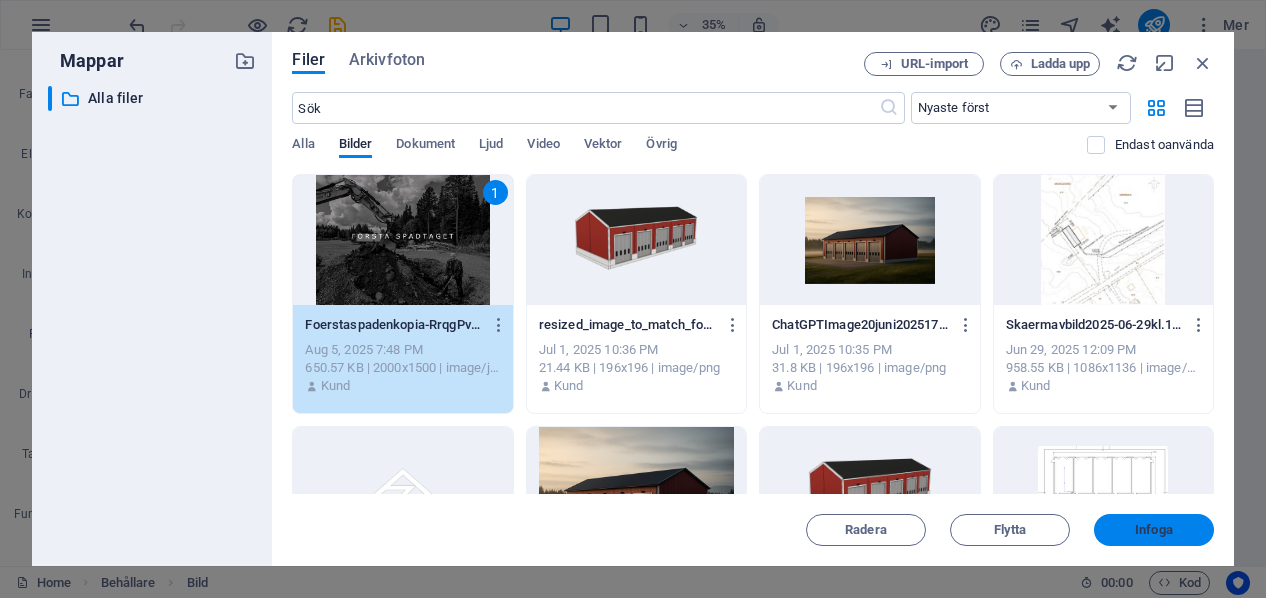 click on "Infoga" at bounding box center (1154, 530) 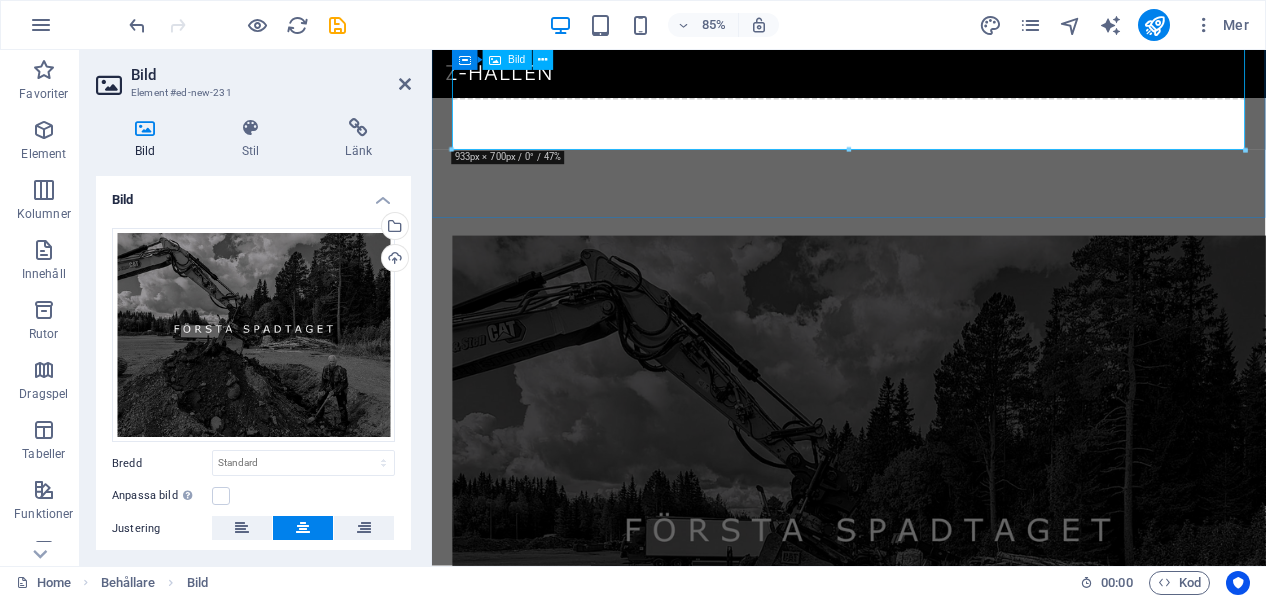 scroll, scrollTop: 1243, scrollLeft: 0, axis: vertical 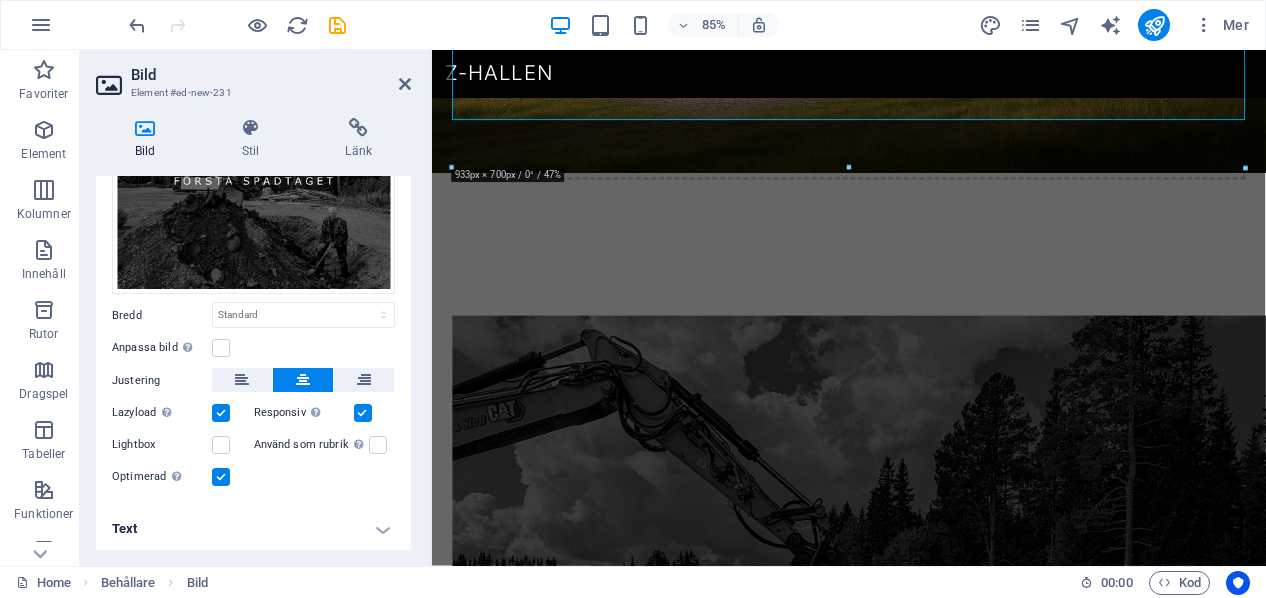 click on "Text" at bounding box center (253, 529) 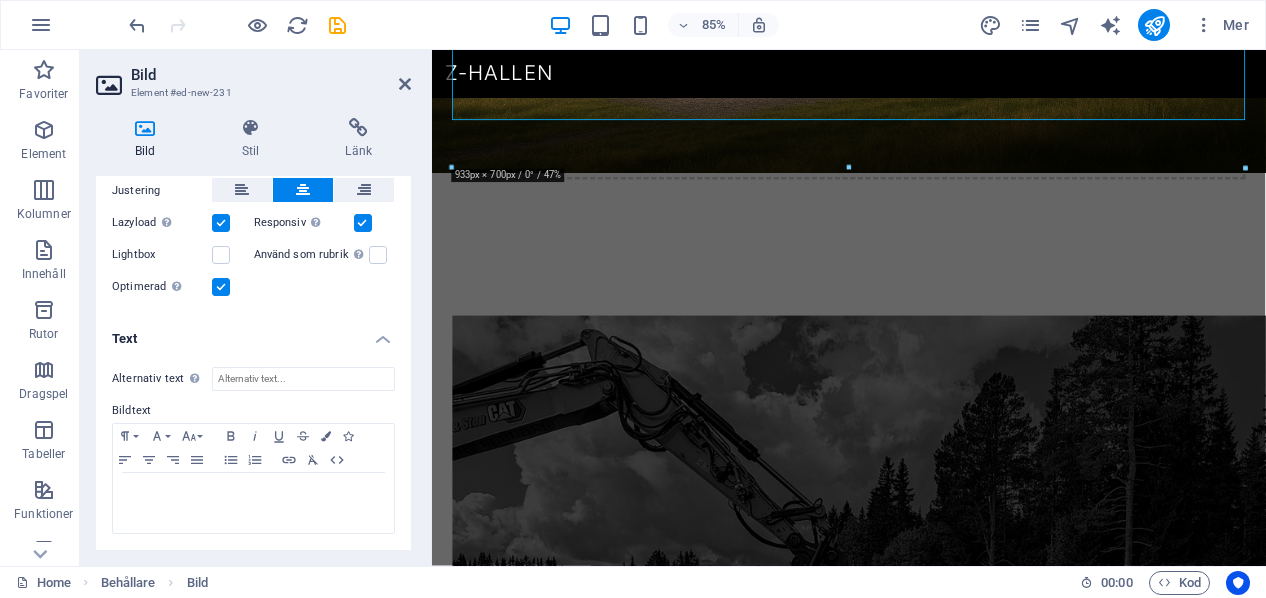 scroll, scrollTop: 336, scrollLeft: 0, axis: vertical 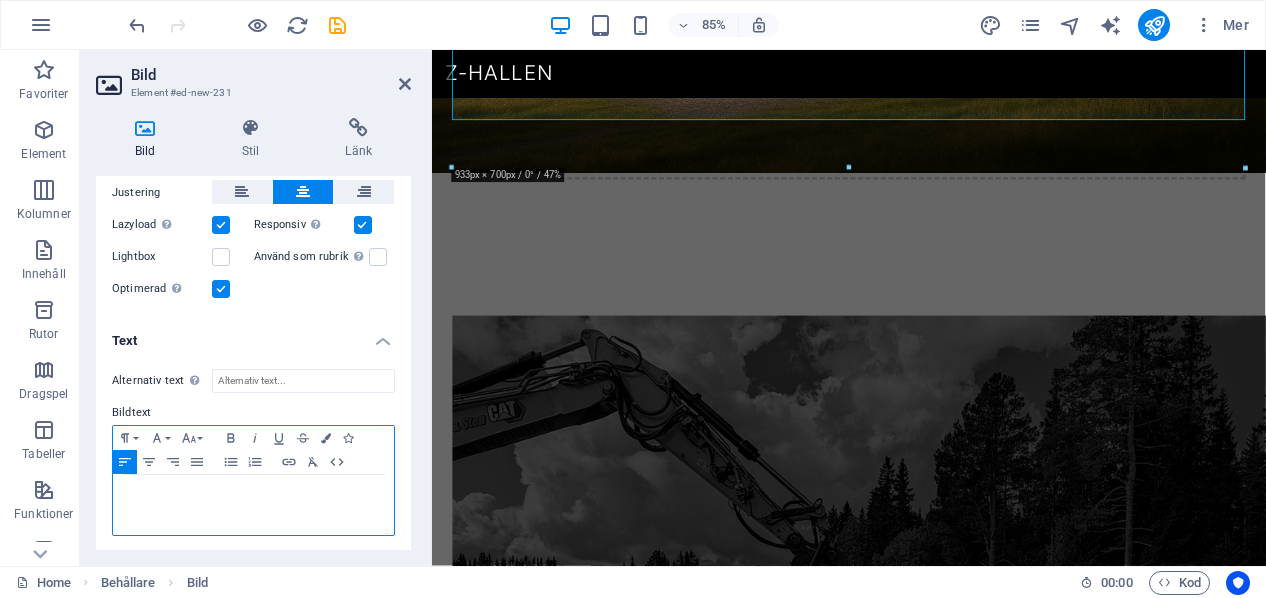 click at bounding box center (253, 494) 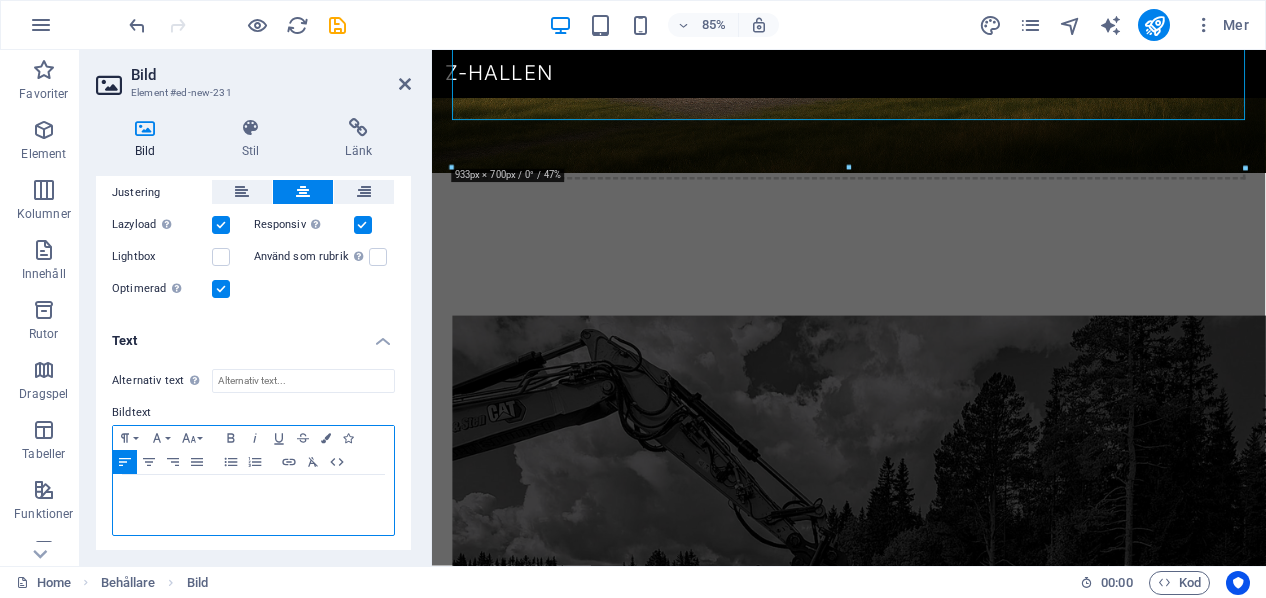 type 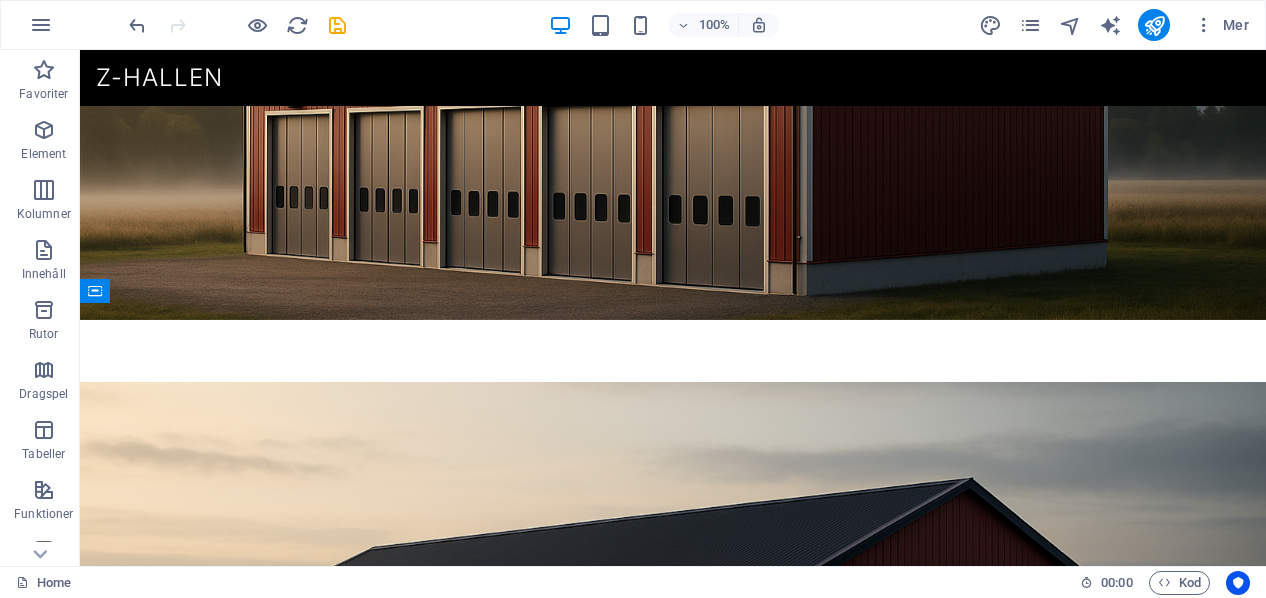 scroll, scrollTop: 185, scrollLeft: 0, axis: vertical 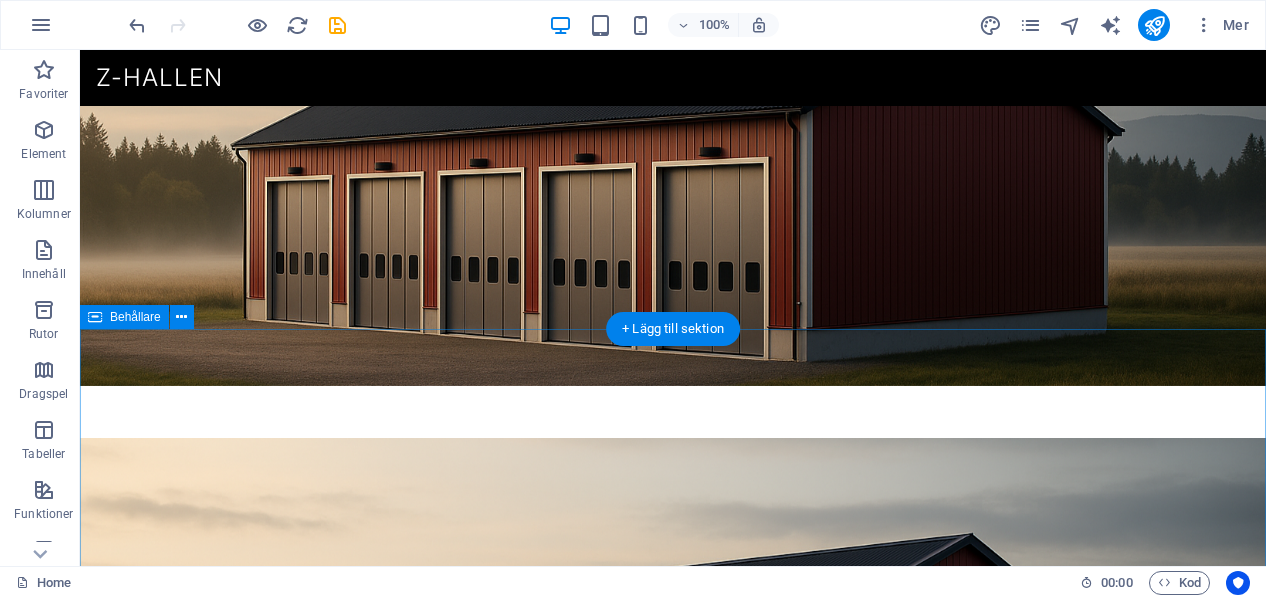click on "Lägg till element" at bounding box center (613, 1355) 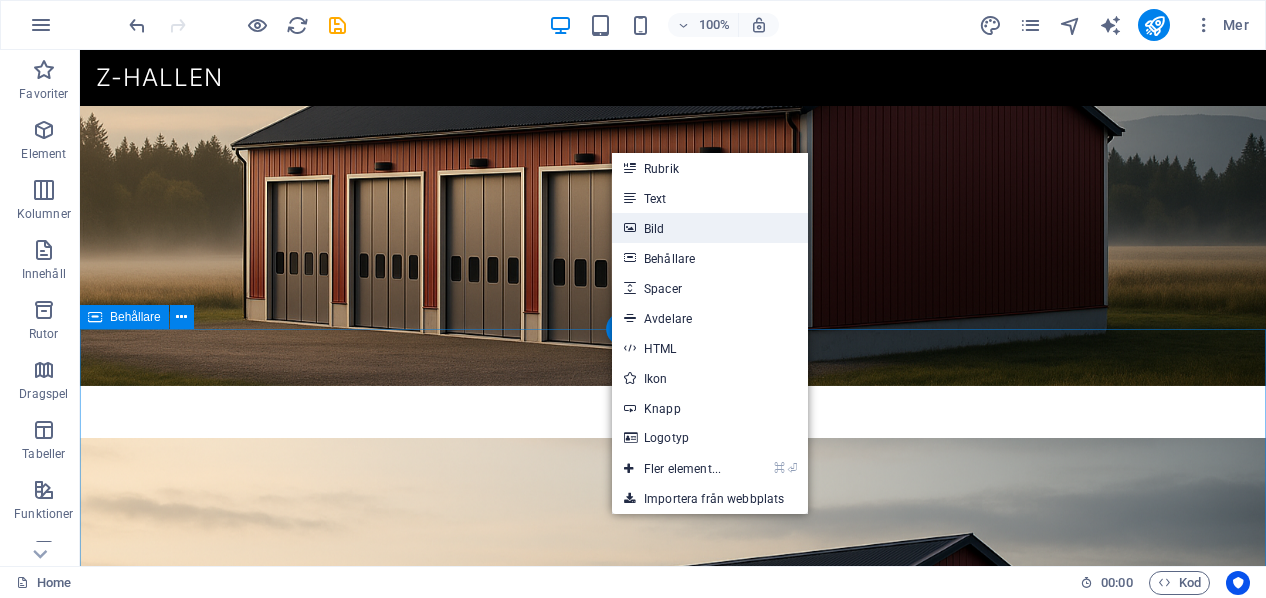 click on "Bild" at bounding box center [710, 228] 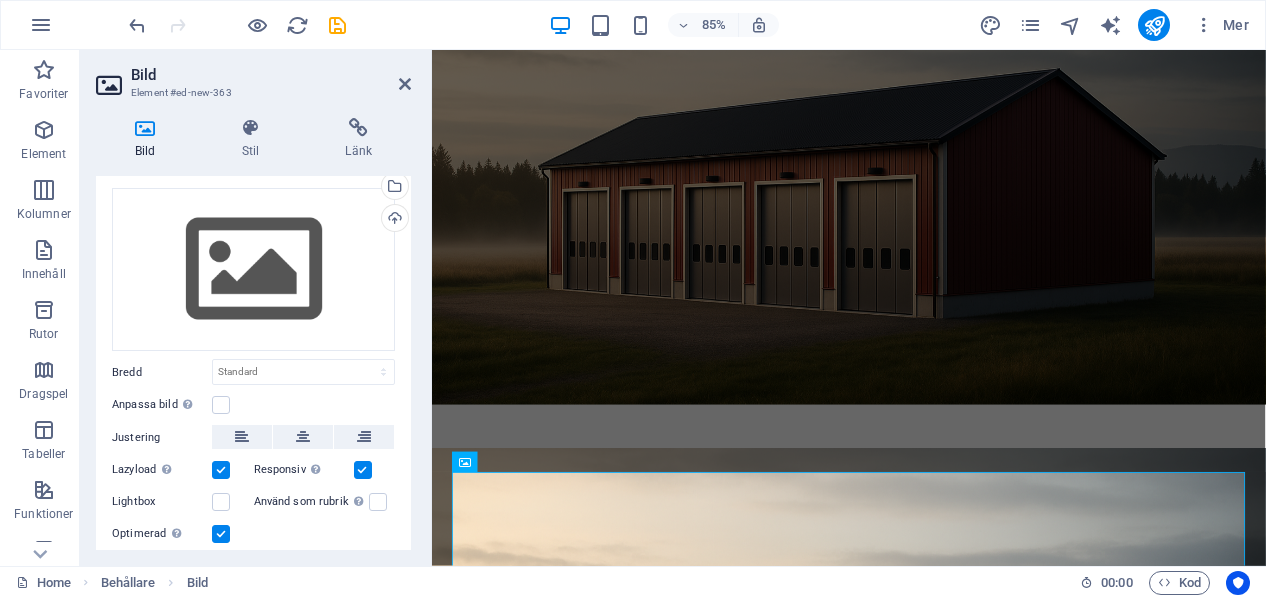 scroll, scrollTop: 43, scrollLeft: 0, axis: vertical 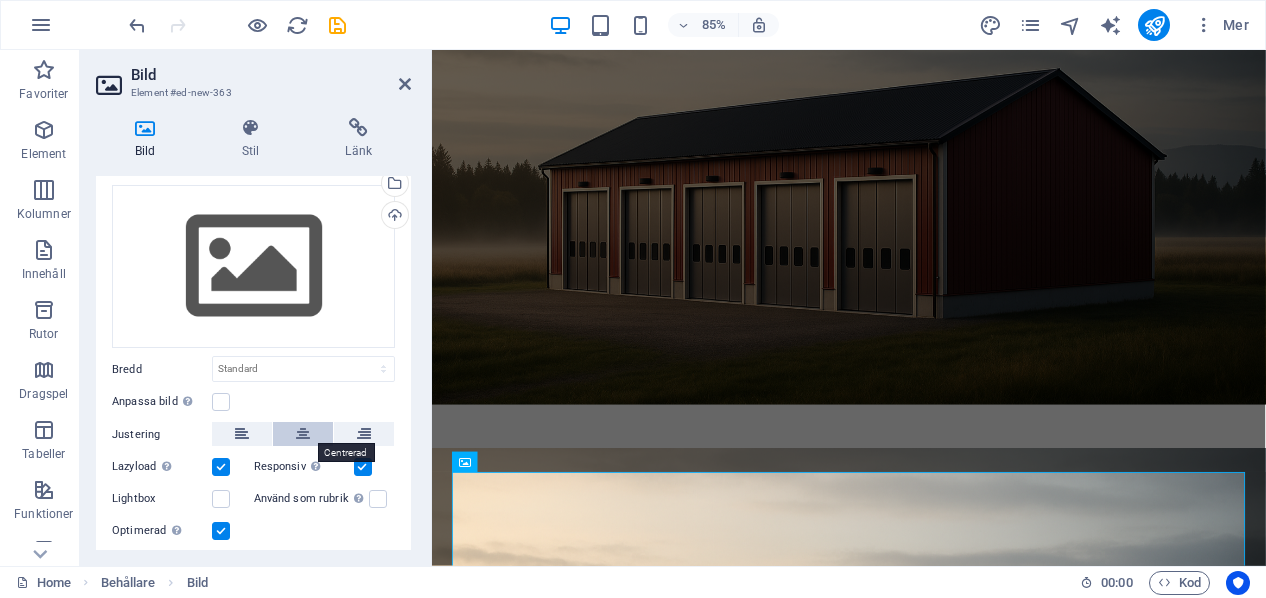 click at bounding box center (303, 434) 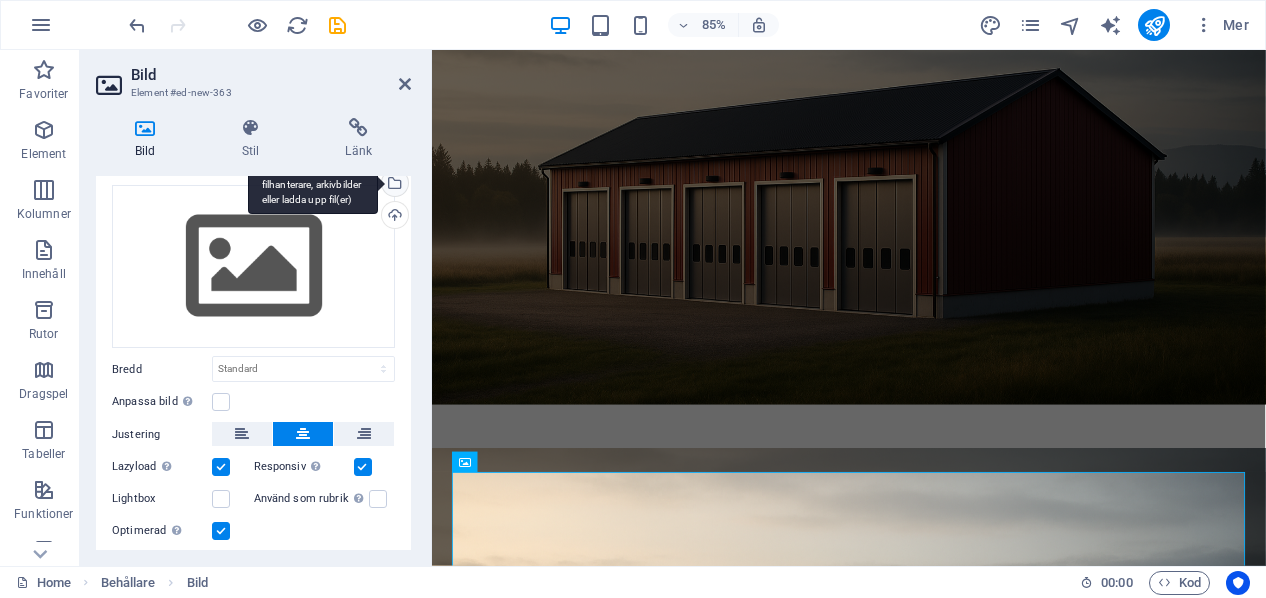 click on "Välj filer från filhanterare, arkivbilder eller ladda upp fil(er)" at bounding box center [393, 185] 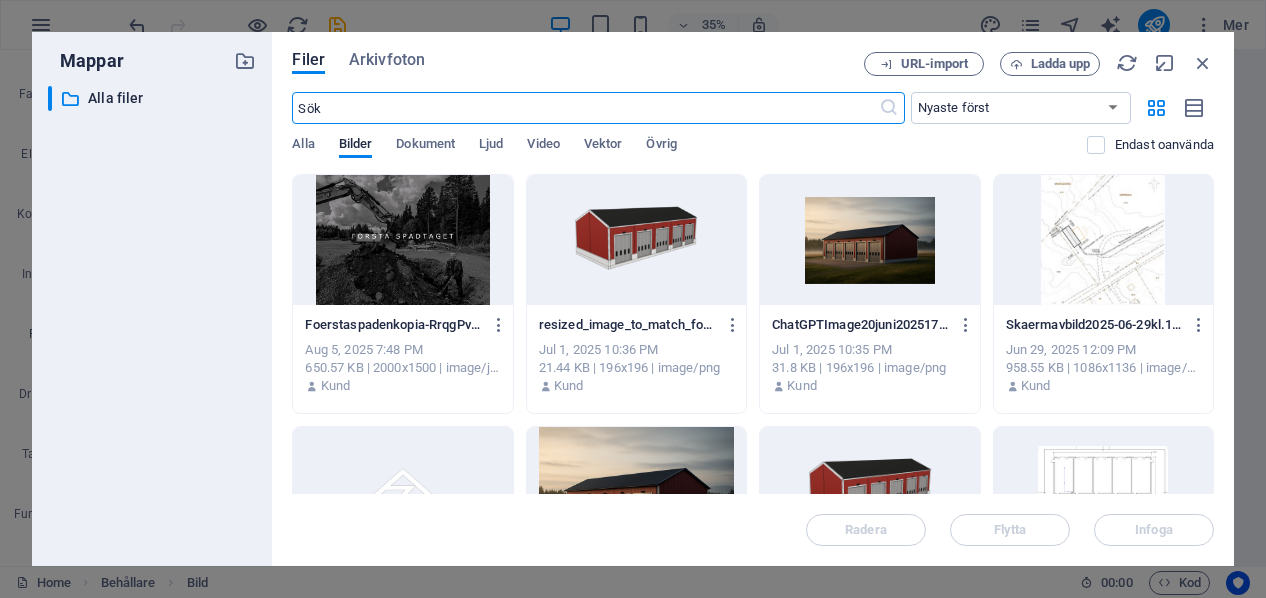 click at bounding box center (402, 240) 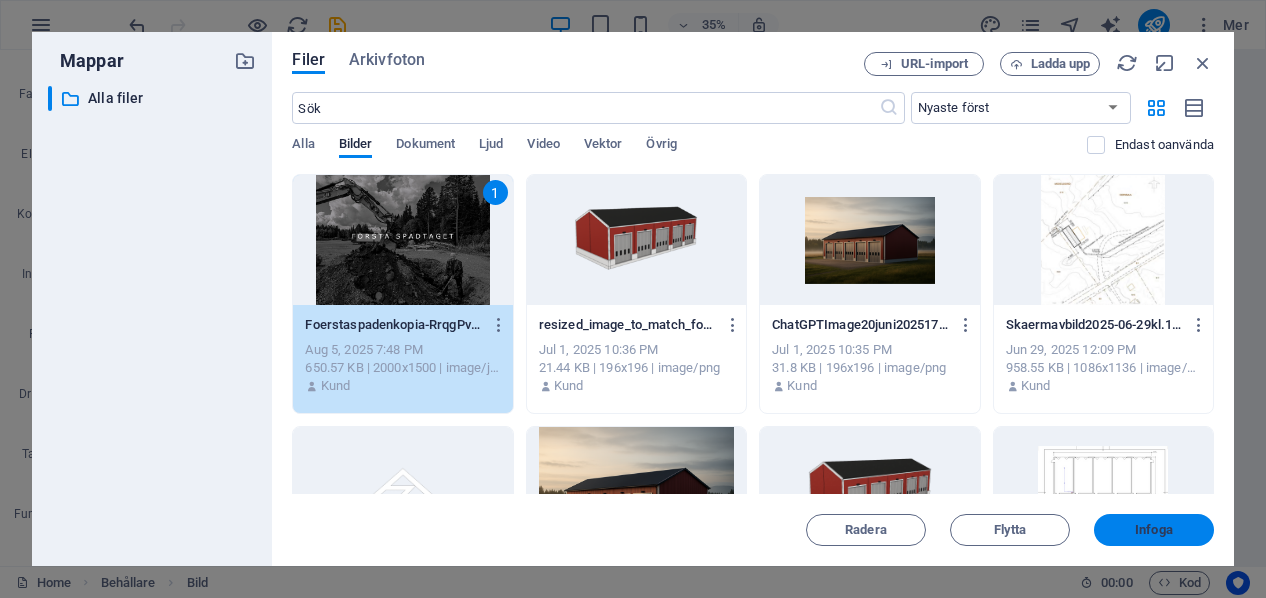 drag, startPoint x: 1145, startPoint y: 536, endPoint x: 839, endPoint y: 572, distance: 308.11038 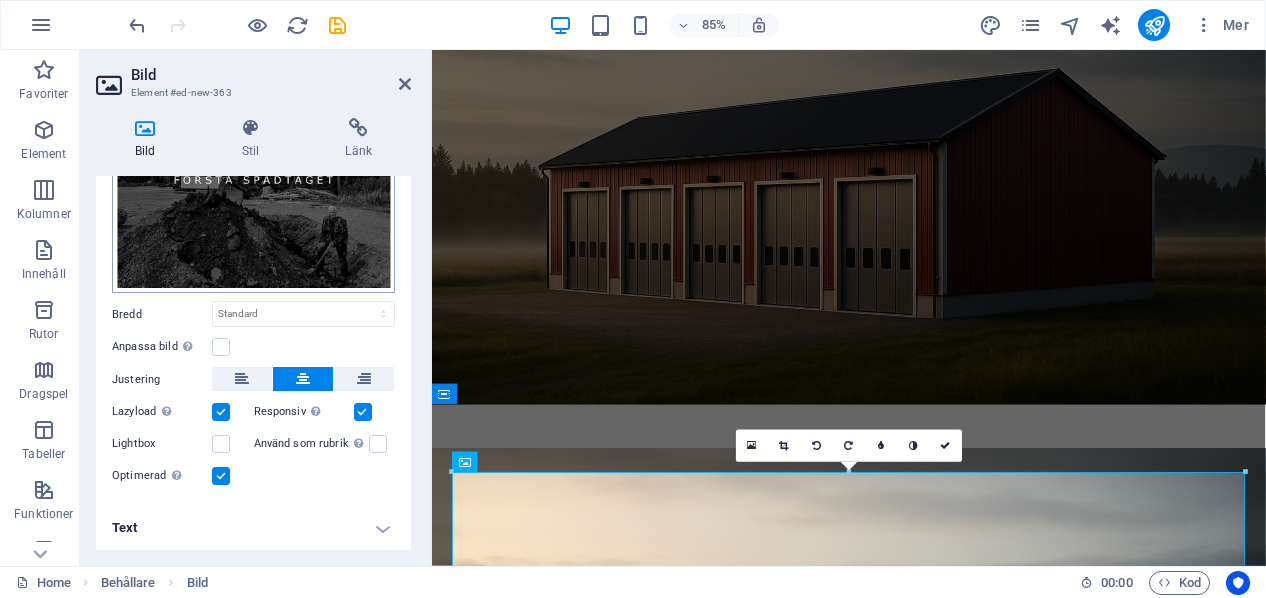scroll, scrollTop: 148, scrollLeft: 0, axis: vertical 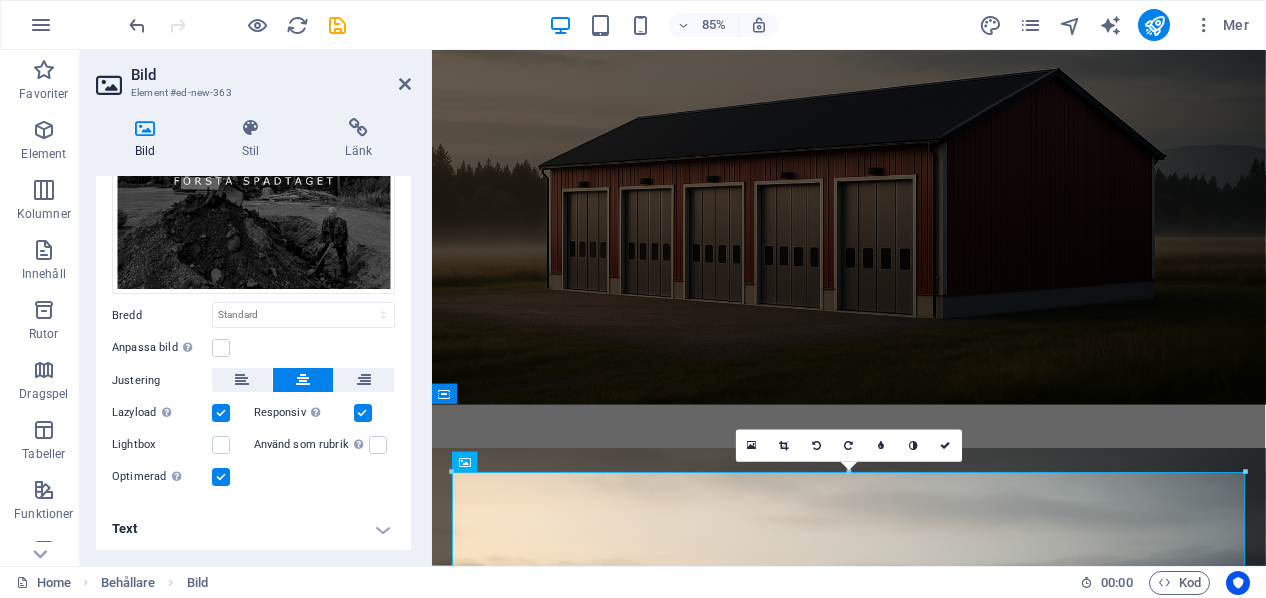 click on "Text" at bounding box center (253, 529) 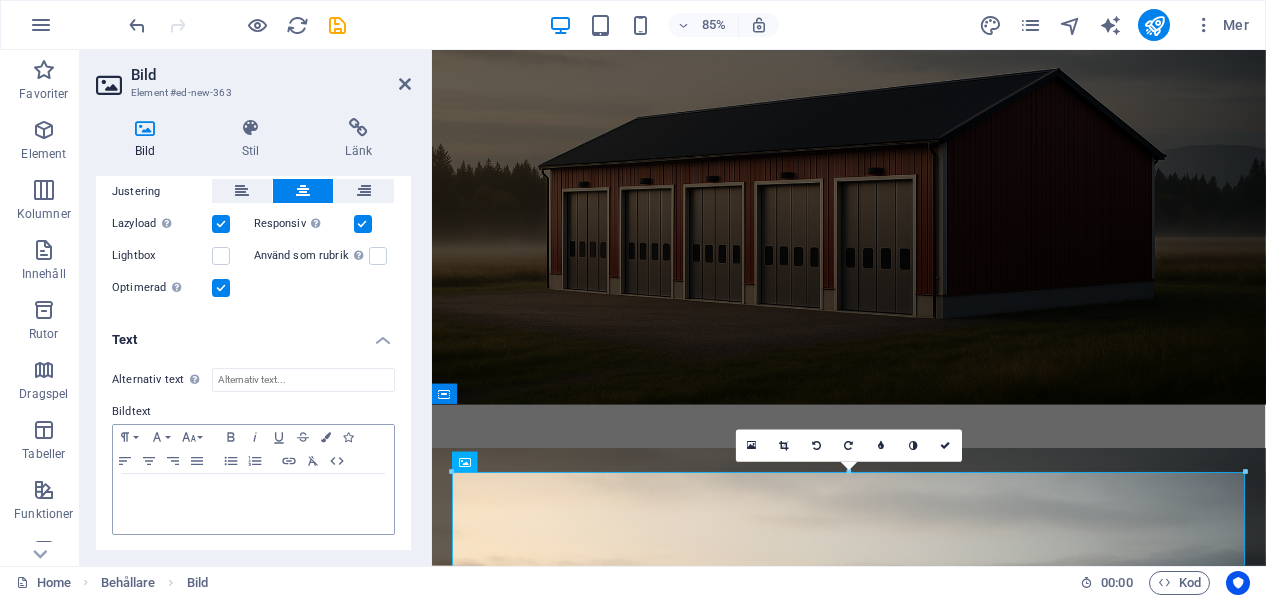 scroll, scrollTop: 336, scrollLeft: 0, axis: vertical 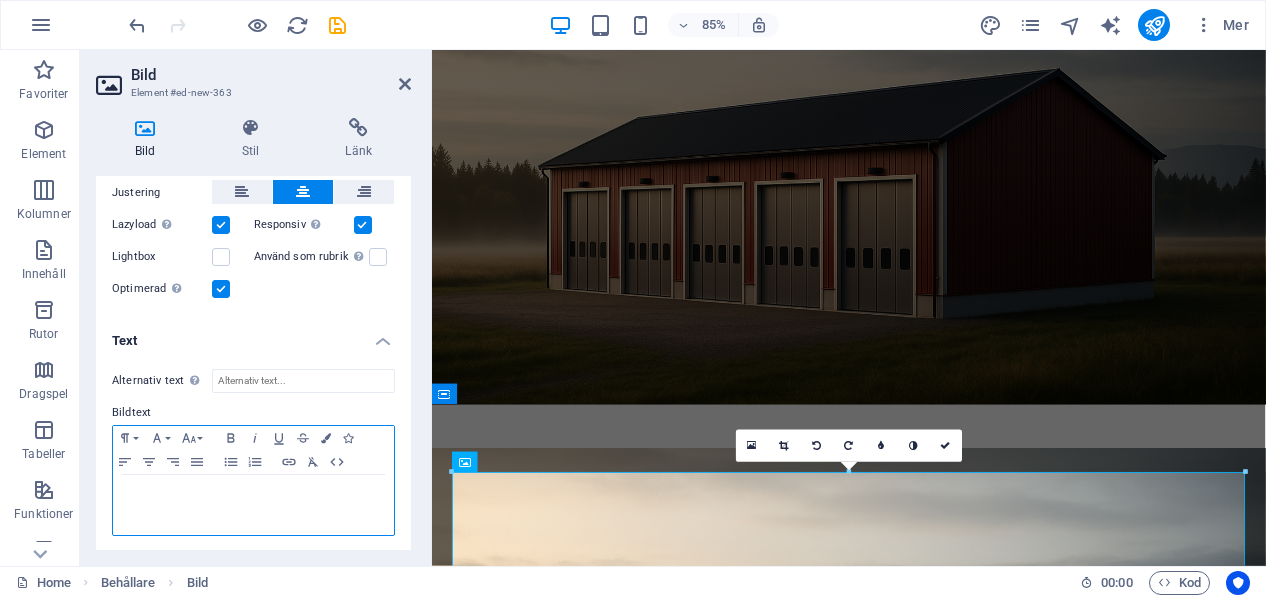 click at bounding box center (253, 494) 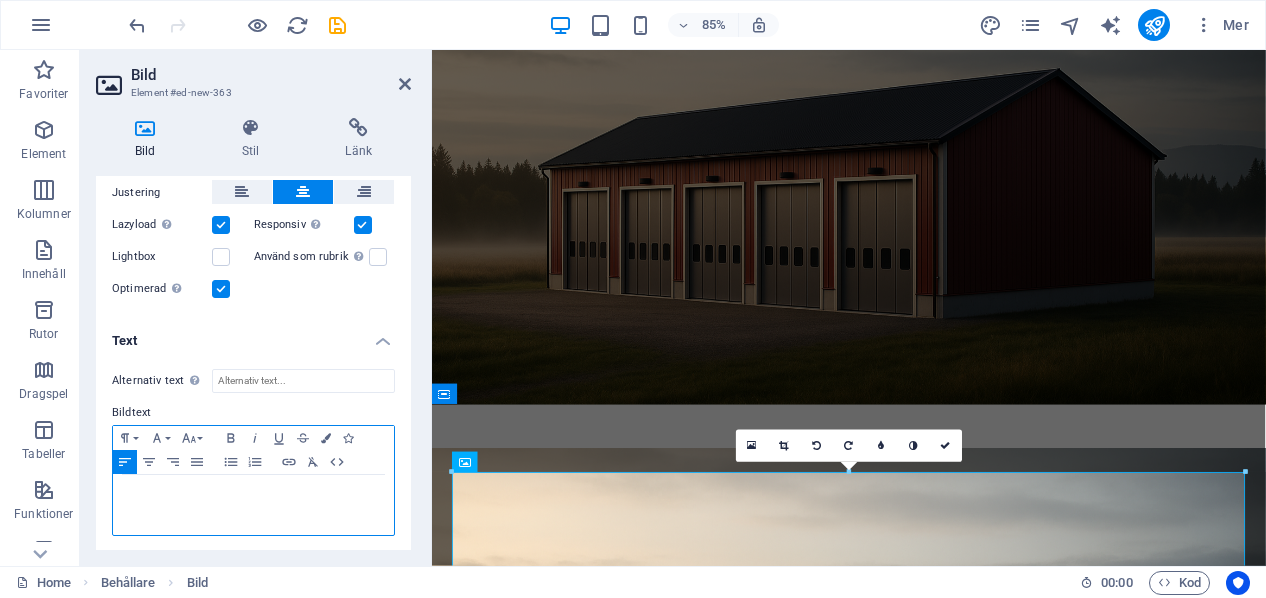 type 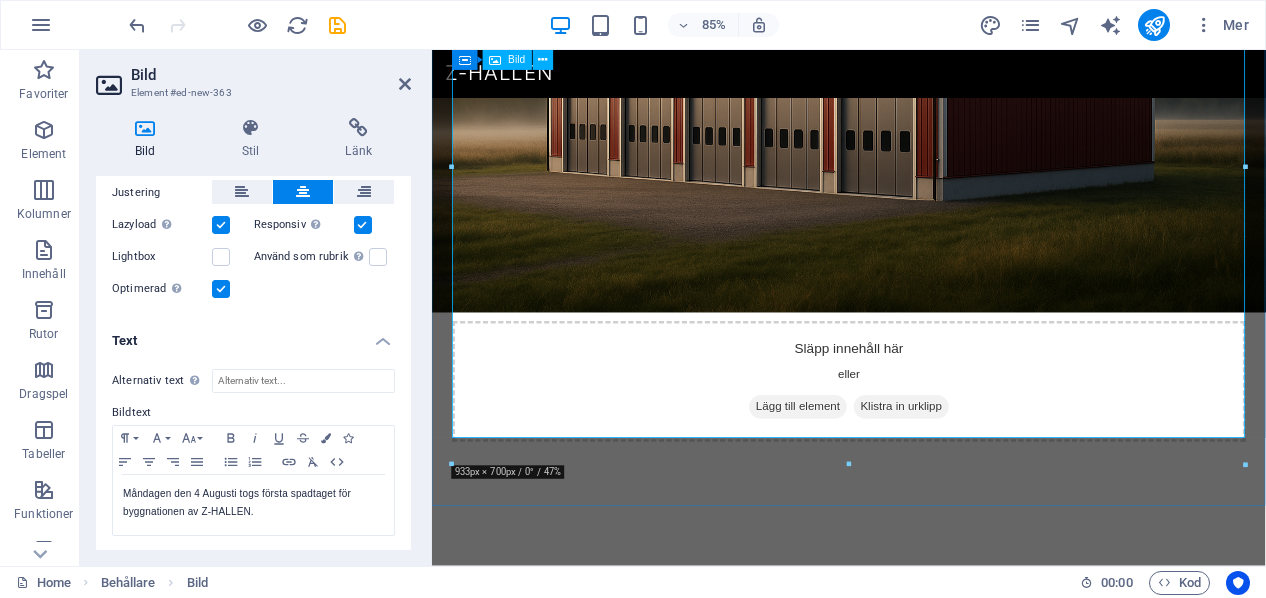 scroll, scrollTop: 894, scrollLeft: 0, axis: vertical 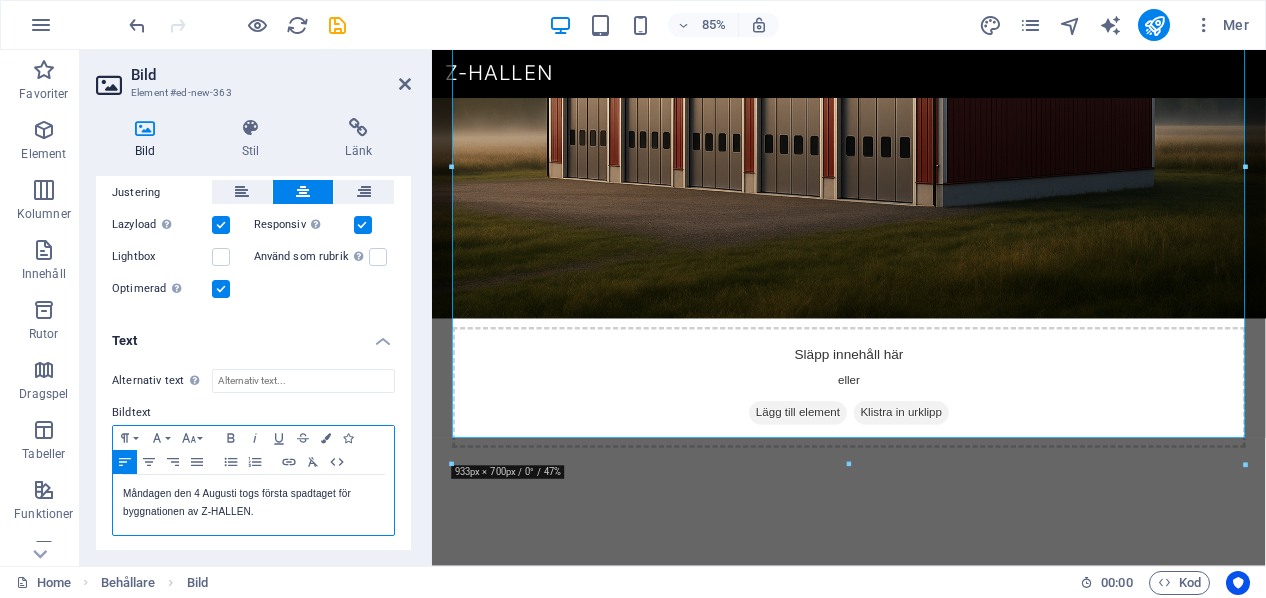 drag, startPoint x: 260, startPoint y: 516, endPoint x: 121, endPoint y: 491, distance: 141.2303 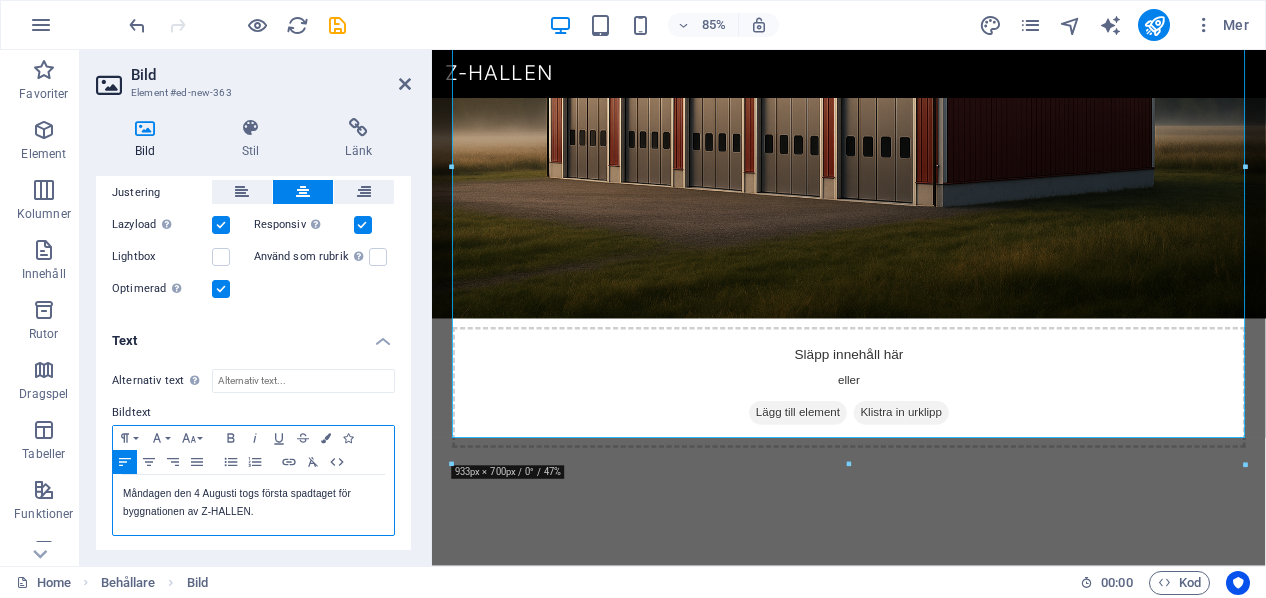click on "Måndagen den 4 Augusti togs första spadtaget för byggnationen av Z-HALLEN." at bounding box center [253, 505] 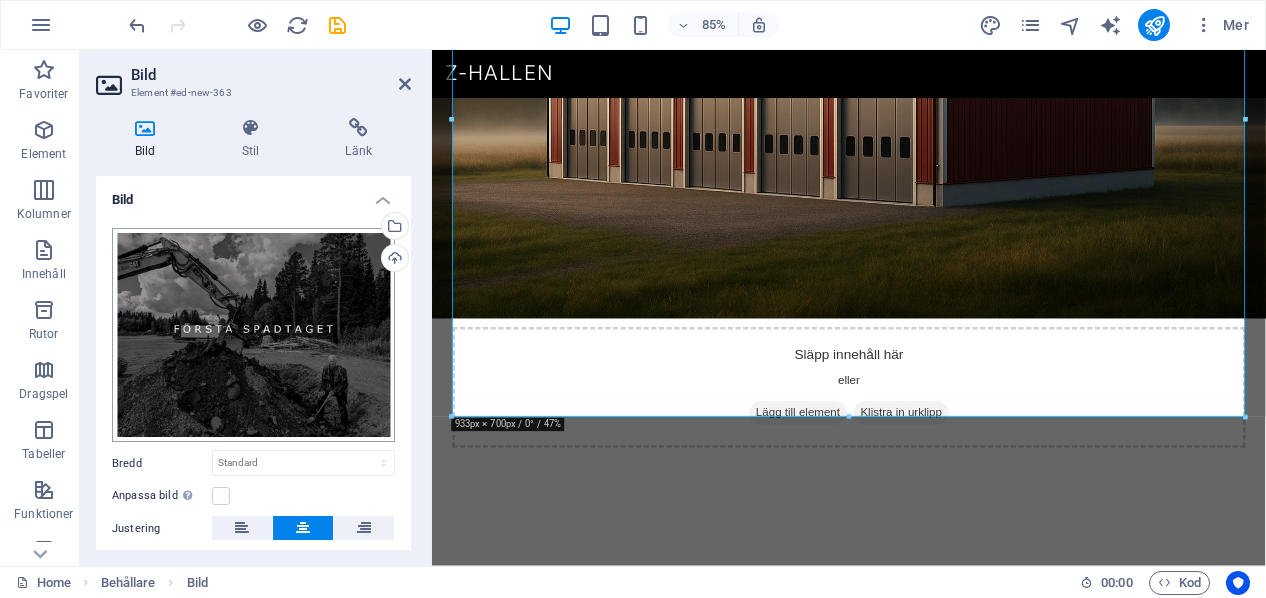 scroll, scrollTop: 0, scrollLeft: 0, axis: both 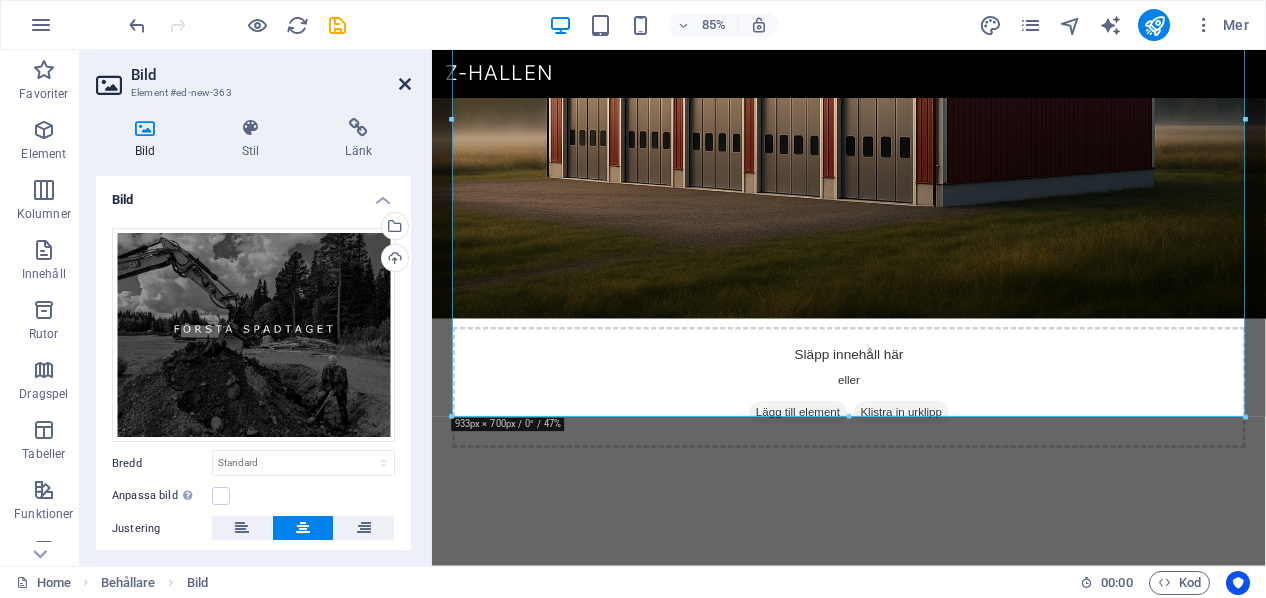 click at bounding box center [405, 84] 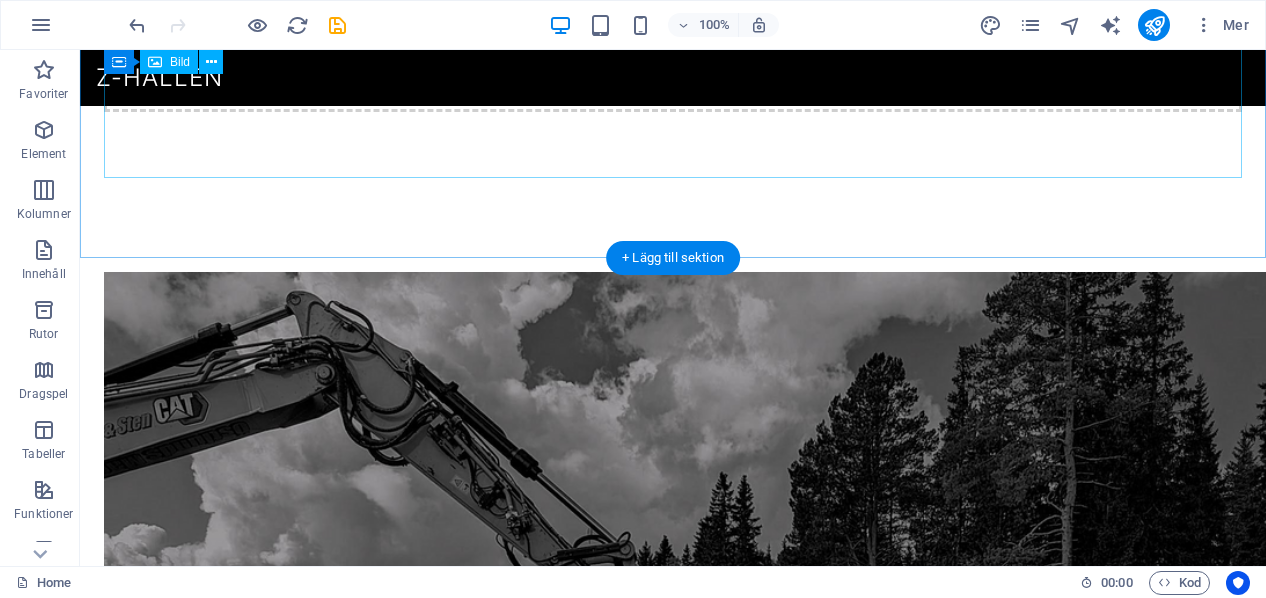 scroll, scrollTop: 1152, scrollLeft: 0, axis: vertical 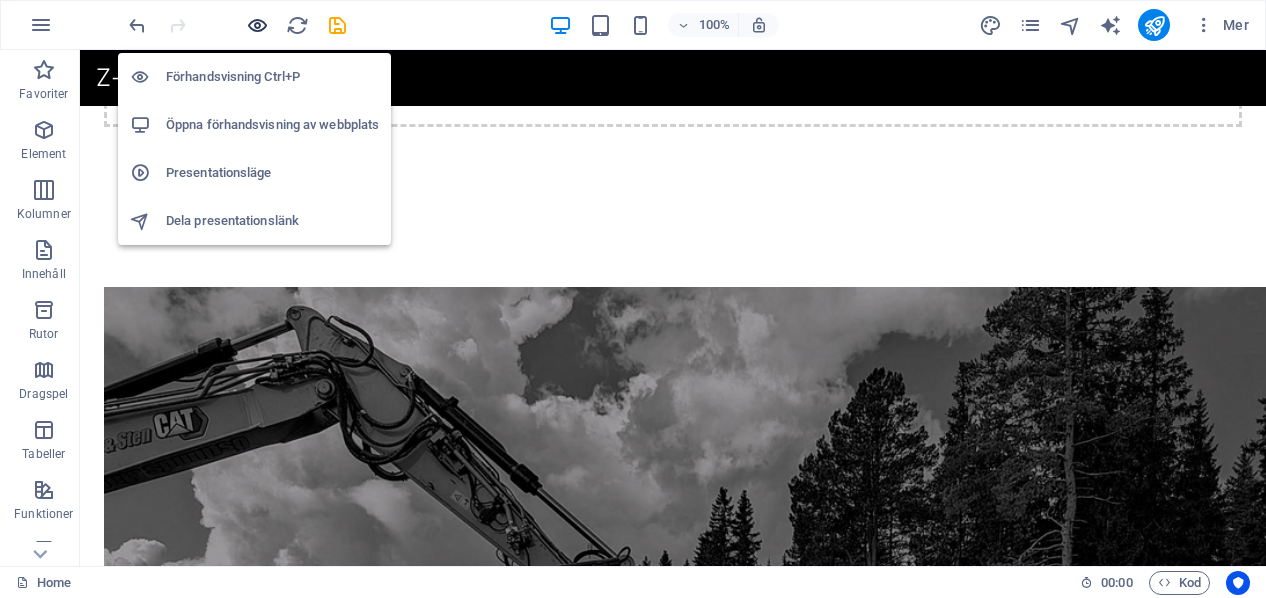 click at bounding box center [257, 25] 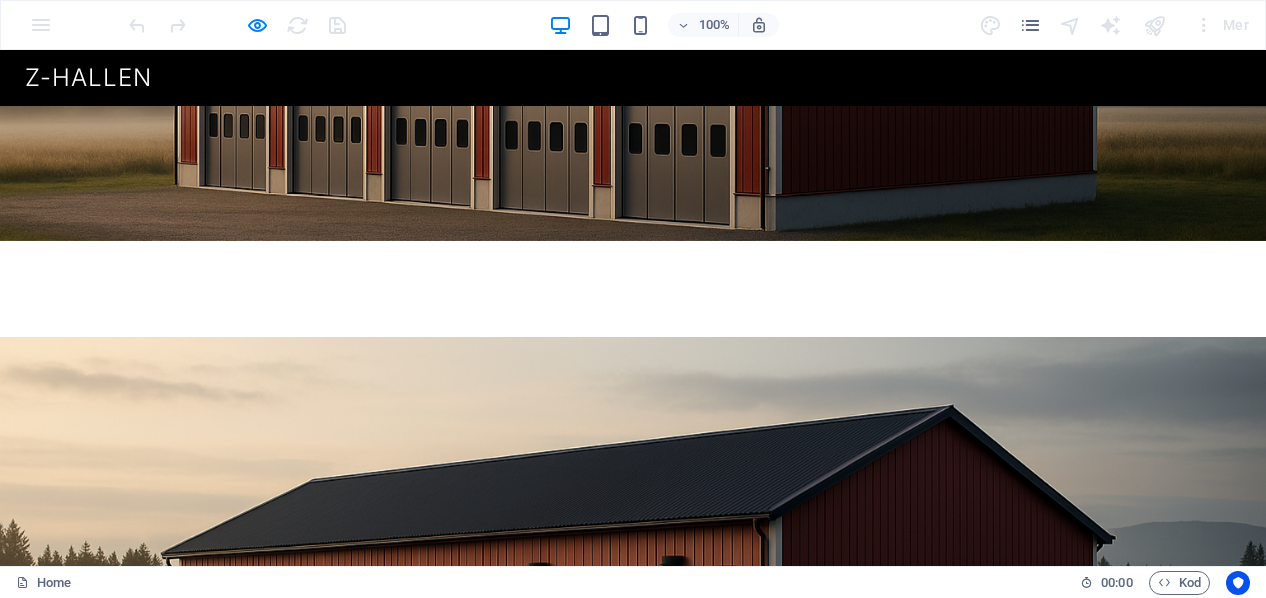 scroll, scrollTop: 281, scrollLeft: 0, axis: vertical 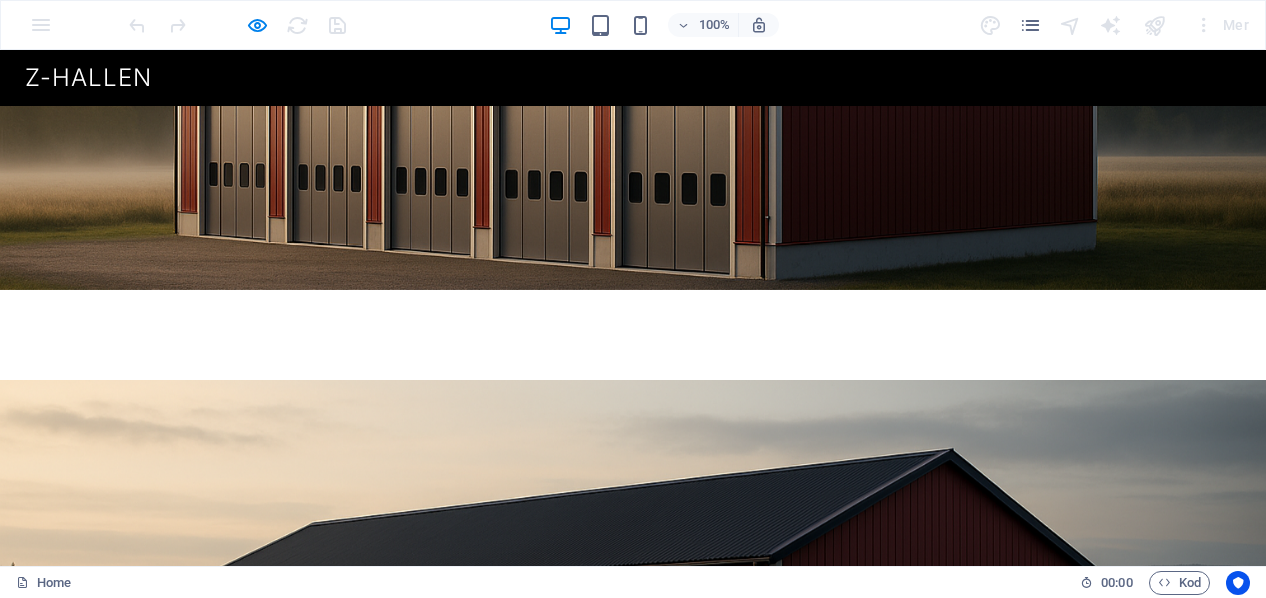 click at bounding box center (633, 1457) 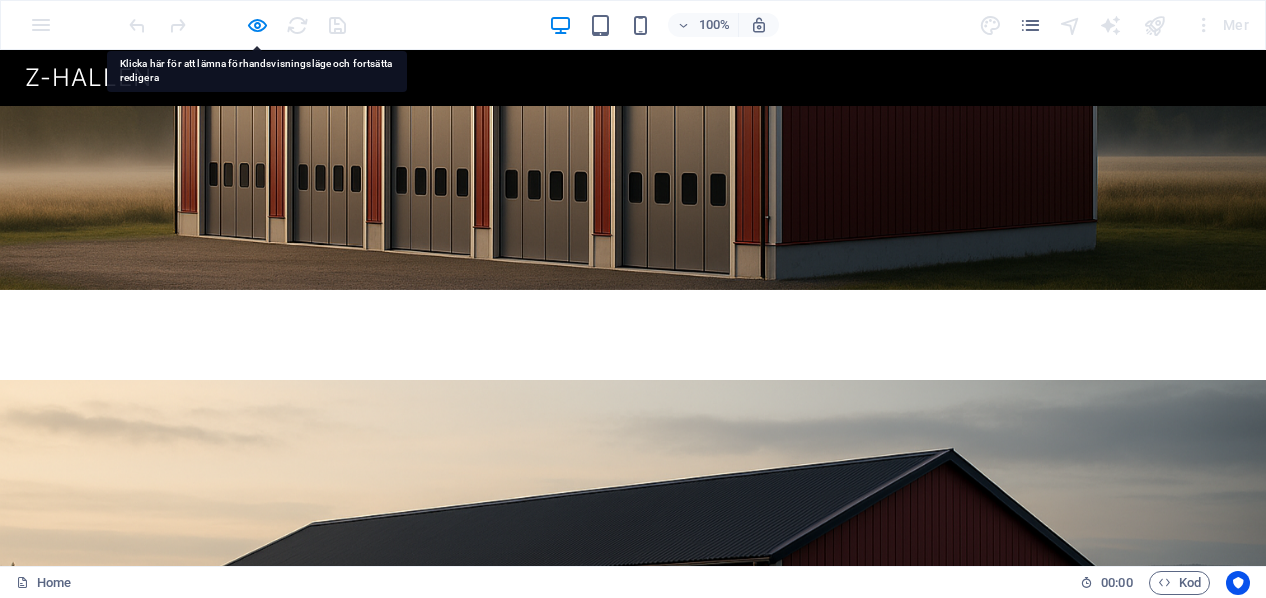 click at bounding box center (633, 1457) 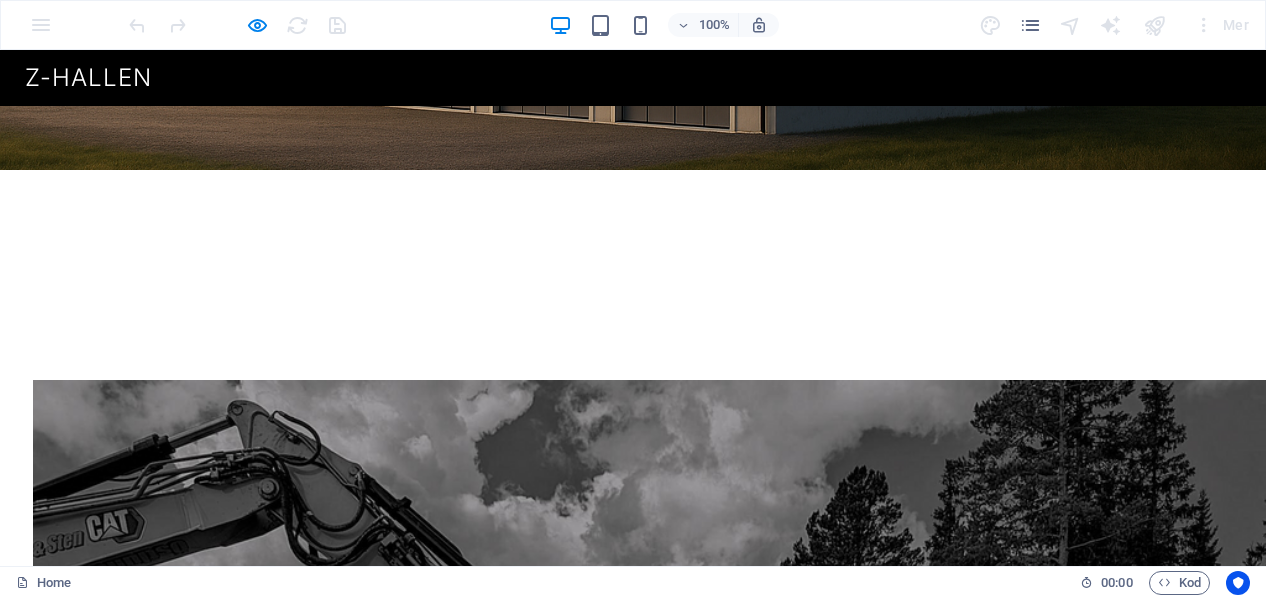 scroll, scrollTop: 900, scrollLeft: 0, axis: vertical 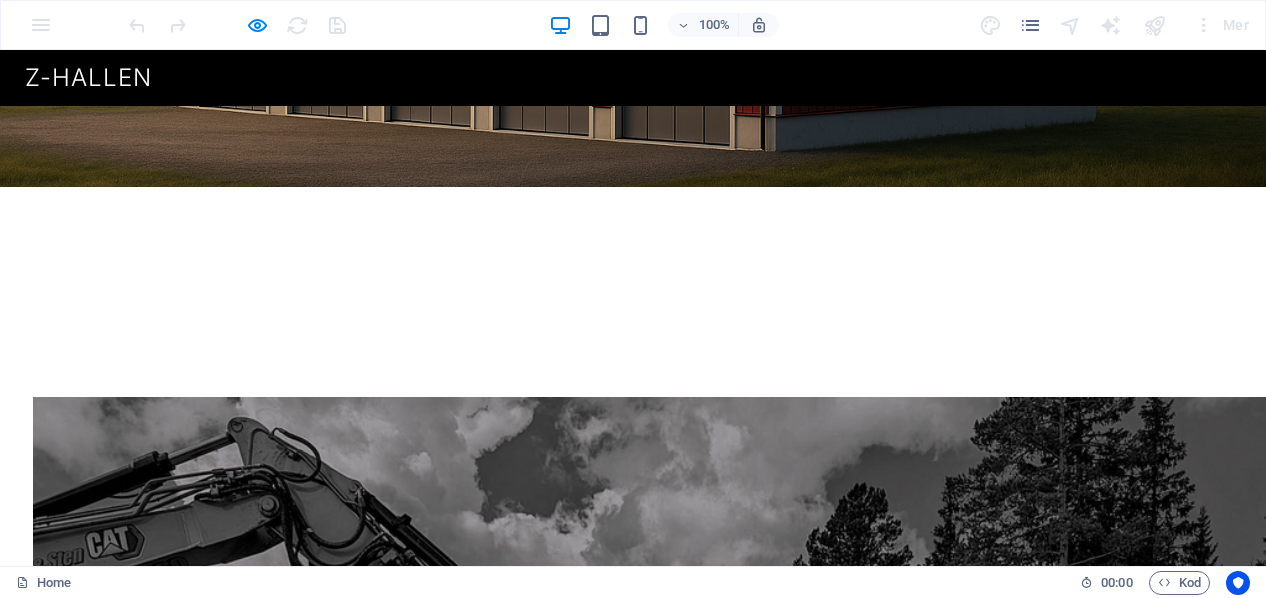 click at bounding box center [666, 872] 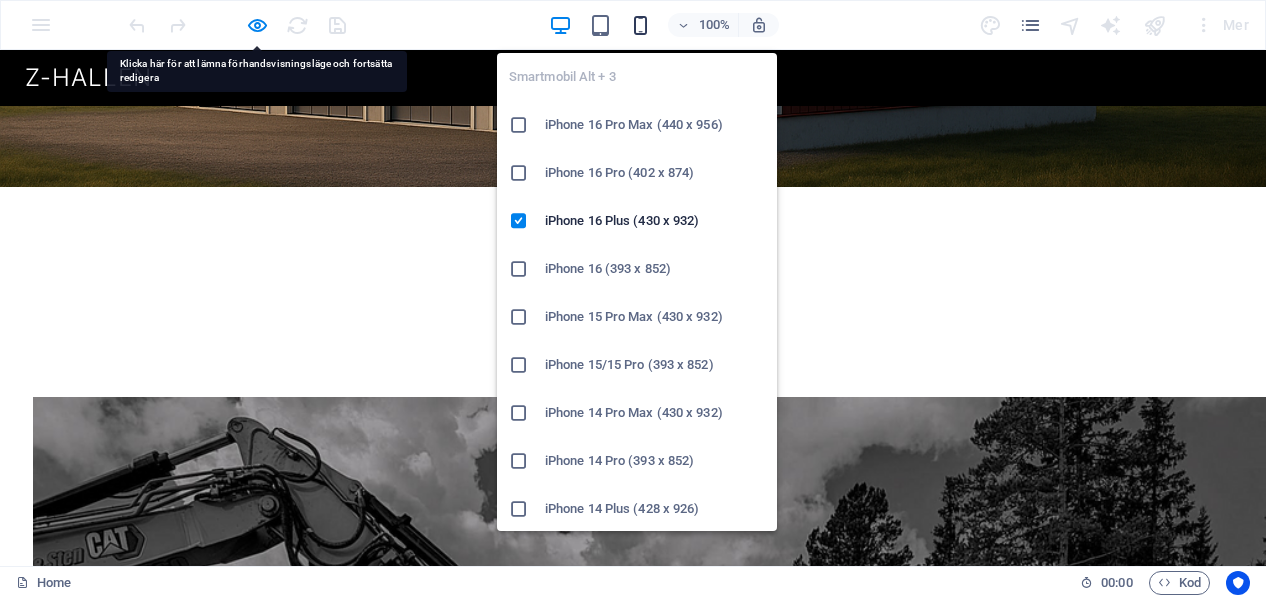 click at bounding box center (640, 25) 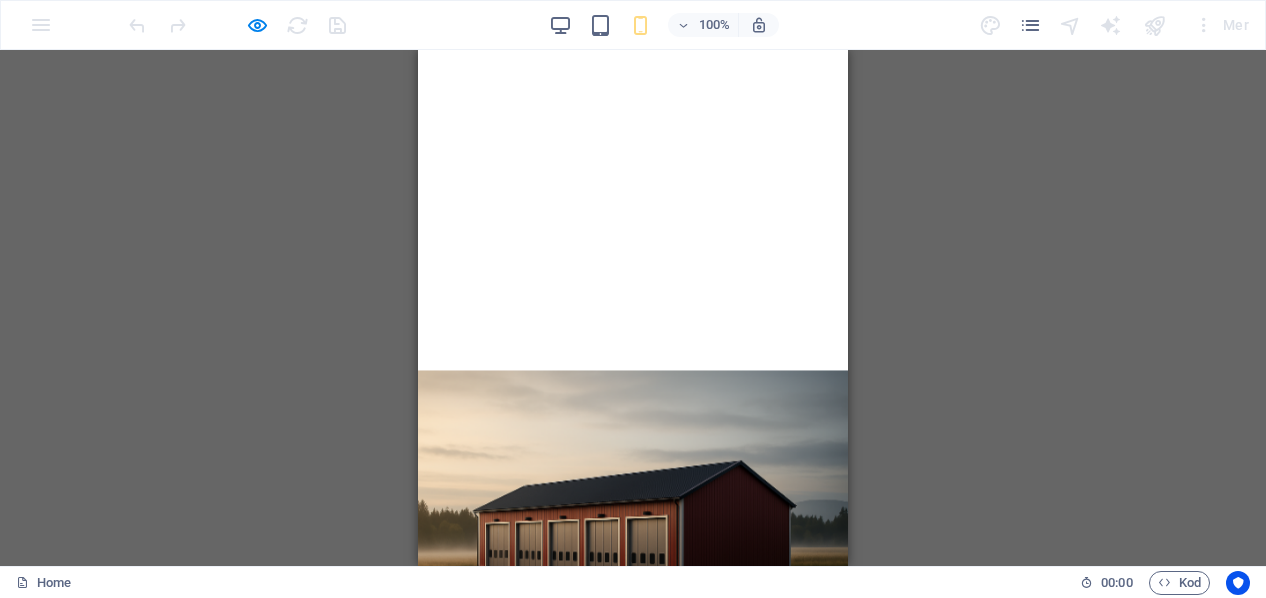 scroll, scrollTop: 429, scrollLeft: 0, axis: vertical 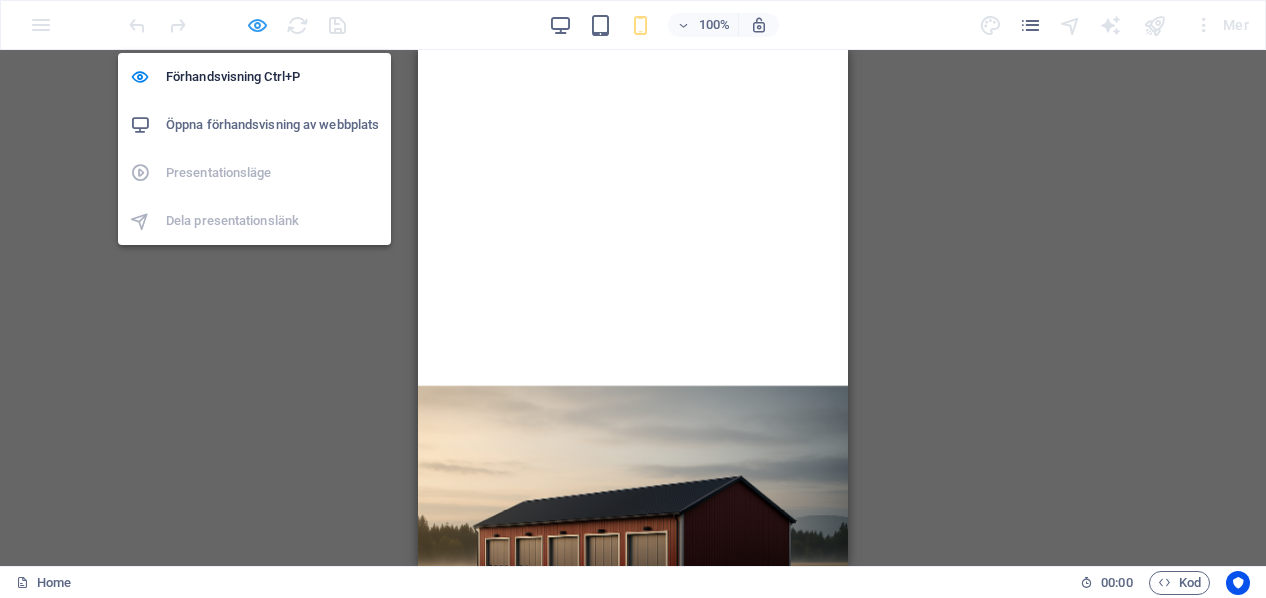click at bounding box center (257, 25) 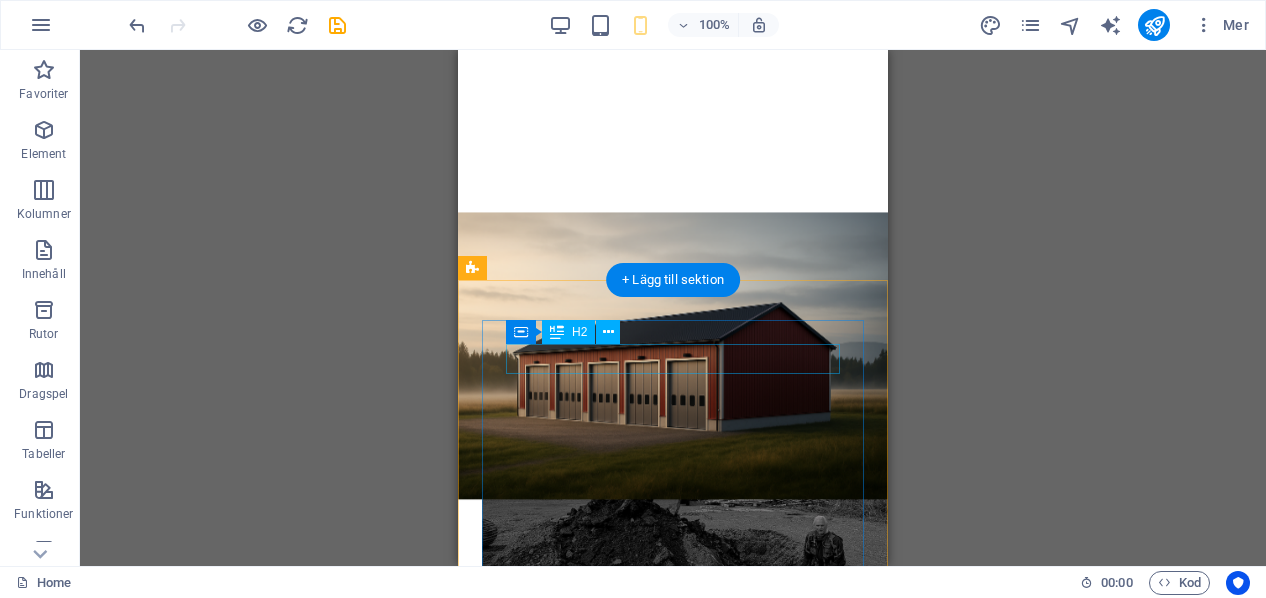 scroll, scrollTop: 611, scrollLeft: 0, axis: vertical 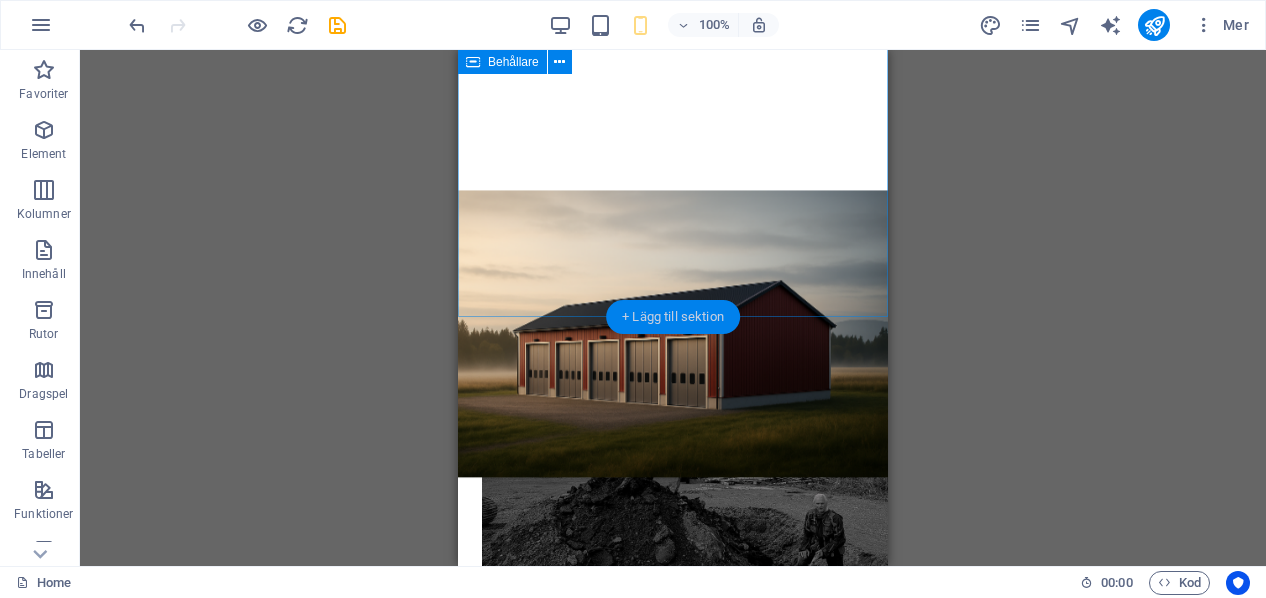 drag, startPoint x: 633, startPoint y: 315, endPoint x: 151, endPoint y: 390, distance: 487.80017 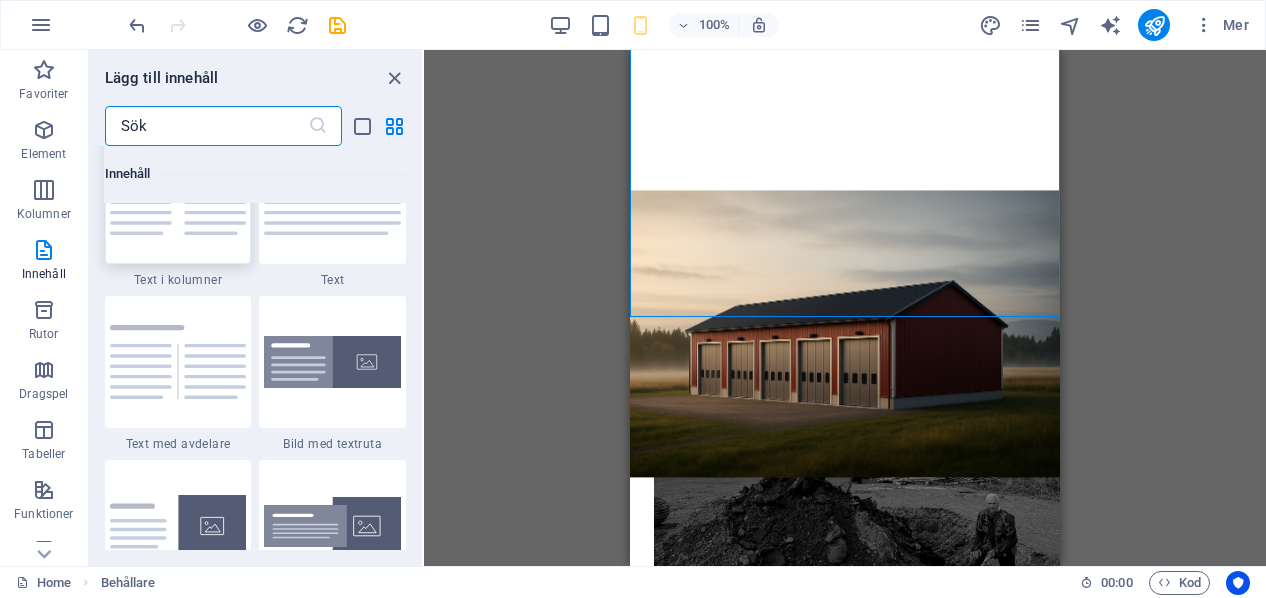 scroll, scrollTop: 3489, scrollLeft: 0, axis: vertical 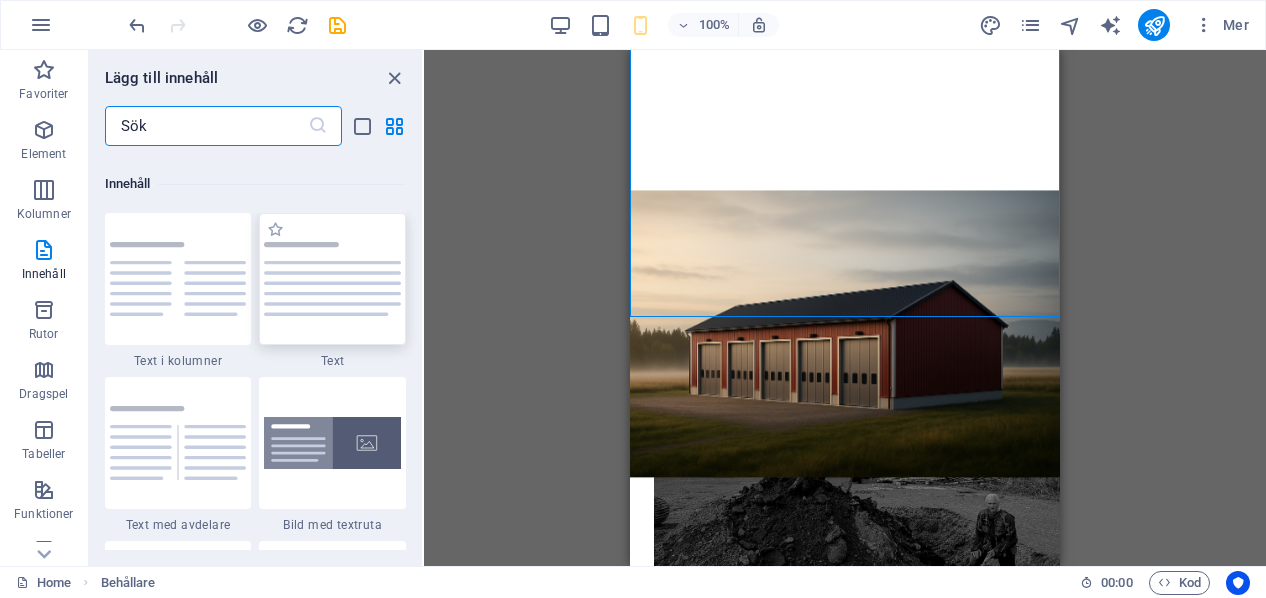 click at bounding box center [332, 278] 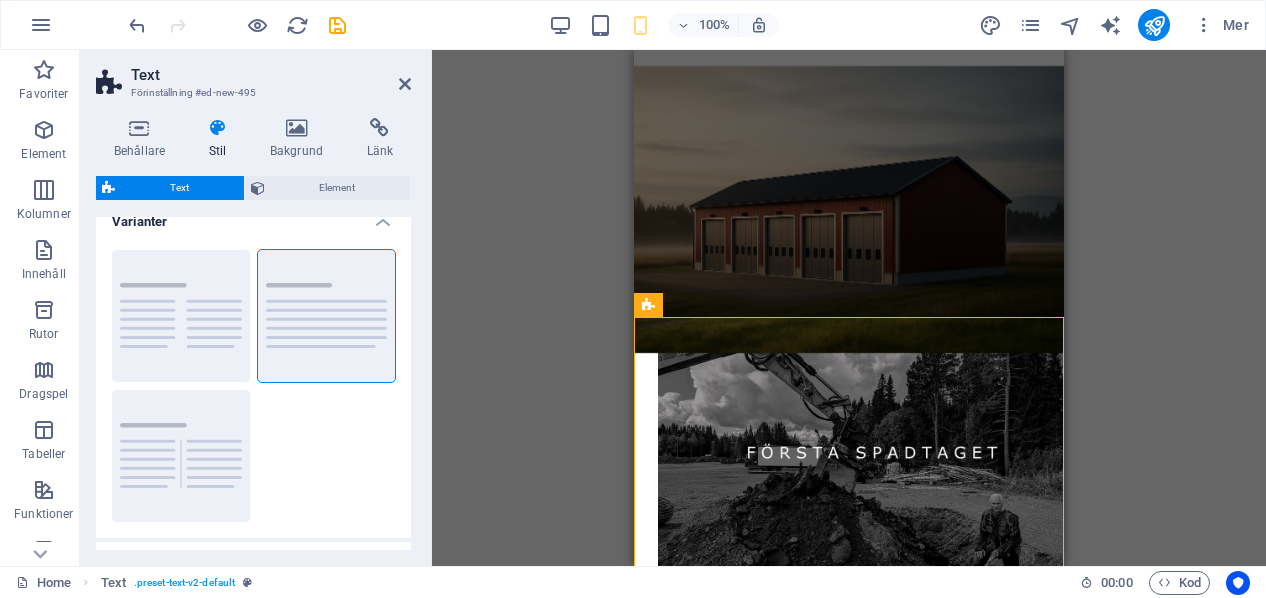 scroll, scrollTop: 11, scrollLeft: 0, axis: vertical 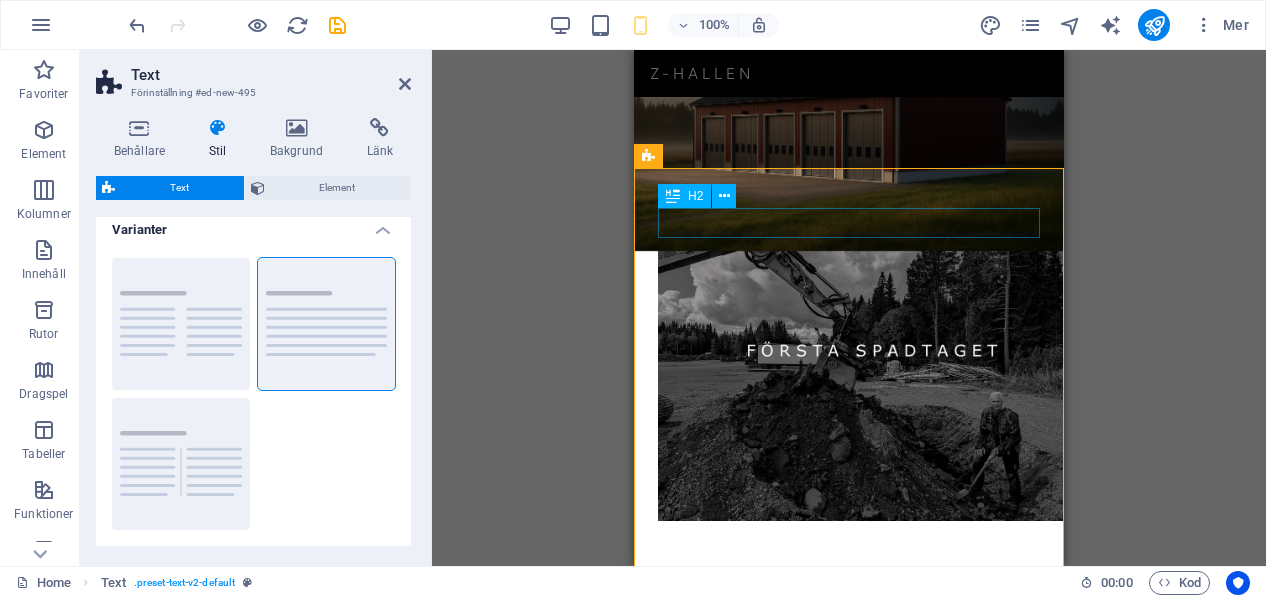 click on "Headline" at bounding box center [849, 616] 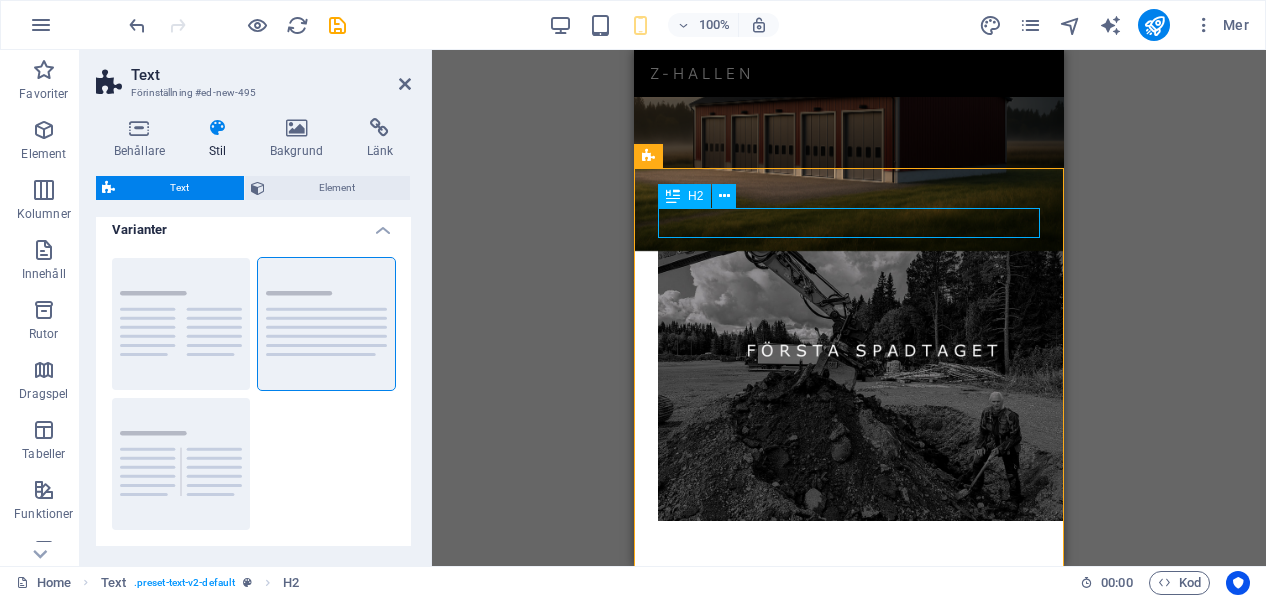 click on "Headline" at bounding box center (849, 616) 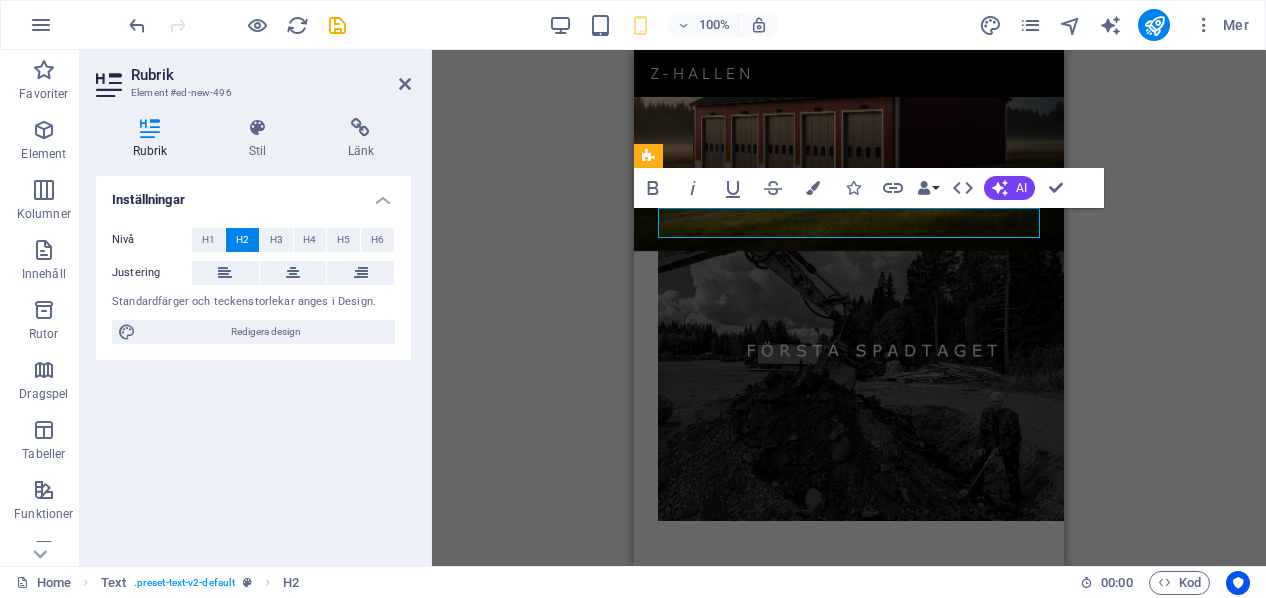 type 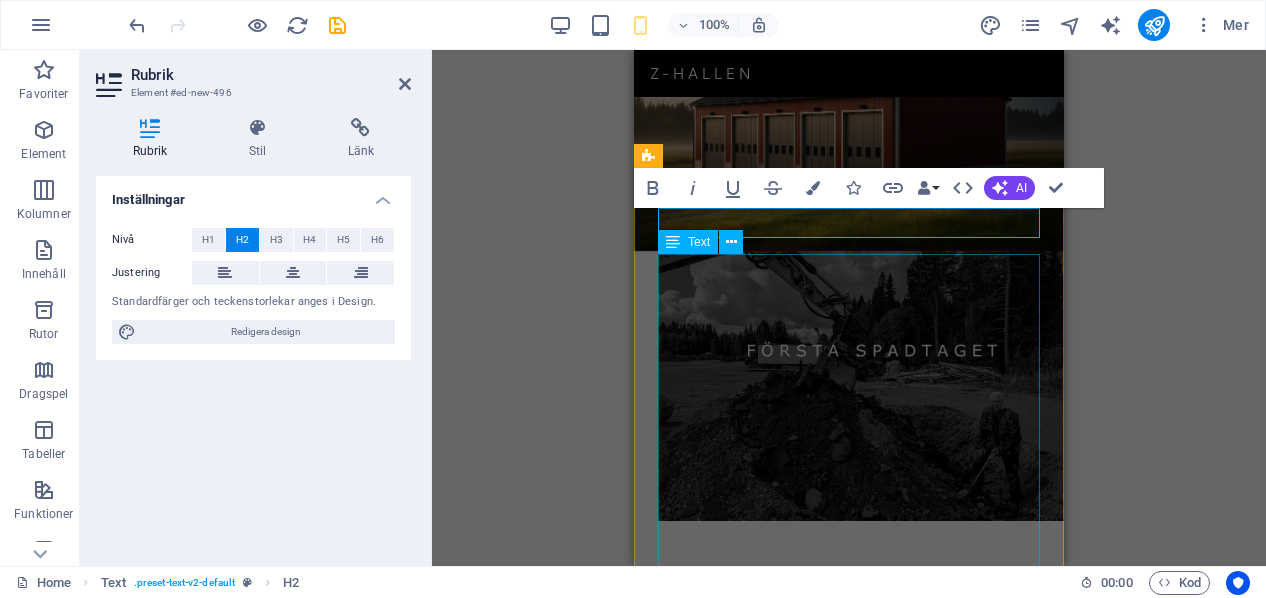 click on "Lorem ipsum dolor sitope amet, consectetur adipisicing elitip. Massumenda, dolore, cum vel modi asperiores consequatur suscipit quidem ducimus eveniet iure expedita consecteture odiogil voluptatum similique fugit voluptates atem accusamus quae quas dolorem tenetur facere tempora maiores adipisci reiciendis accusantium voluptatibus id voluptate tempore dolor harum nisi amet! Nobis, eaque. Aenean commodo ligula eget dolor. Lorem ipsum dolor sit amet, consectetuer adipiscing elit leget odiogil voluptatum similique fugit voluptates dolor. Libero assumenda, dolore, cum vel modi asperiores consequatur." at bounding box center (849, 815) 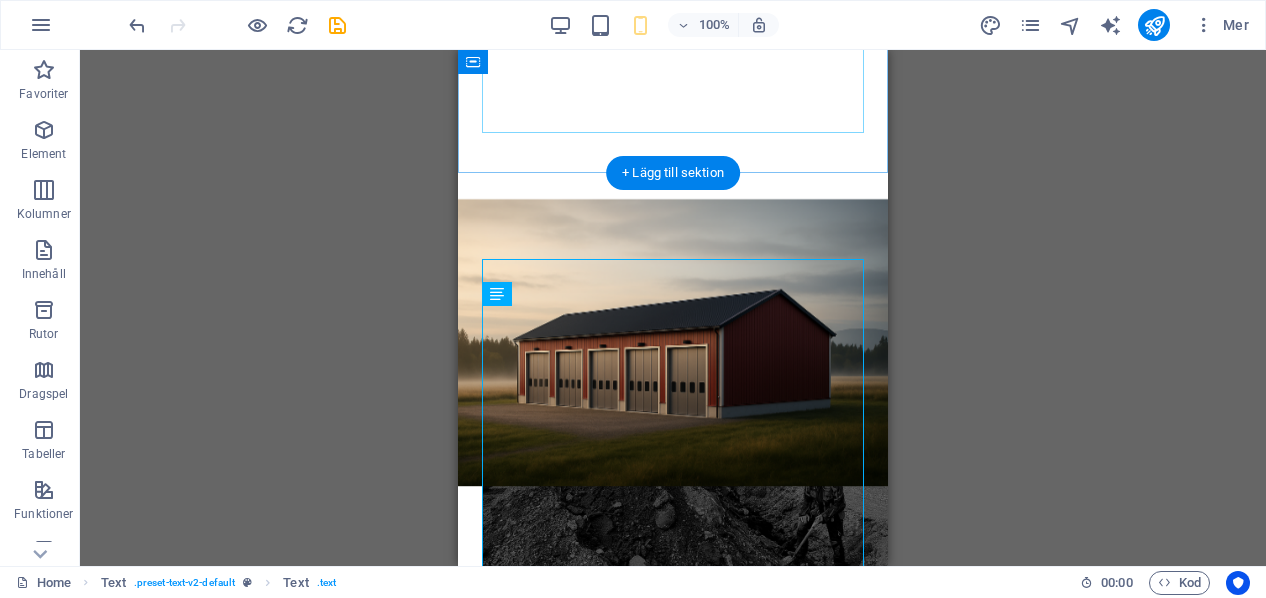 scroll, scrollTop: 765, scrollLeft: 0, axis: vertical 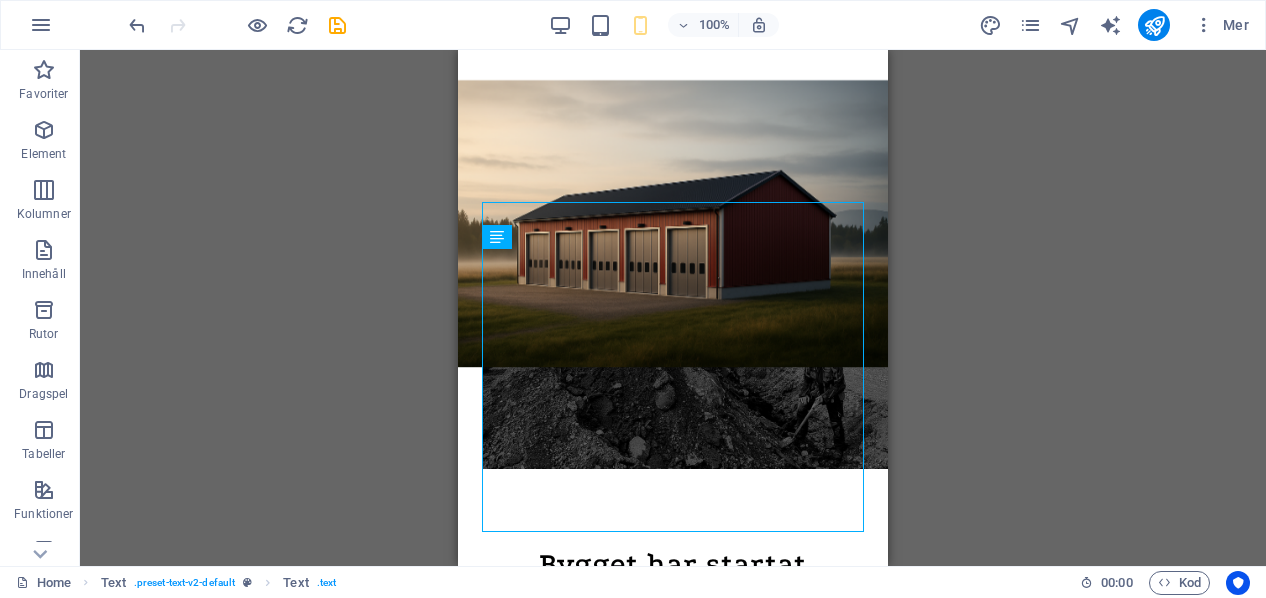 click on "H3   Menyfält   Platshållare   Banner   Banner   Behållare   Förinställning   Behållare   Behållare   Bild   2 kolumner   Behållare   Spacer   Behållare   Bild   Behållare   H2   Behållare   Behållare   Behållare   Platshållare   Platshållare   Bild   Behållare   Text   Behållare   Bild   Behållare   H2   3 kolumner   Behållare   Bild   Text   Text   Spacer   H2" at bounding box center [673, 308] 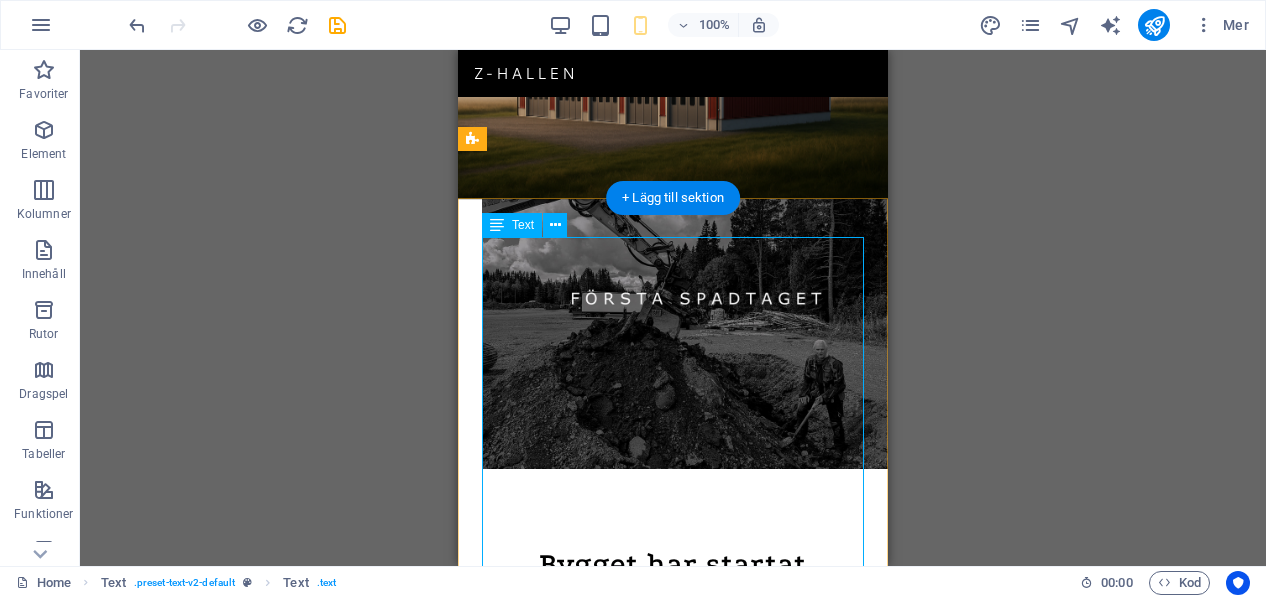 scroll, scrollTop: 730, scrollLeft: 0, axis: vertical 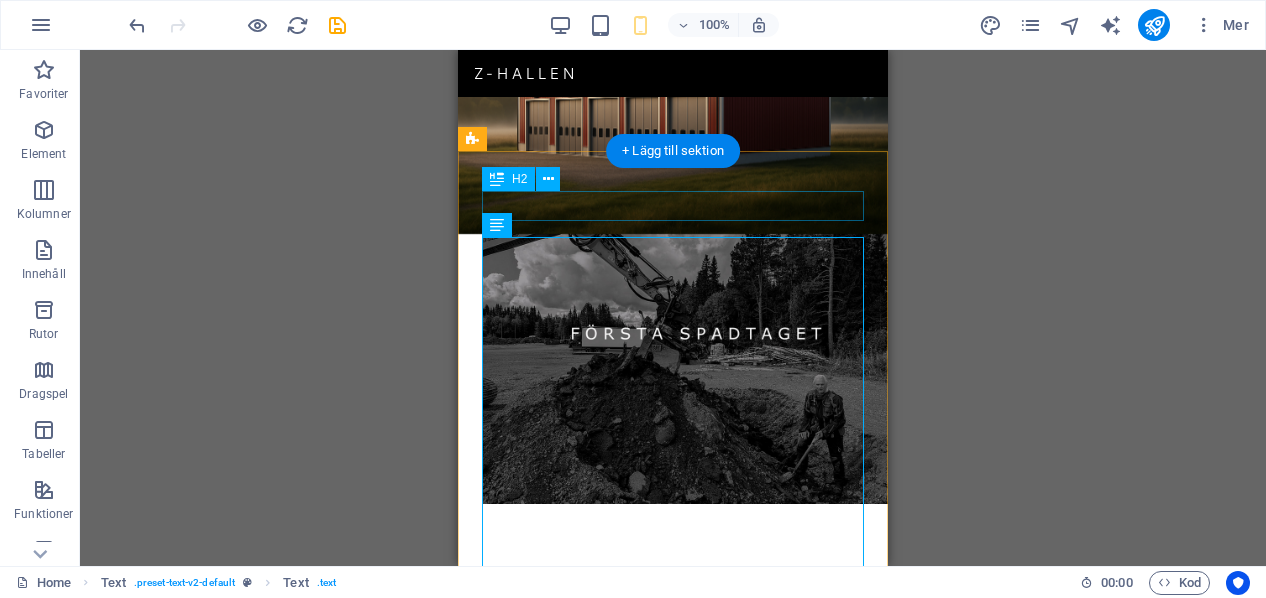 click on "Bygget har startat" at bounding box center (673, 599) 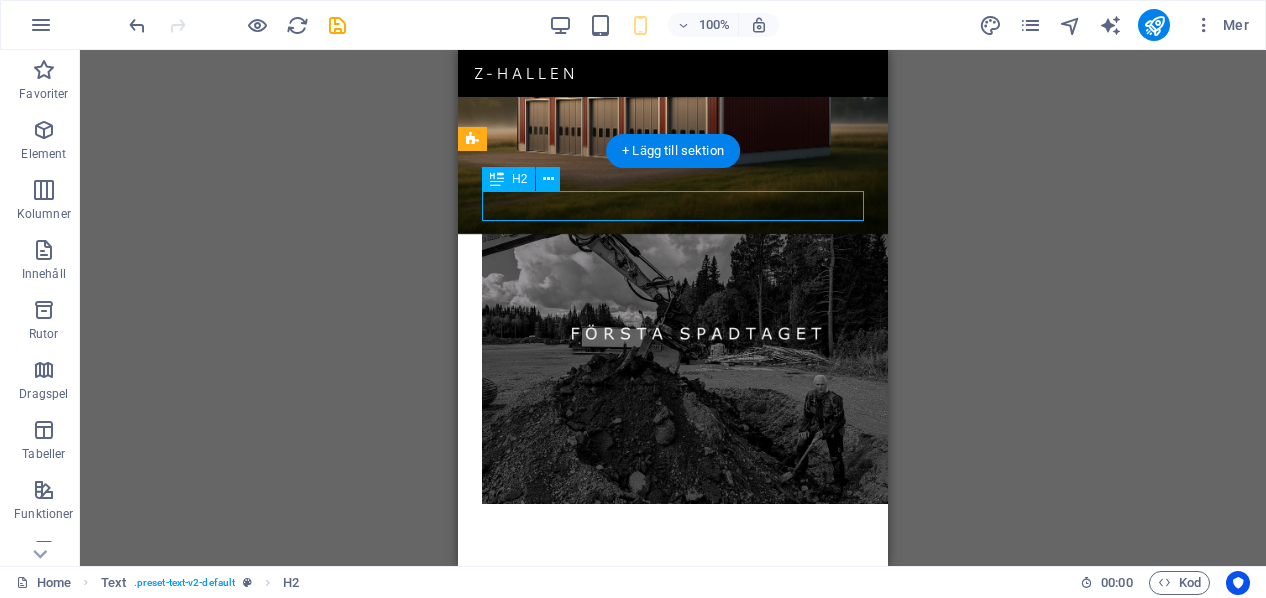 click on "Bygget har startat" at bounding box center [673, 599] 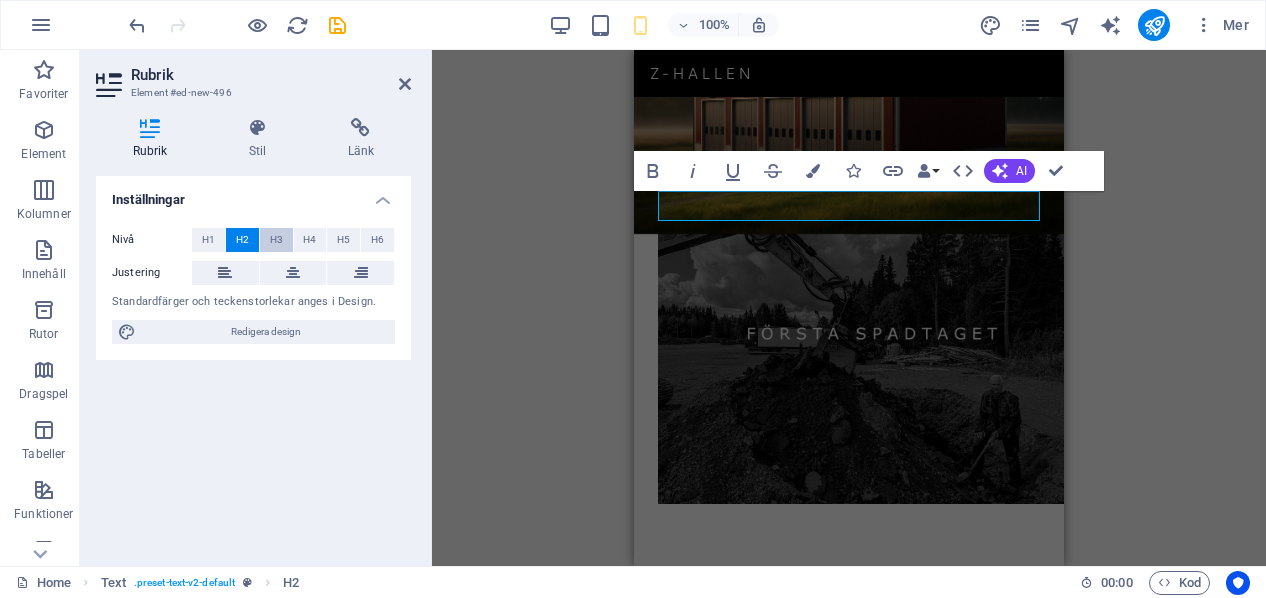 click on "H3" at bounding box center (276, 240) 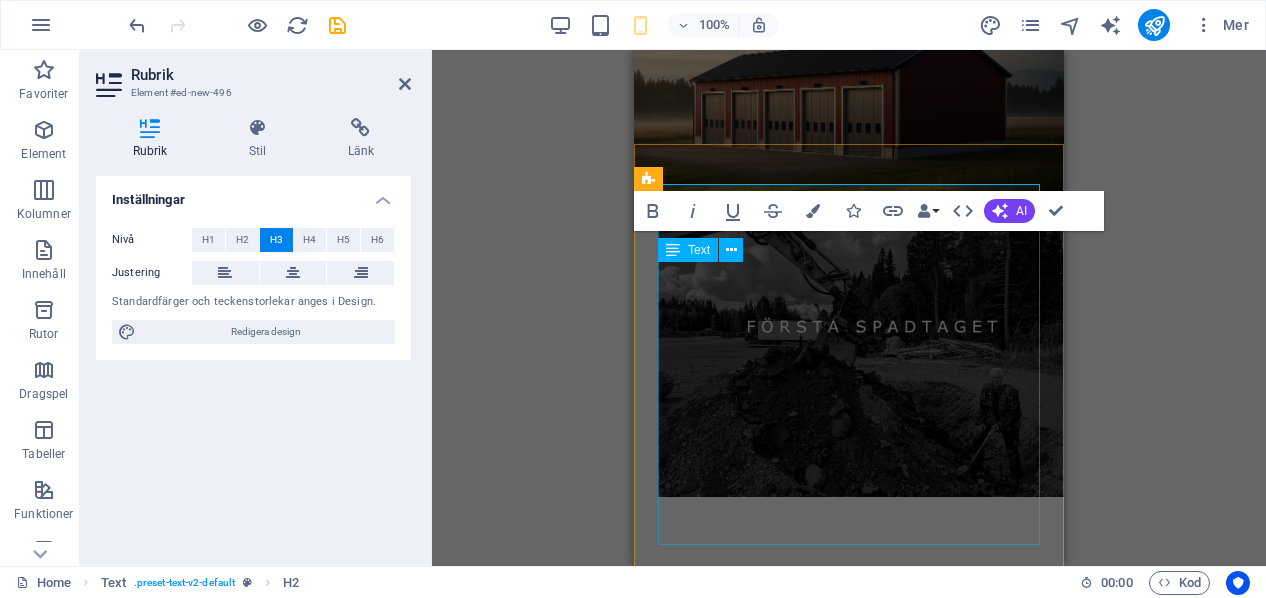 scroll, scrollTop: 758, scrollLeft: 0, axis: vertical 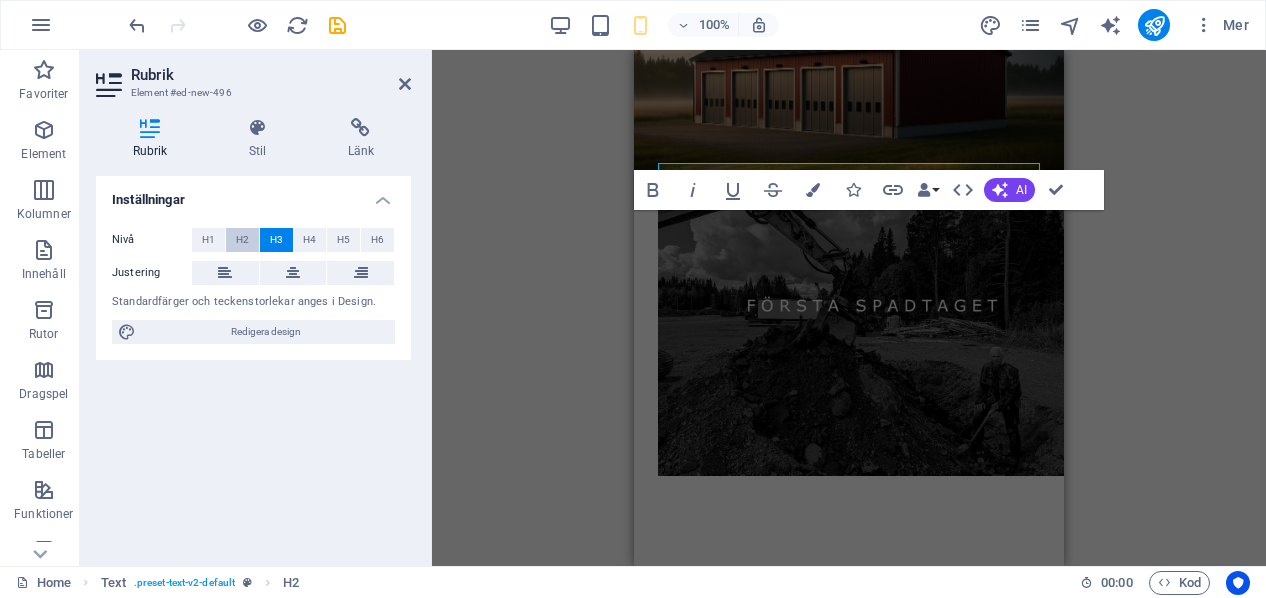 click on "H2" at bounding box center [242, 240] 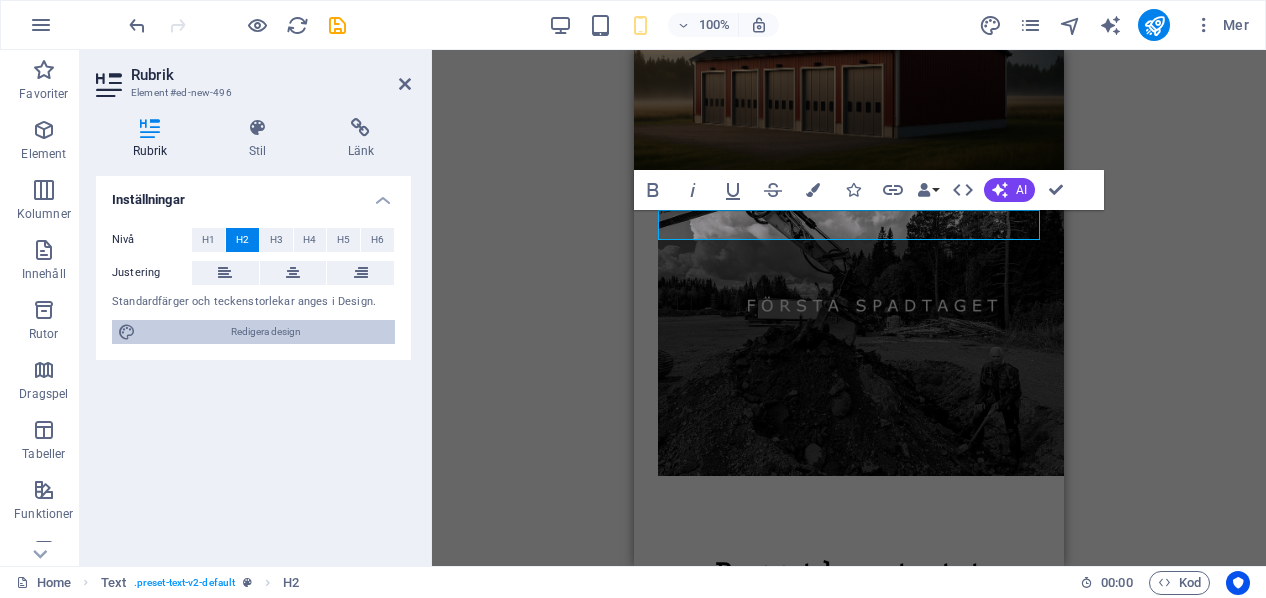 click on "Redigera design" at bounding box center [265, 332] 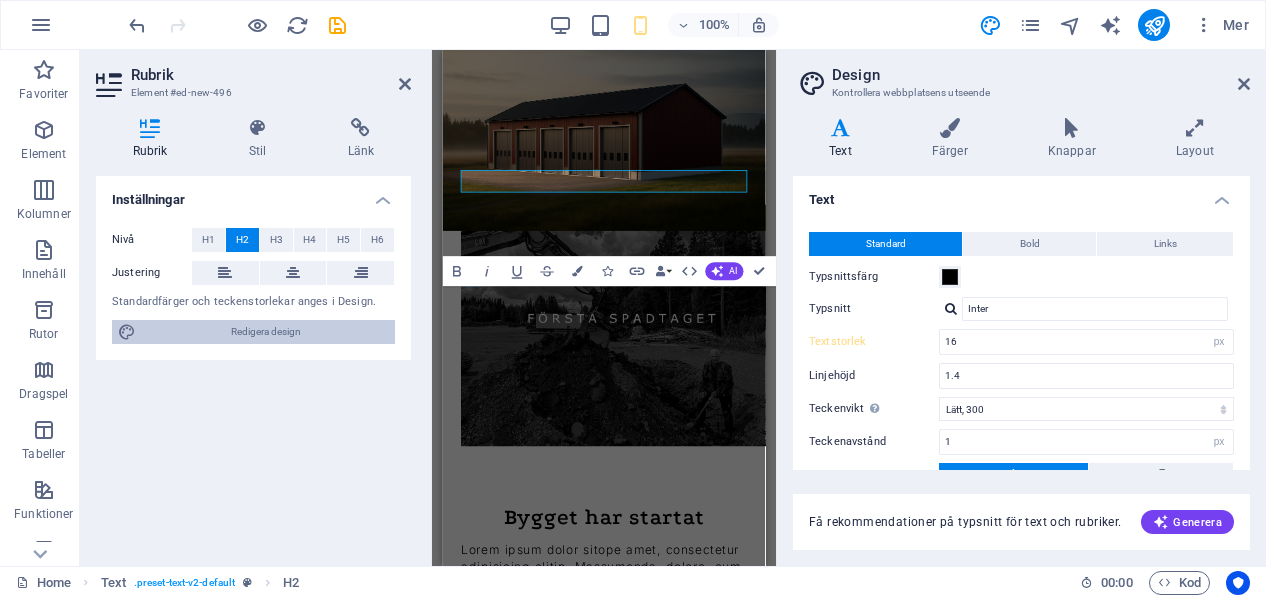 click on "Redigera design" at bounding box center [265, 332] 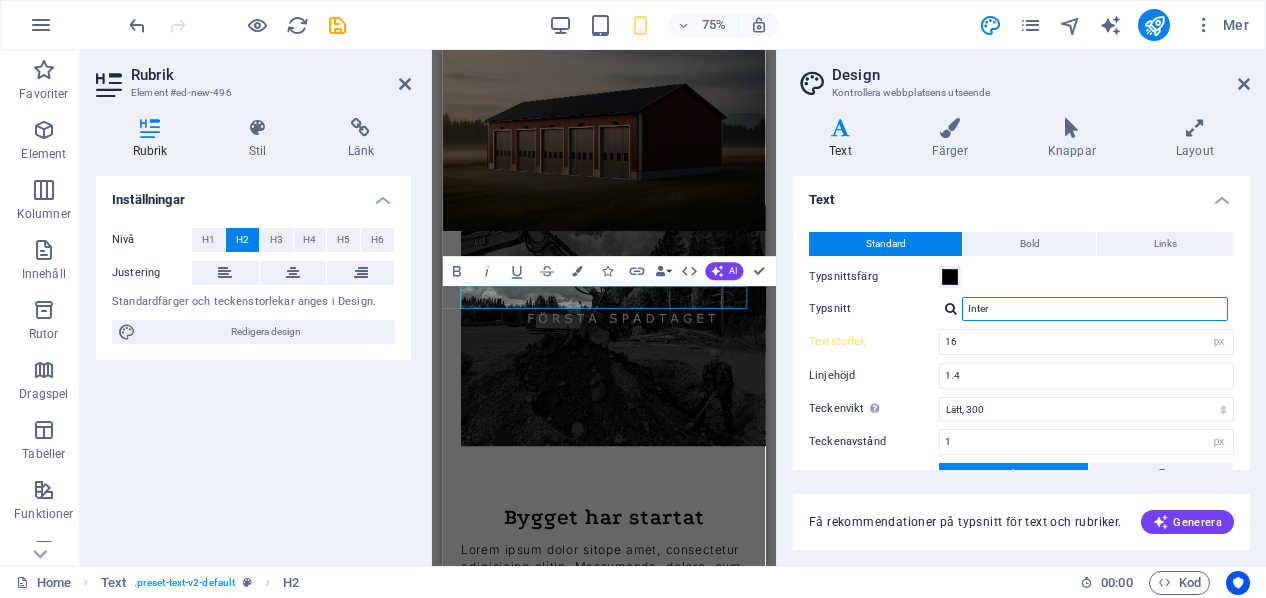 click on "Inter" at bounding box center (1095, 309) 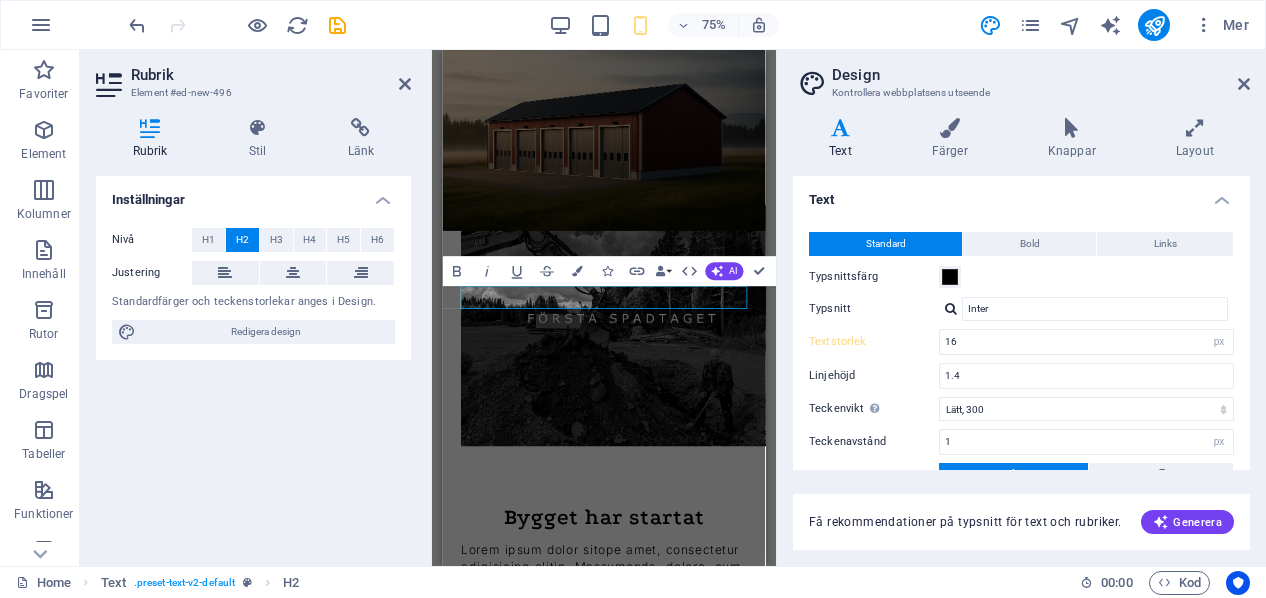 click at bounding box center [951, 308] 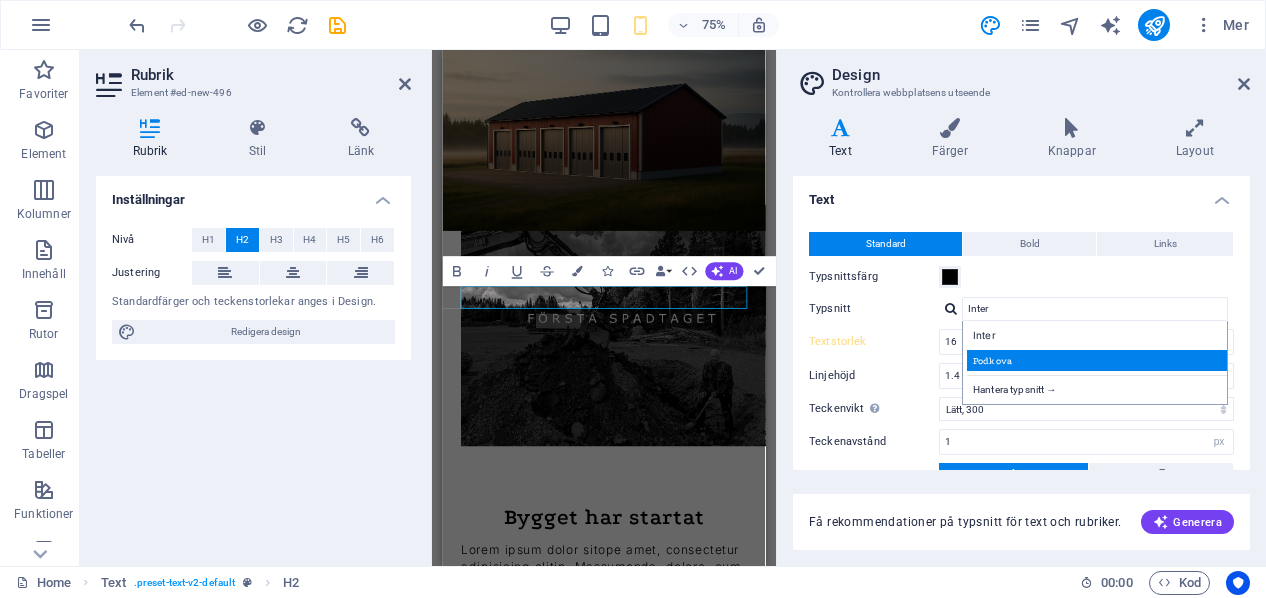 click on "Podkova" at bounding box center [1099, 360] 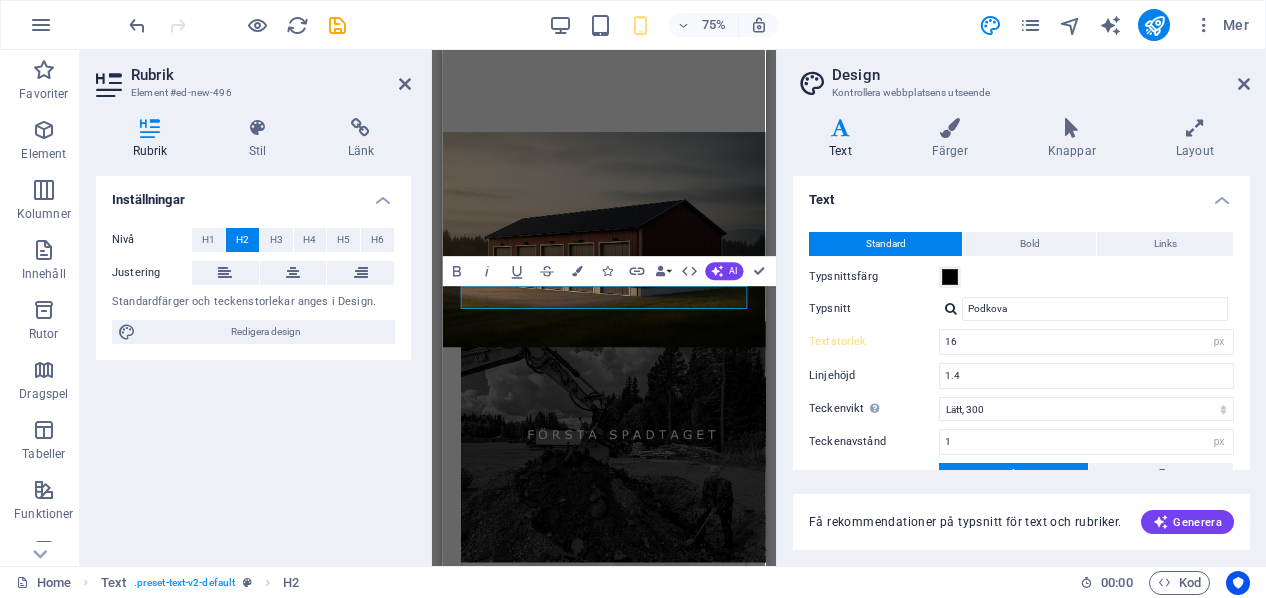 click at bounding box center (951, 308) 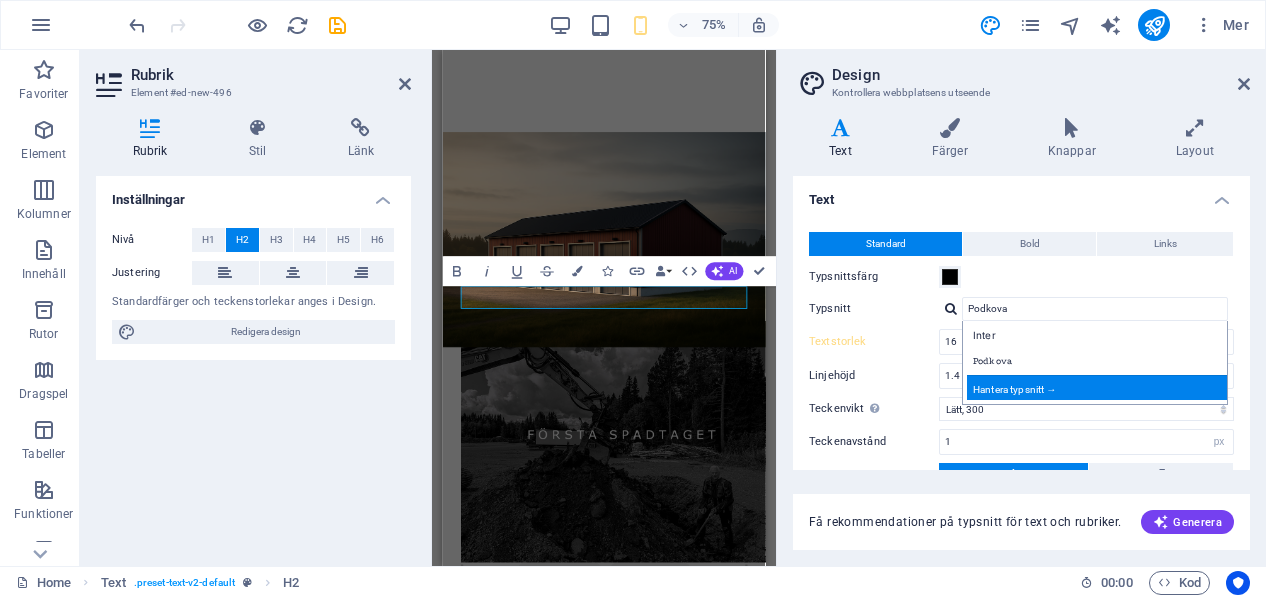 click on "Hantera typsnitt →" at bounding box center (1099, 387) 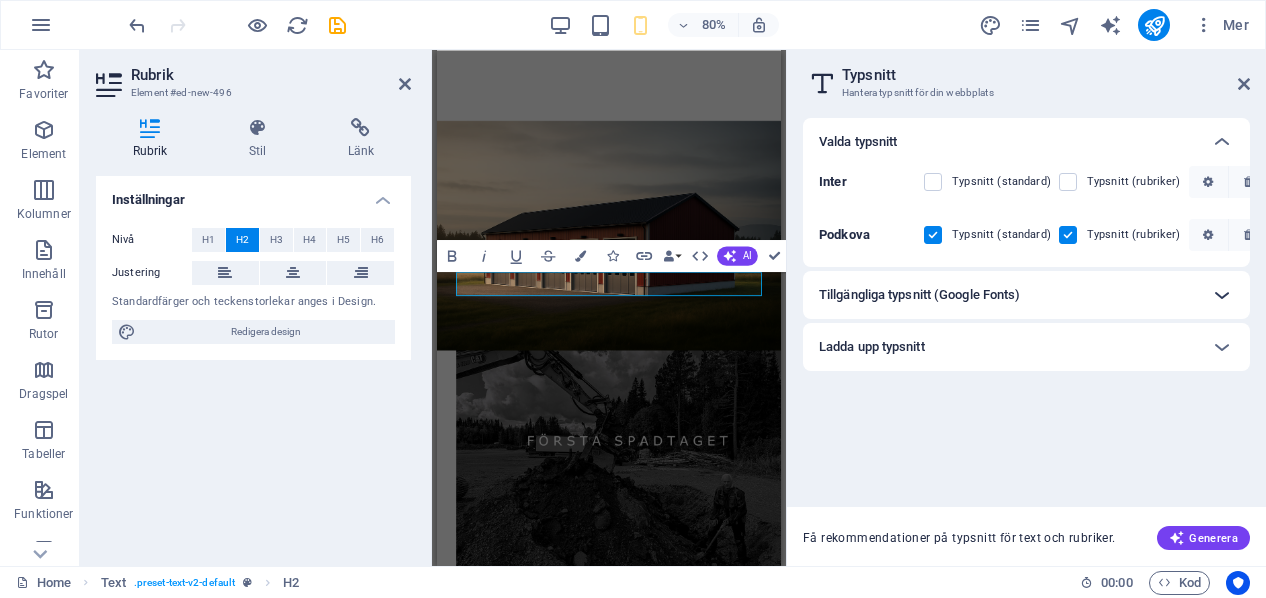 click at bounding box center (1222, 295) 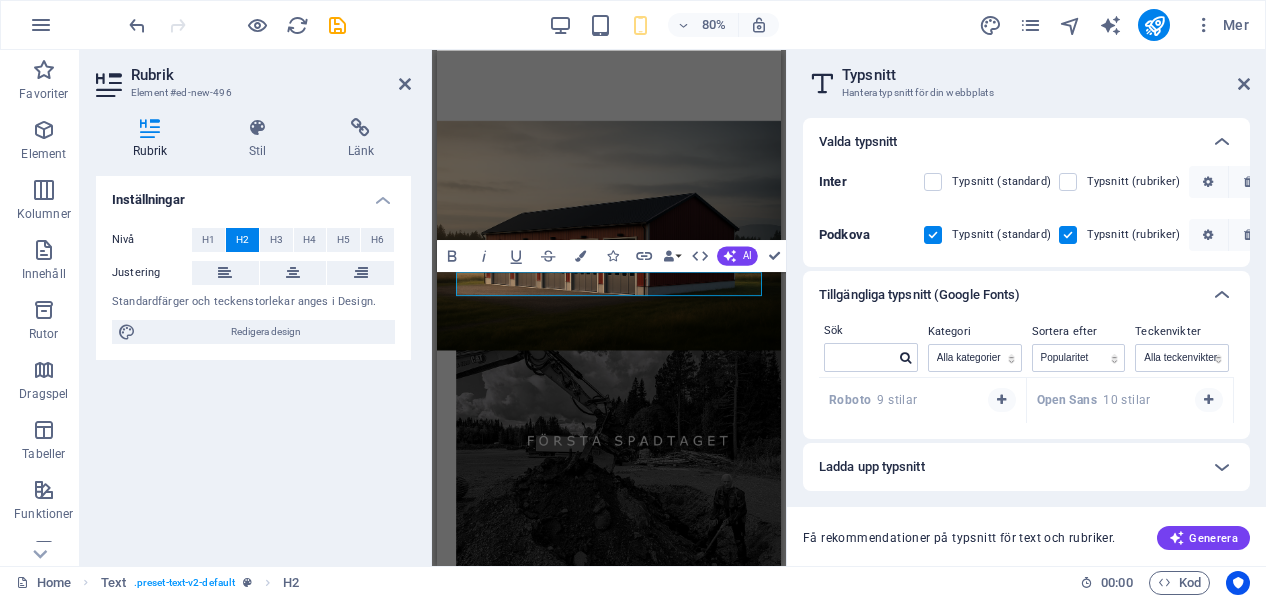 scroll, scrollTop: 0, scrollLeft: 0, axis: both 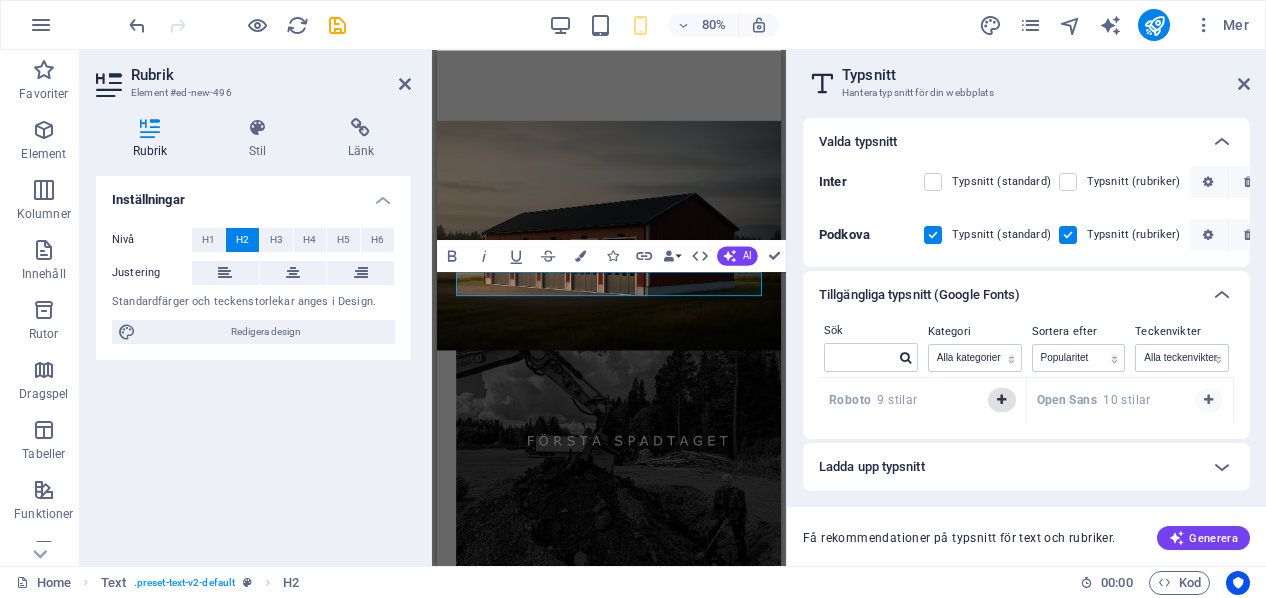 click at bounding box center [1002, 400] 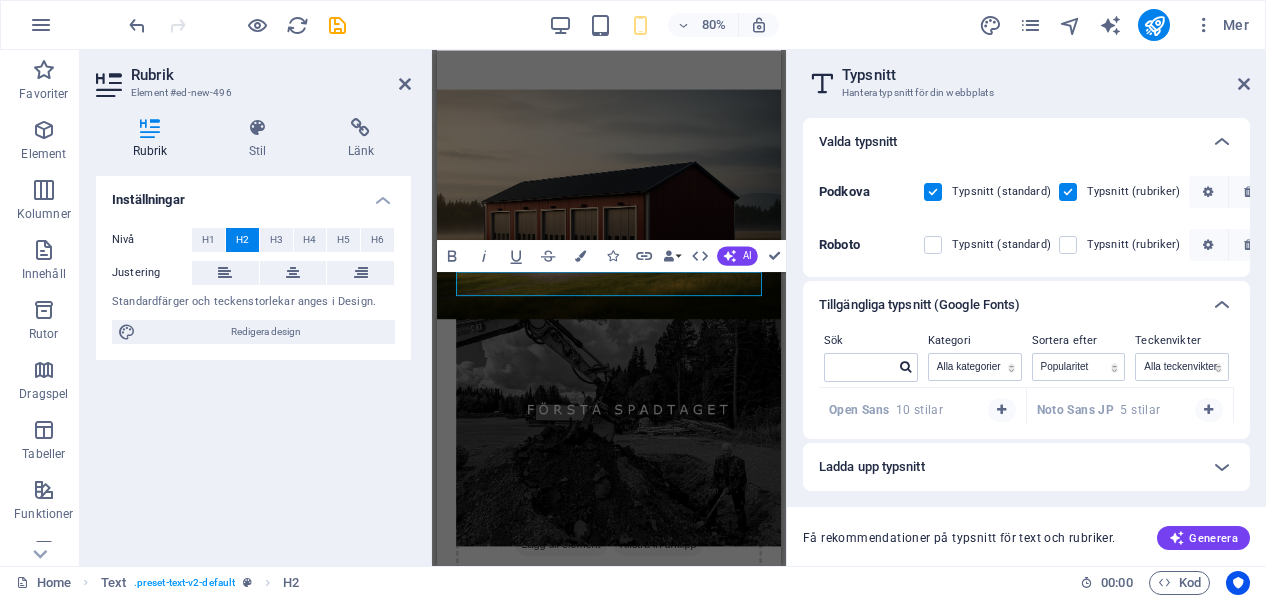 scroll, scrollTop: 43, scrollLeft: 0, axis: vertical 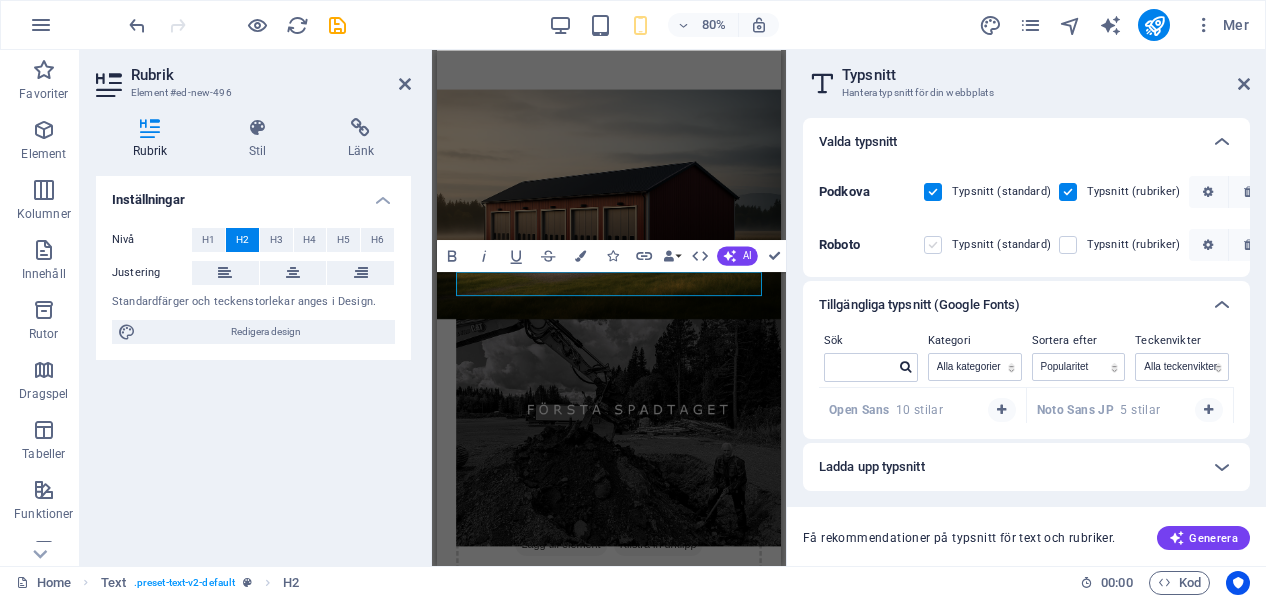 click at bounding box center [933, 245] 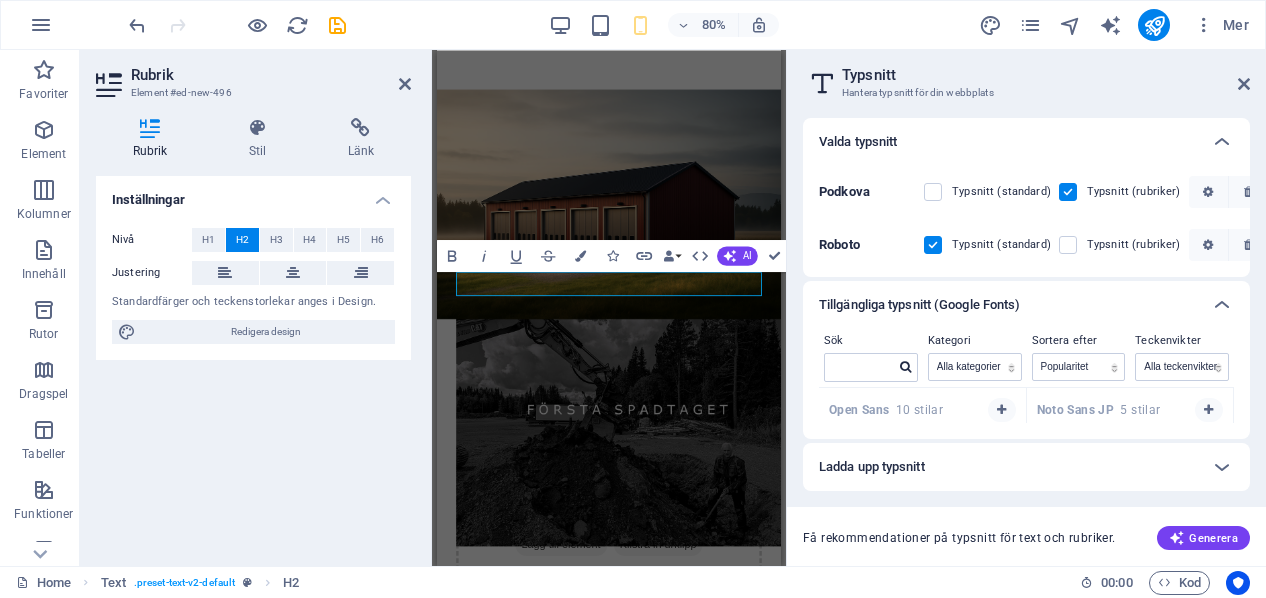 click at bounding box center [933, 139] 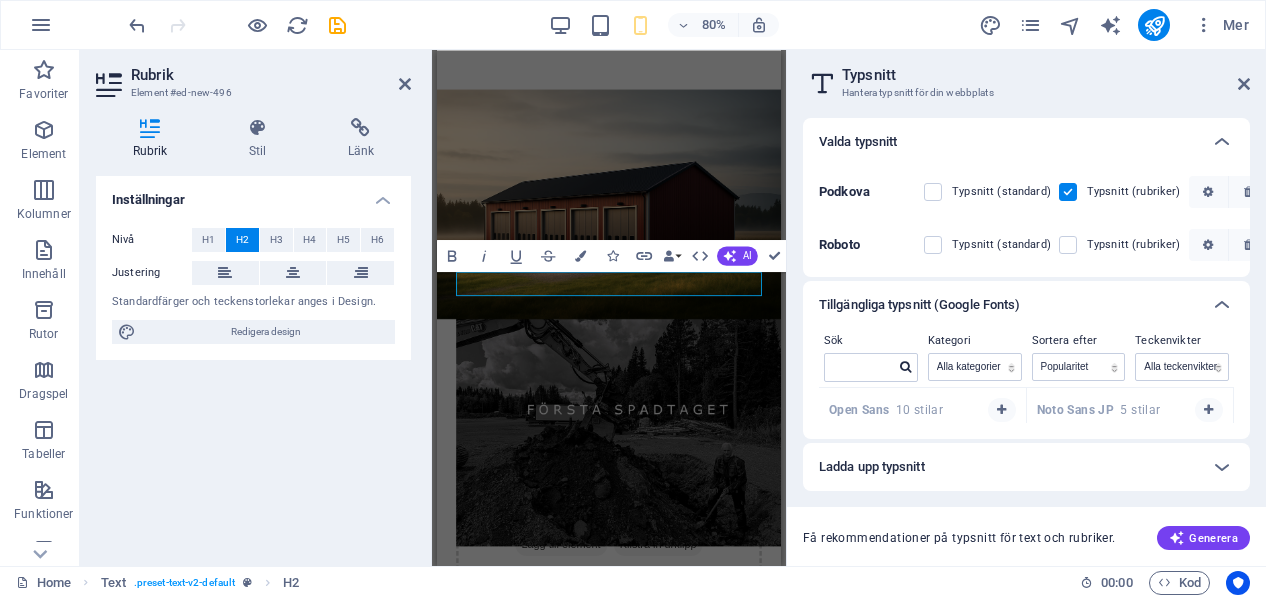 click on "Typsnitt (rubriker)" at bounding box center (1120, 139) 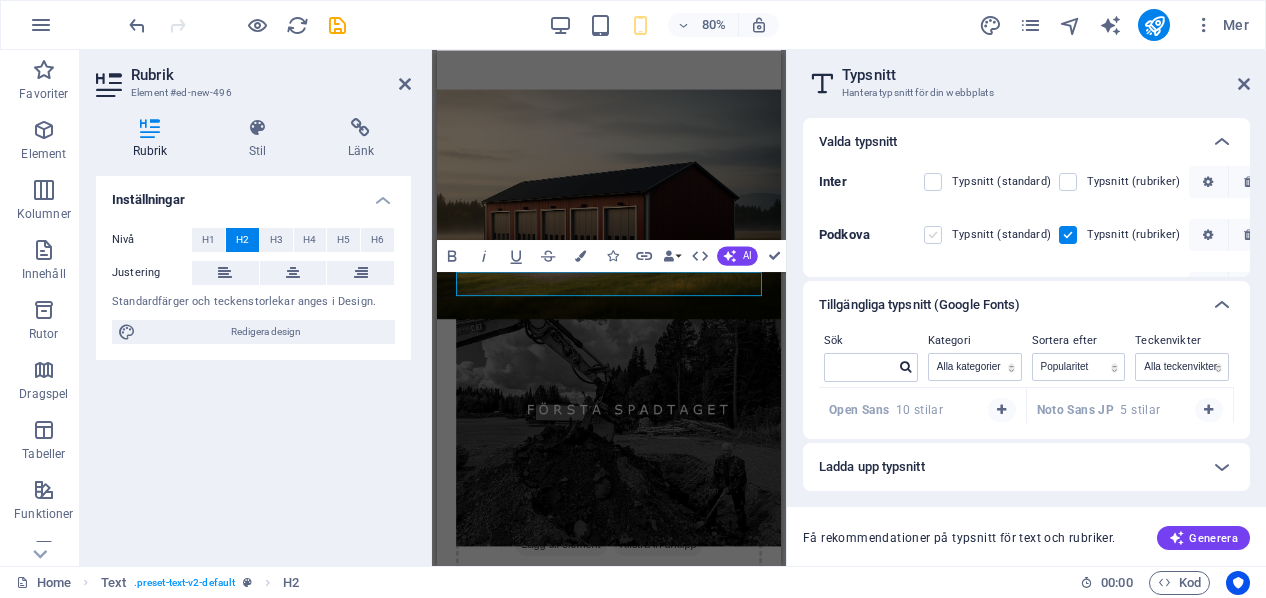 click at bounding box center [933, 235] 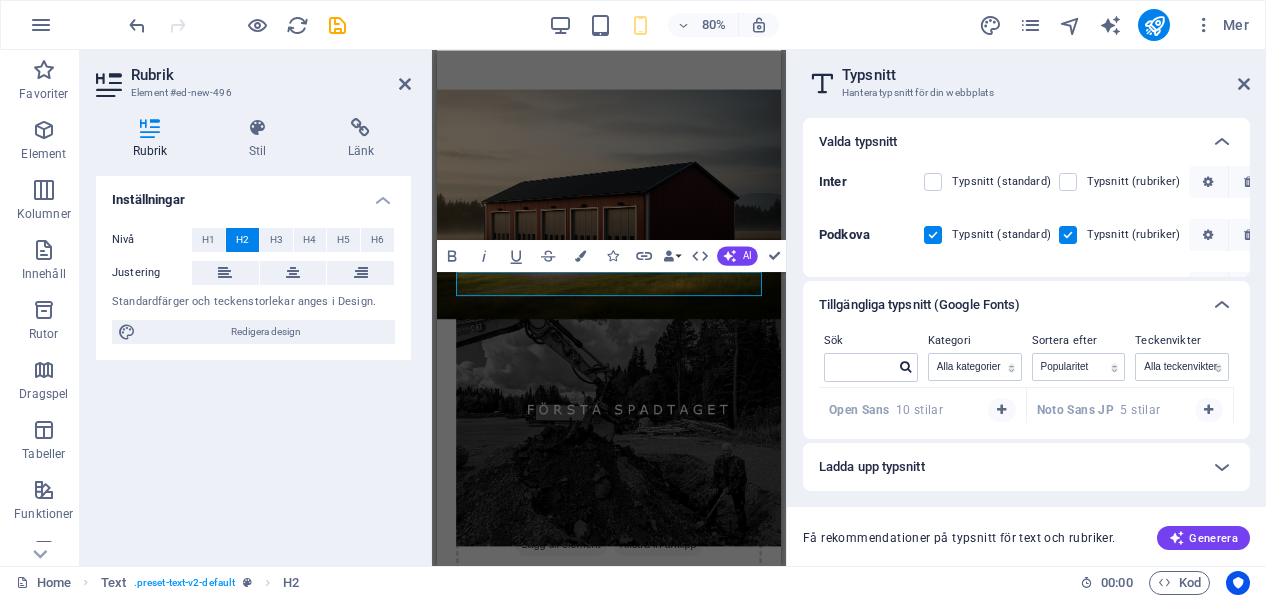 click at bounding box center [1068, 235] 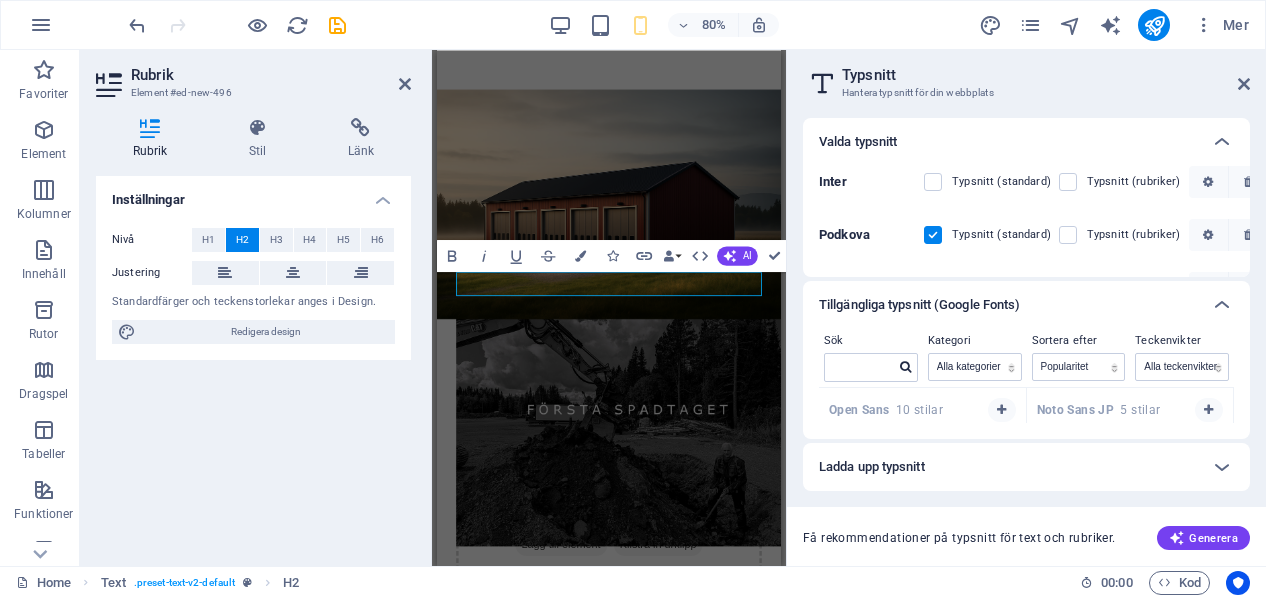 click at bounding box center [1068, 288] 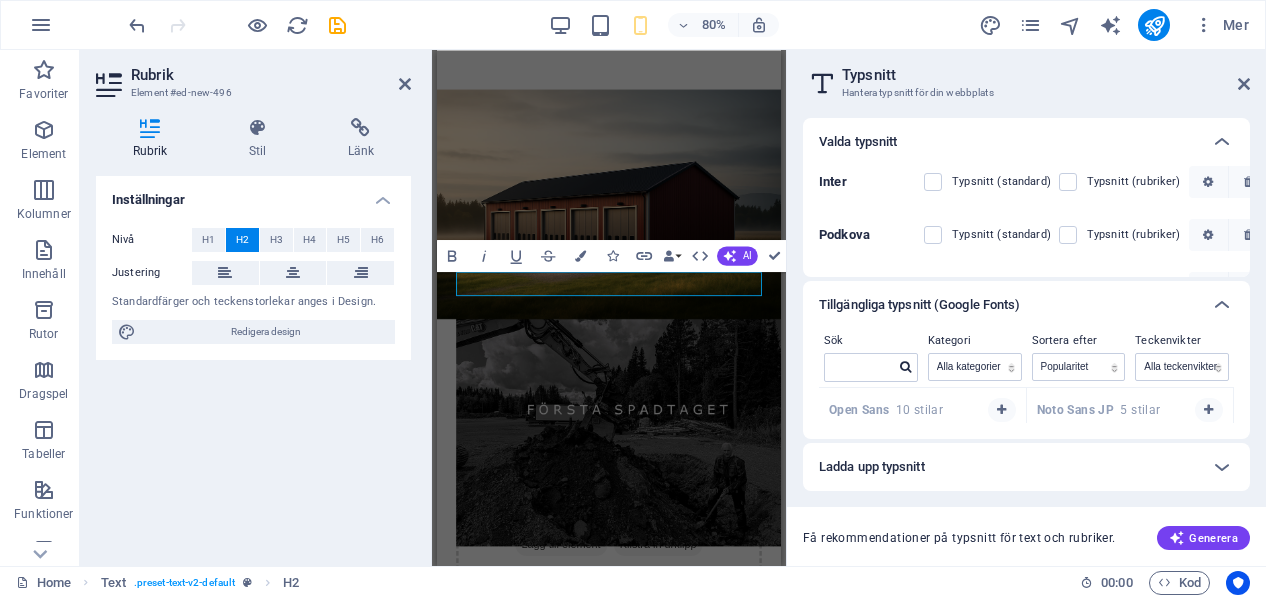 scroll, scrollTop: 0, scrollLeft: 0, axis: both 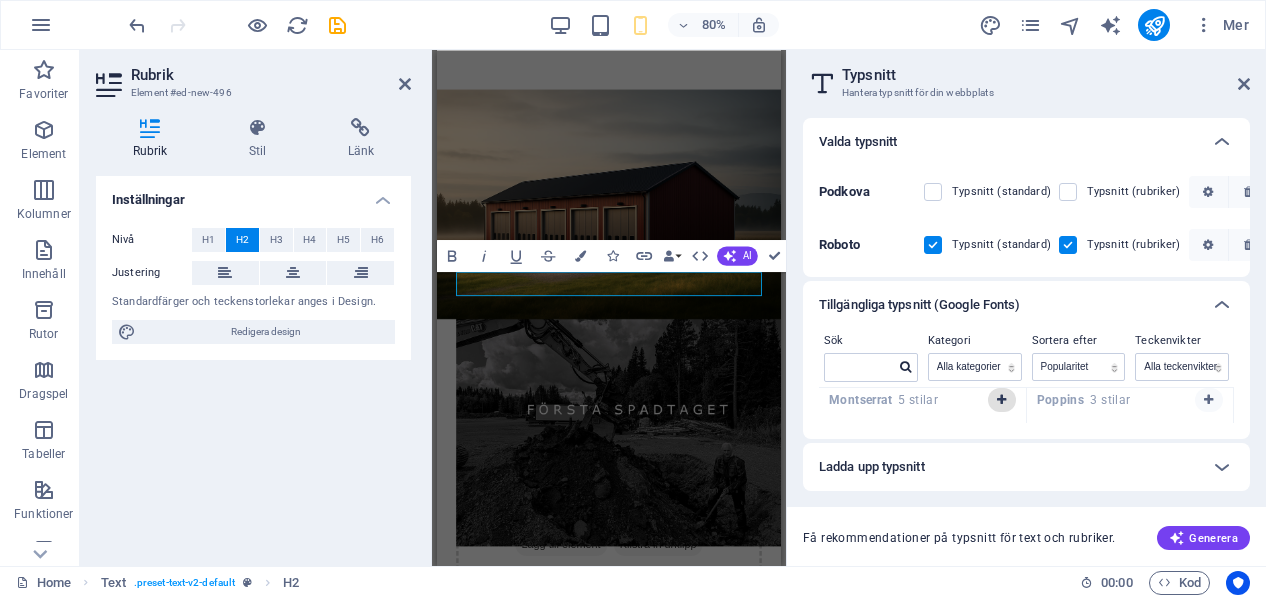 click at bounding box center (1001, 400) 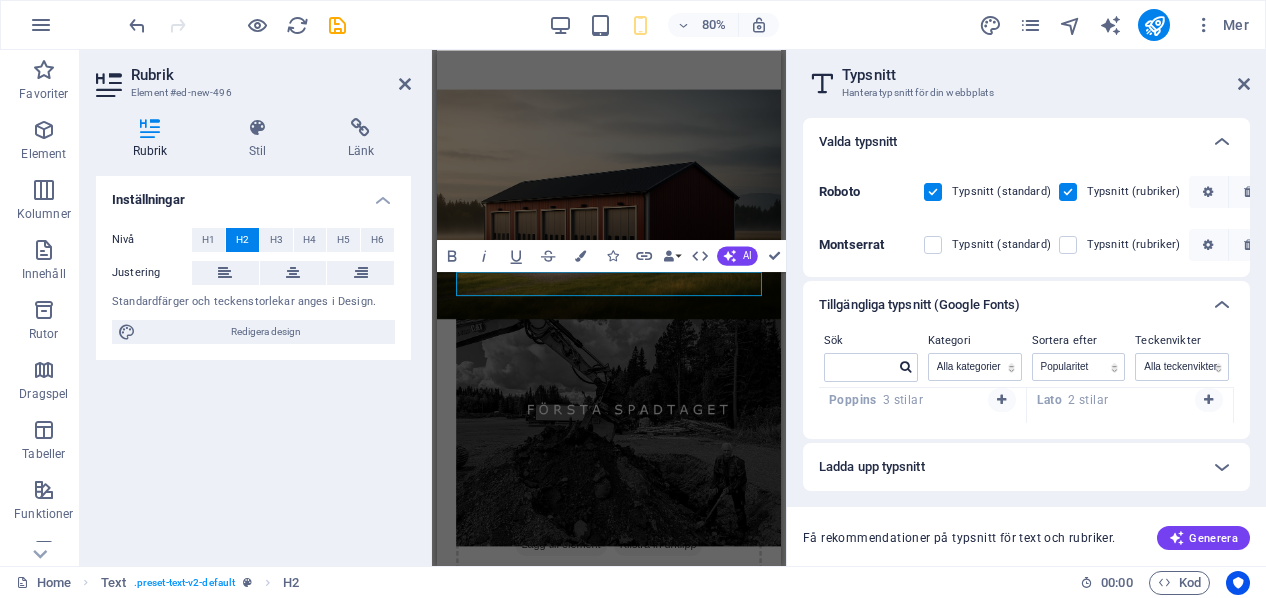 scroll, scrollTop: 96, scrollLeft: 0, axis: vertical 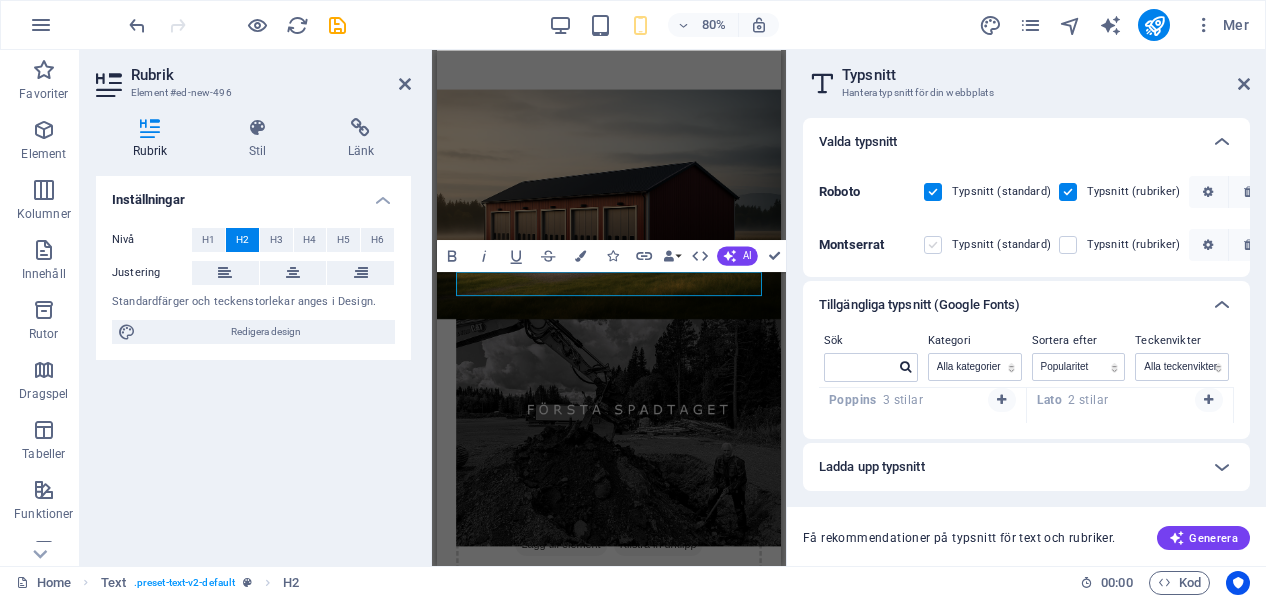 click at bounding box center (933, 245) 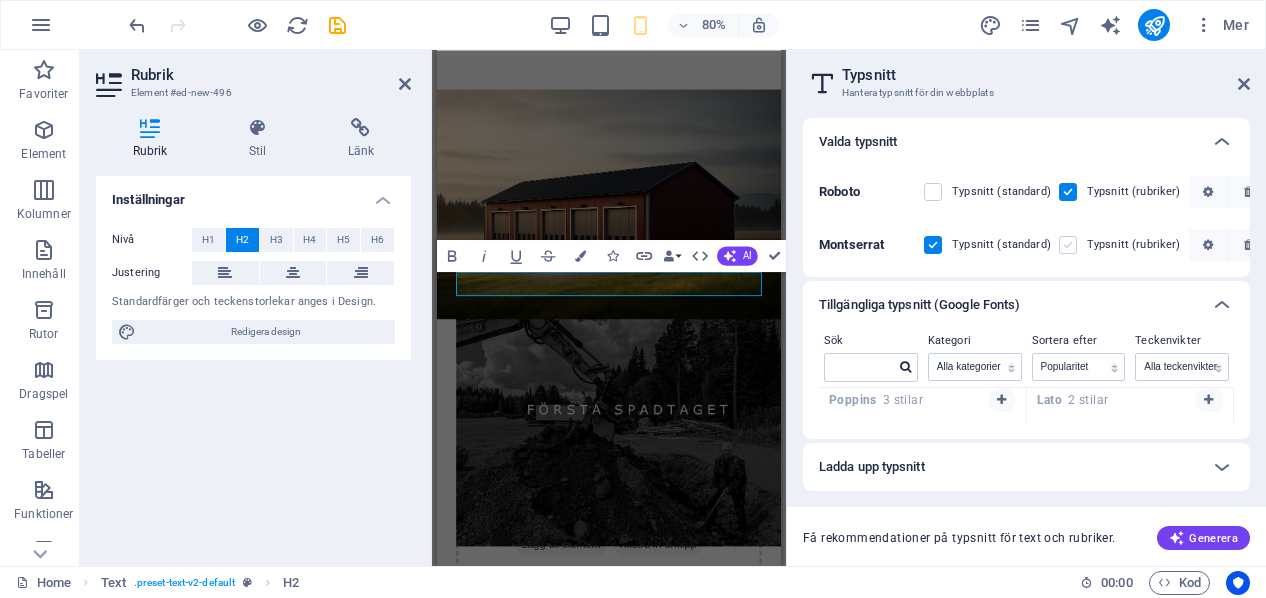 click at bounding box center (1068, 245) 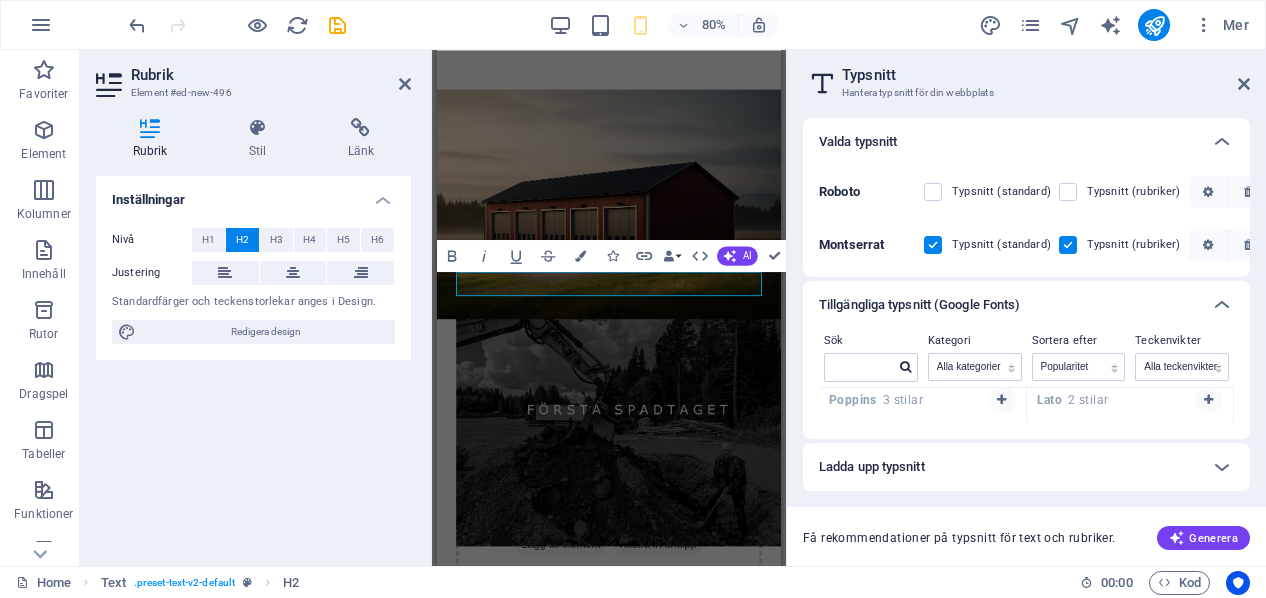 scroll, scrollTop: 95, scrollLeft: 4, axis: both 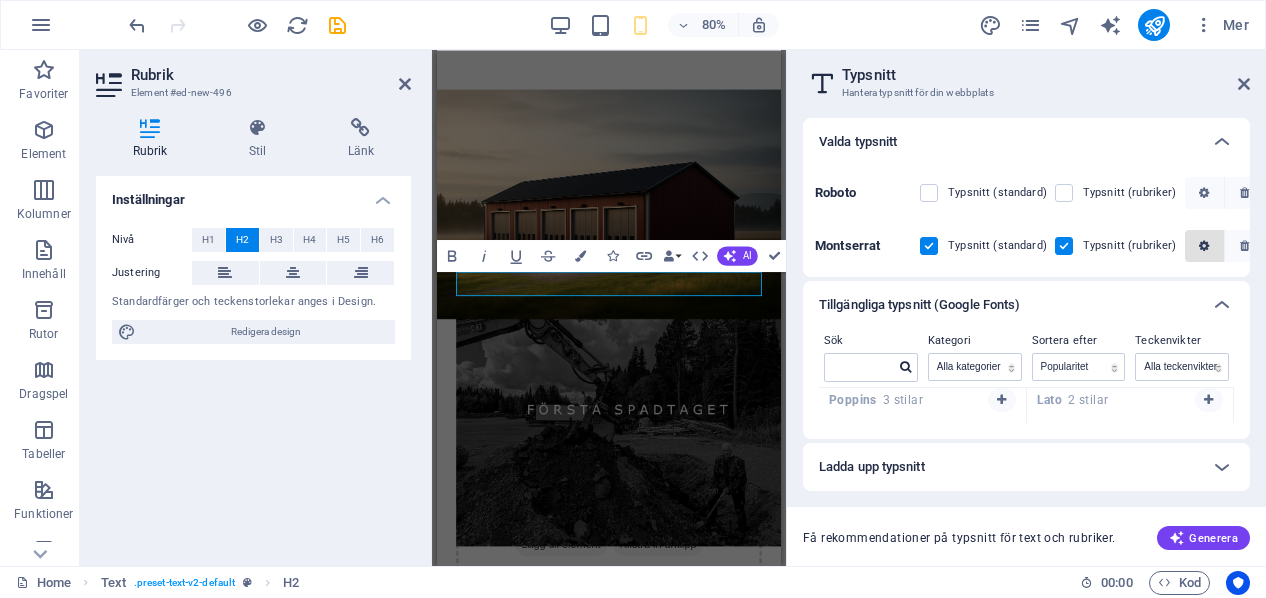 click at bounding box center (1204, 246) 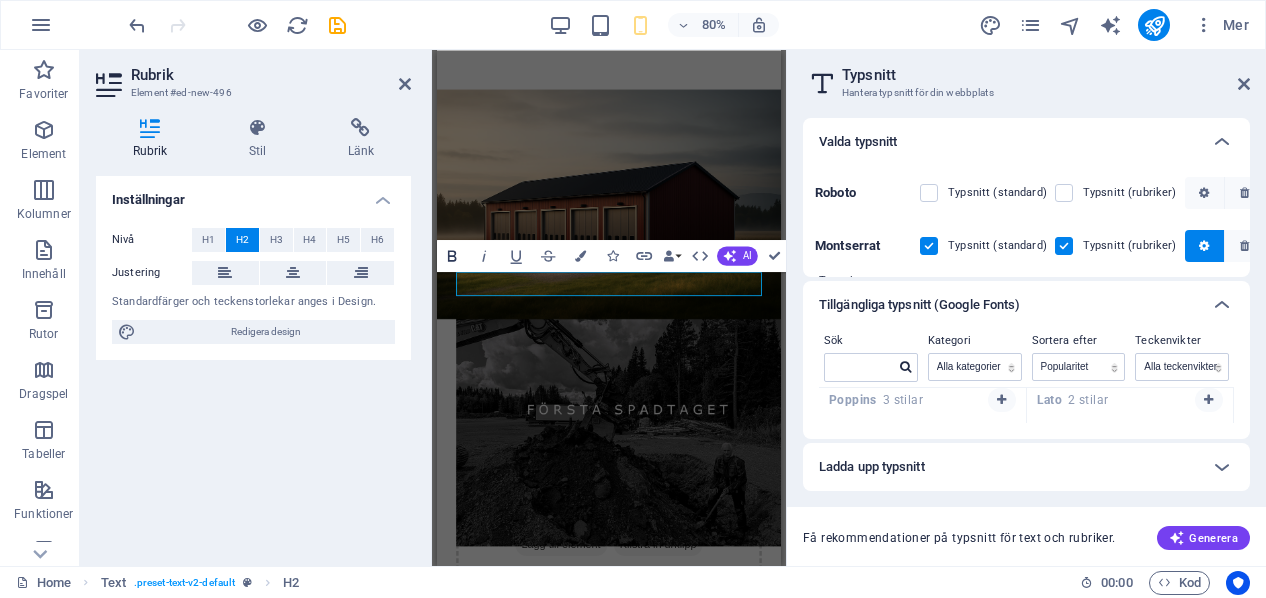click 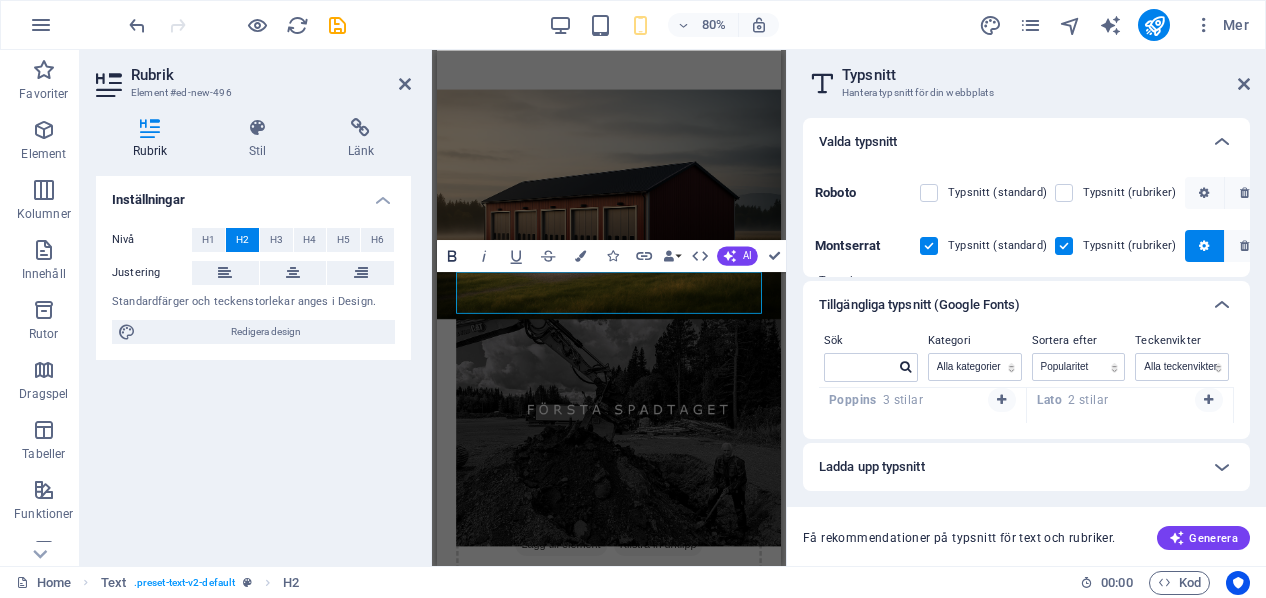 click 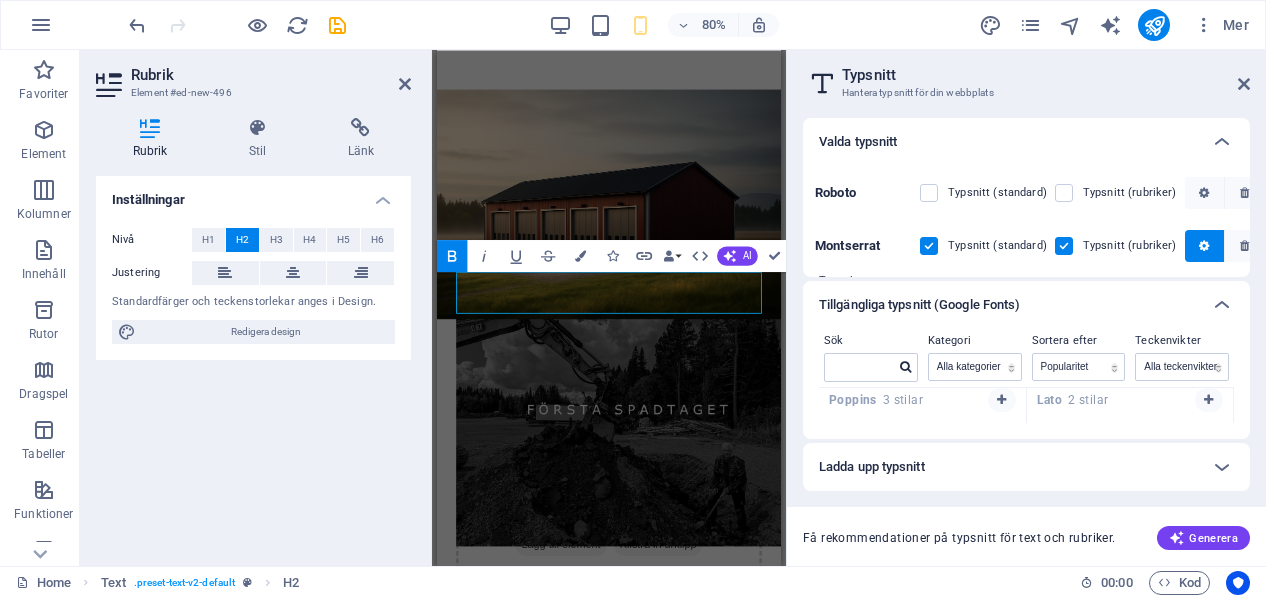 click 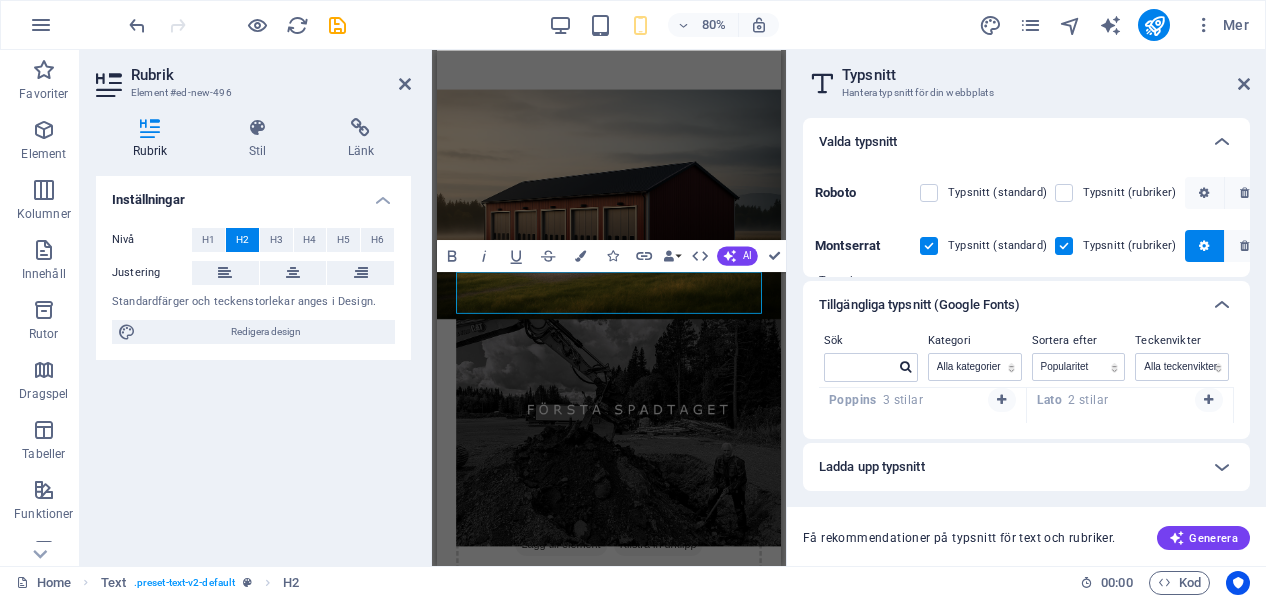 click on "Typsnitt Hantera typsnitt för din webbplats" at bounding box center [1028, 76] 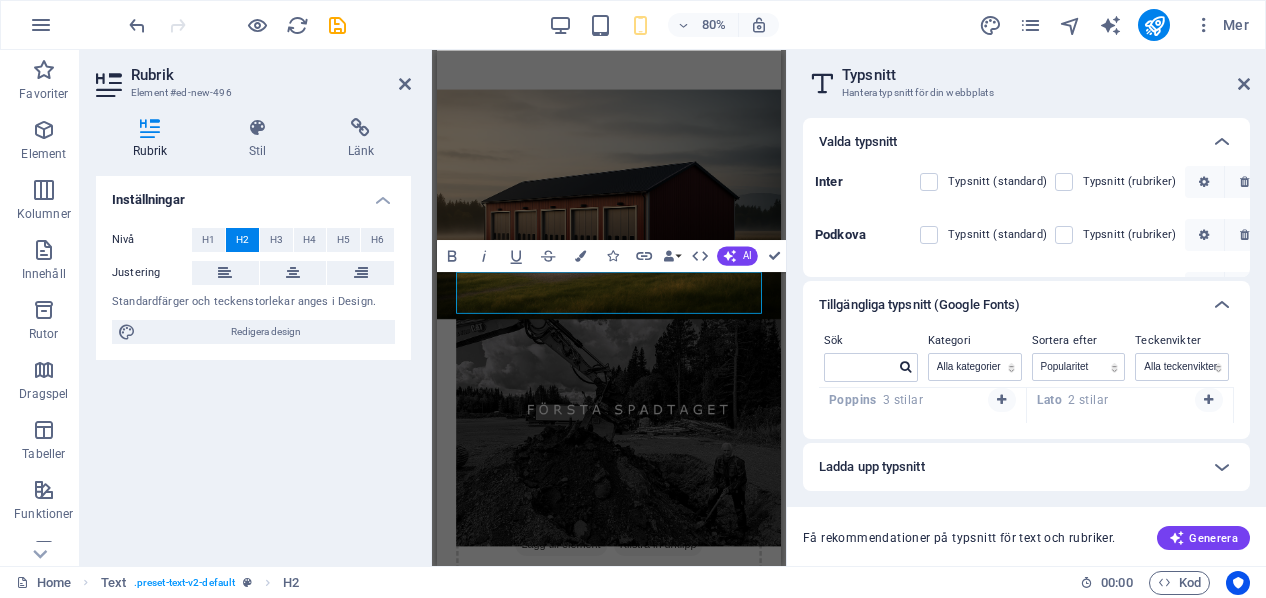scroll, scrollTop: 0, scrollLeft: 4, axis: horizontal 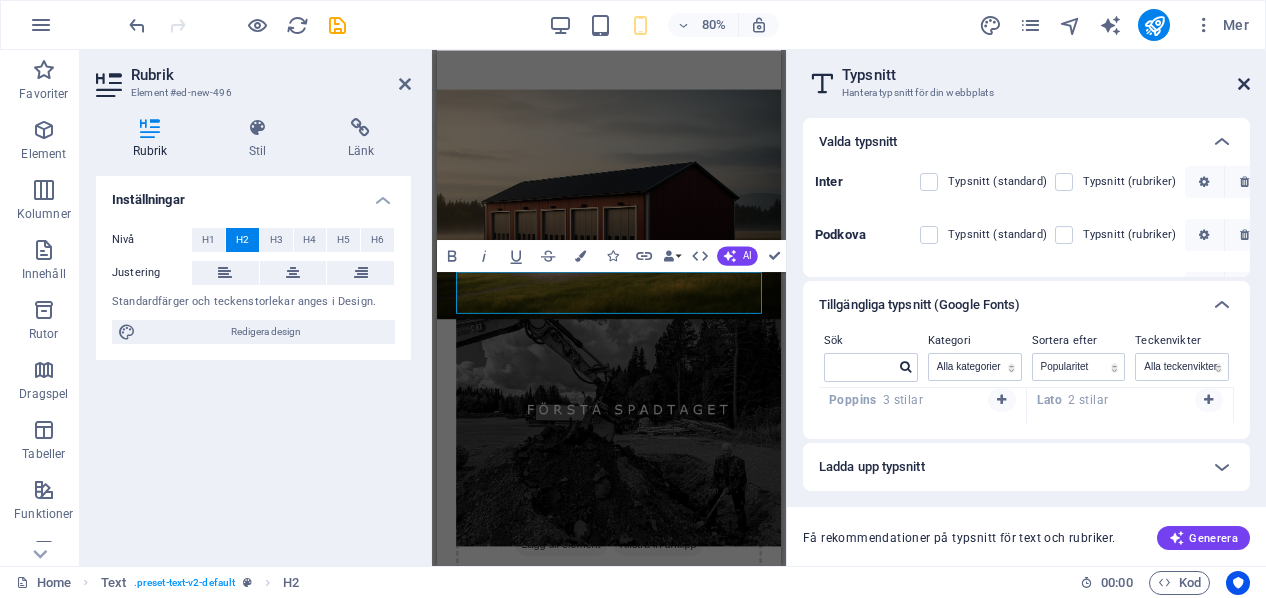 click at bounding box center (1244, 84) 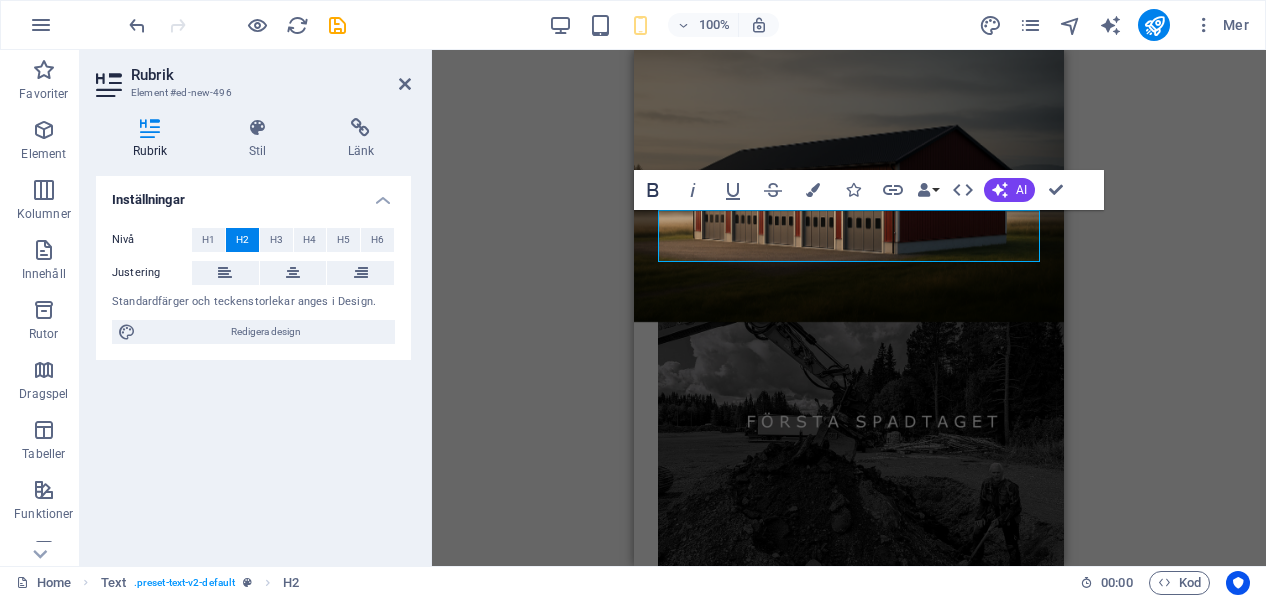 click 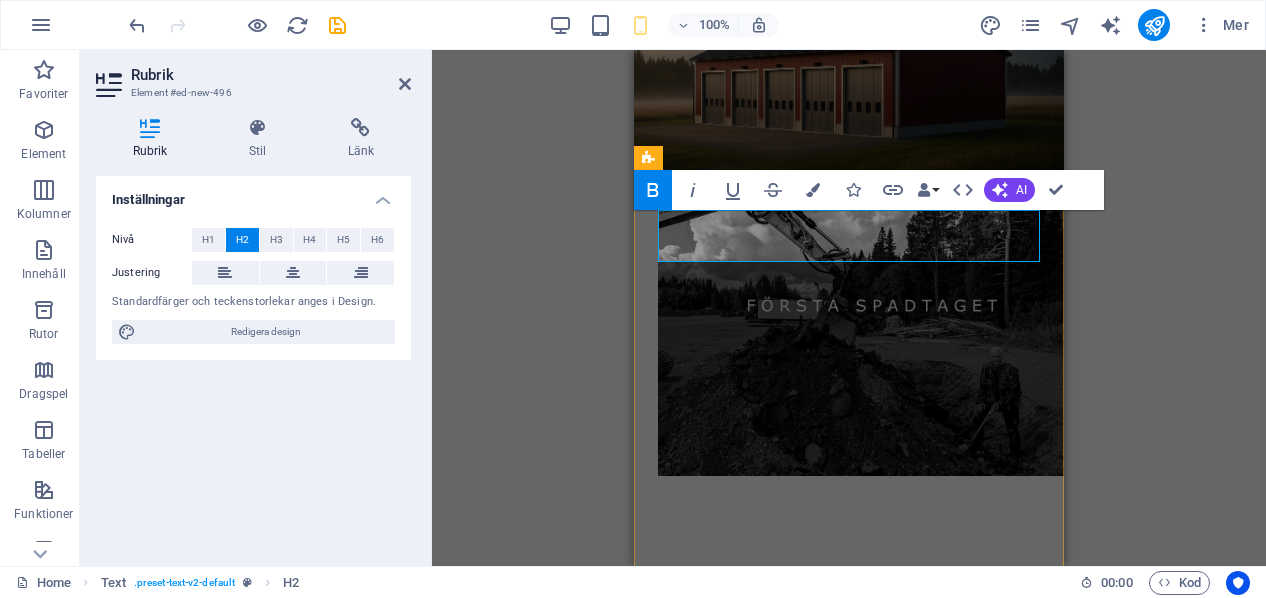click on "Bygget har startat" at bounding box center (849, 593) 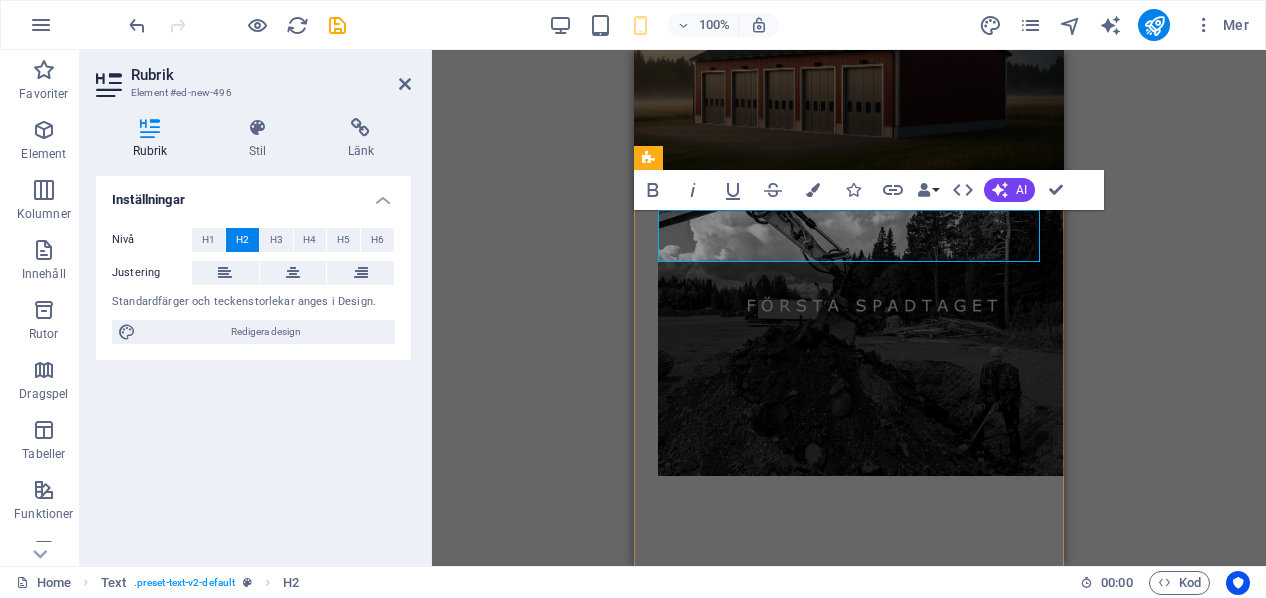 click on "Bygget har startat" at bounding box center (849, 593) 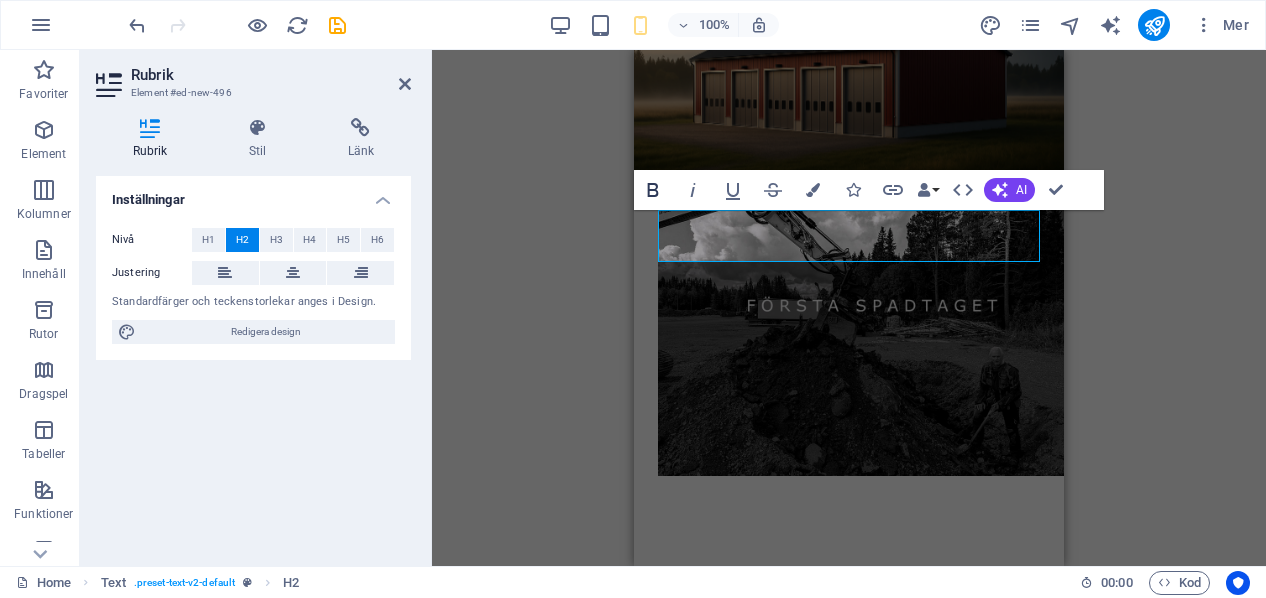 click 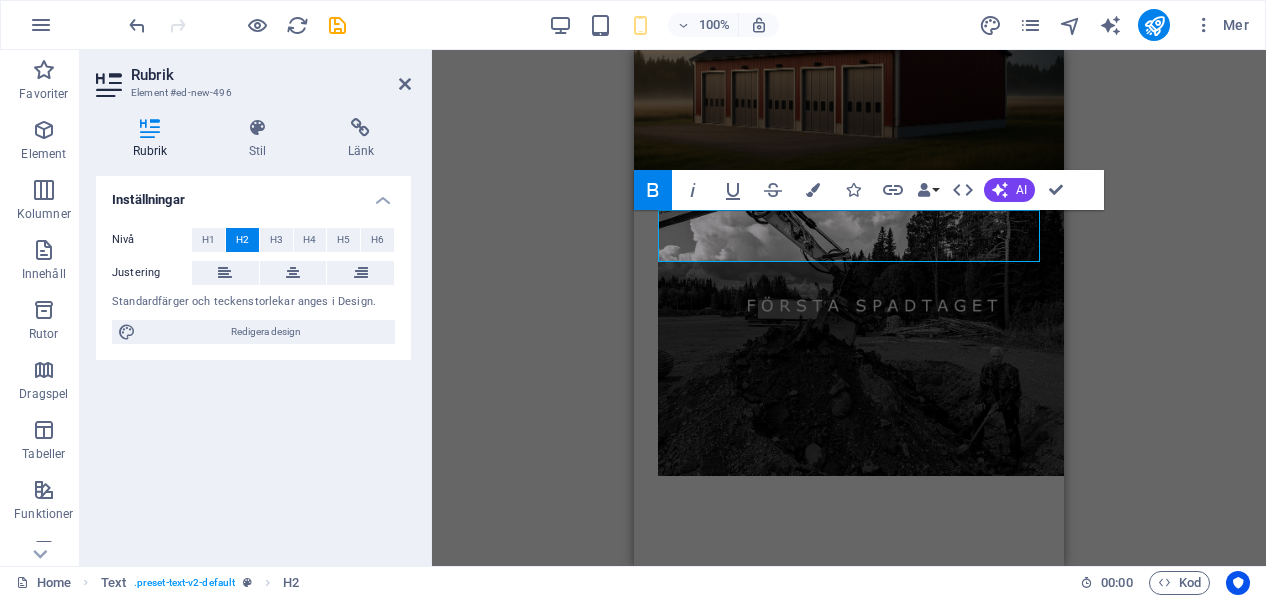 click 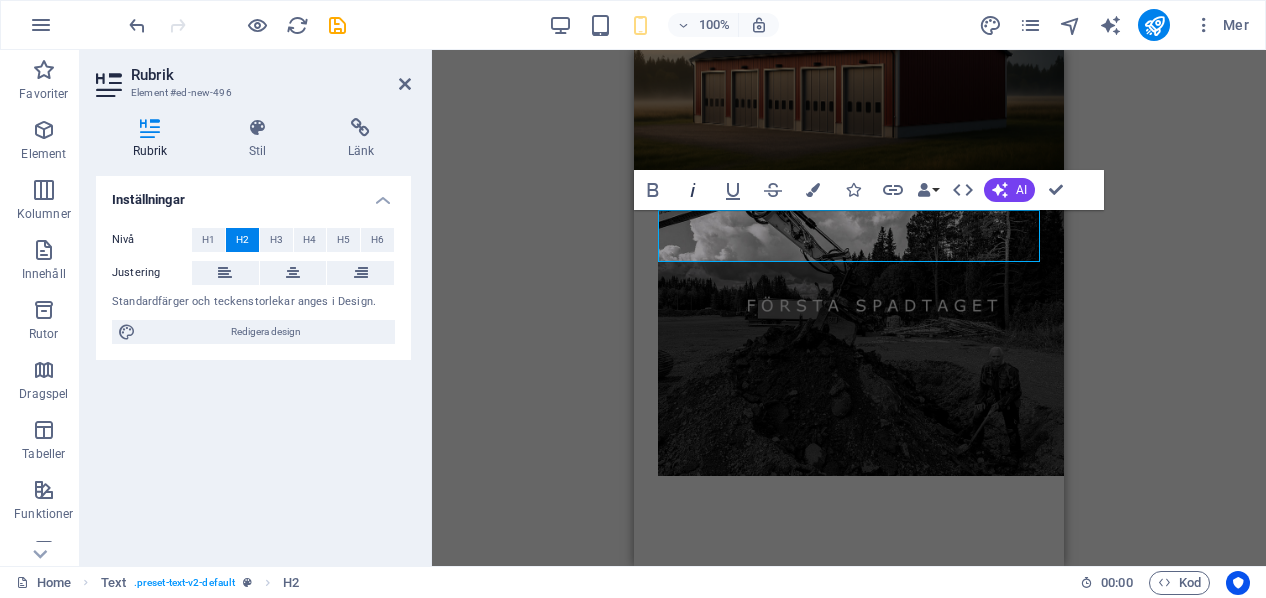 click 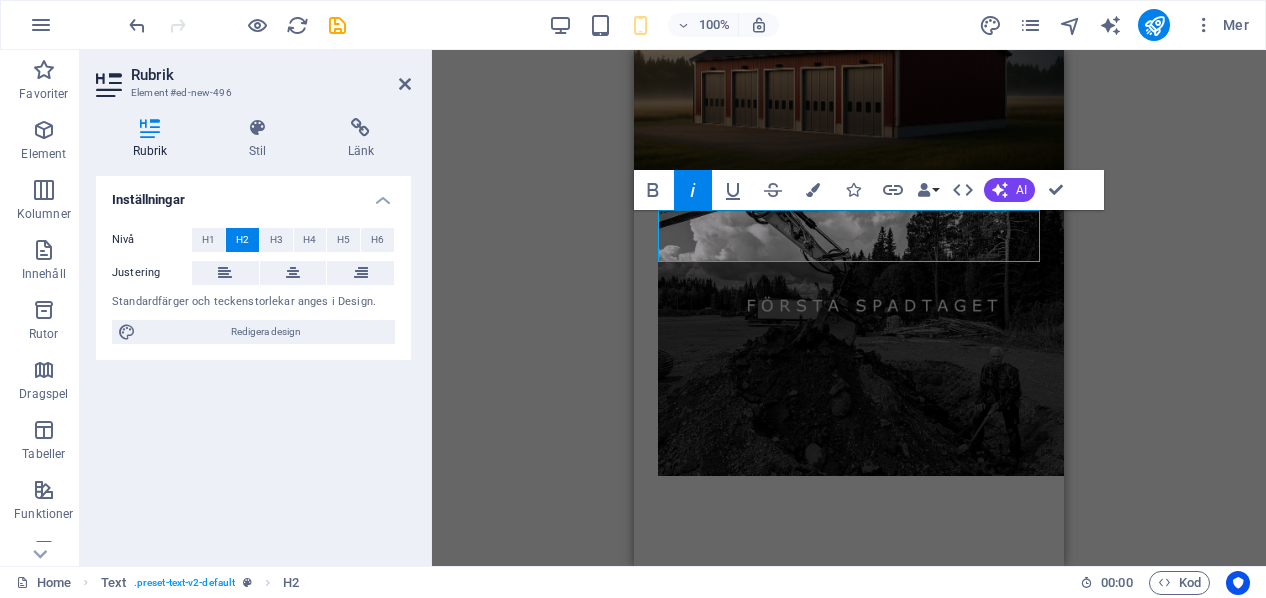 click 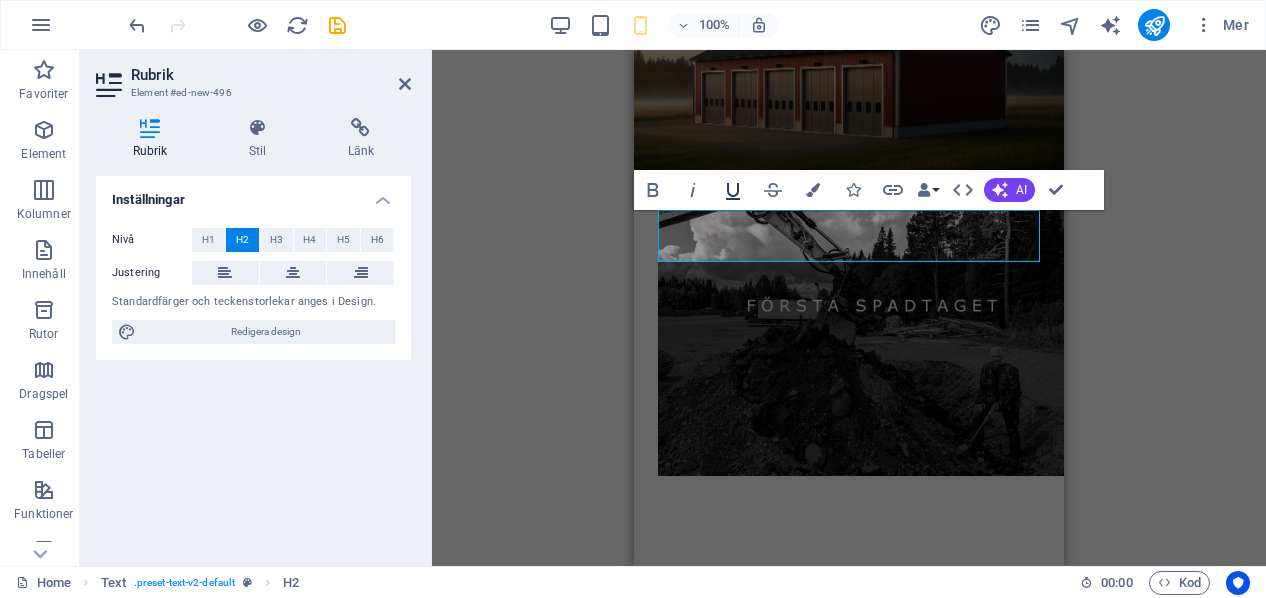 click 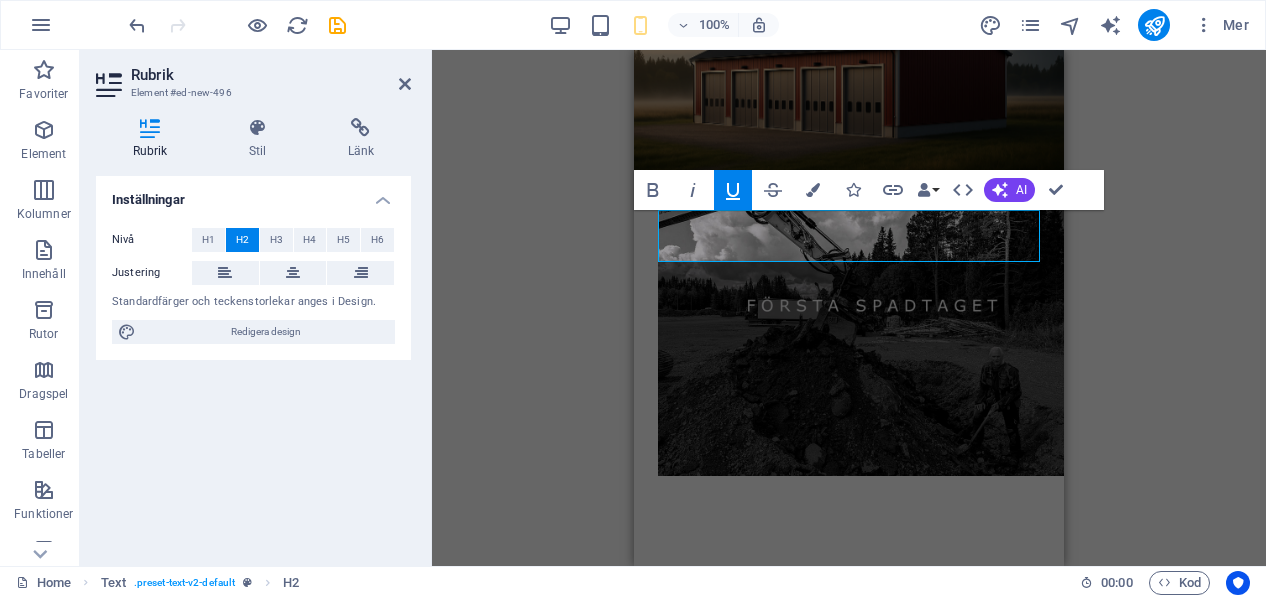 click 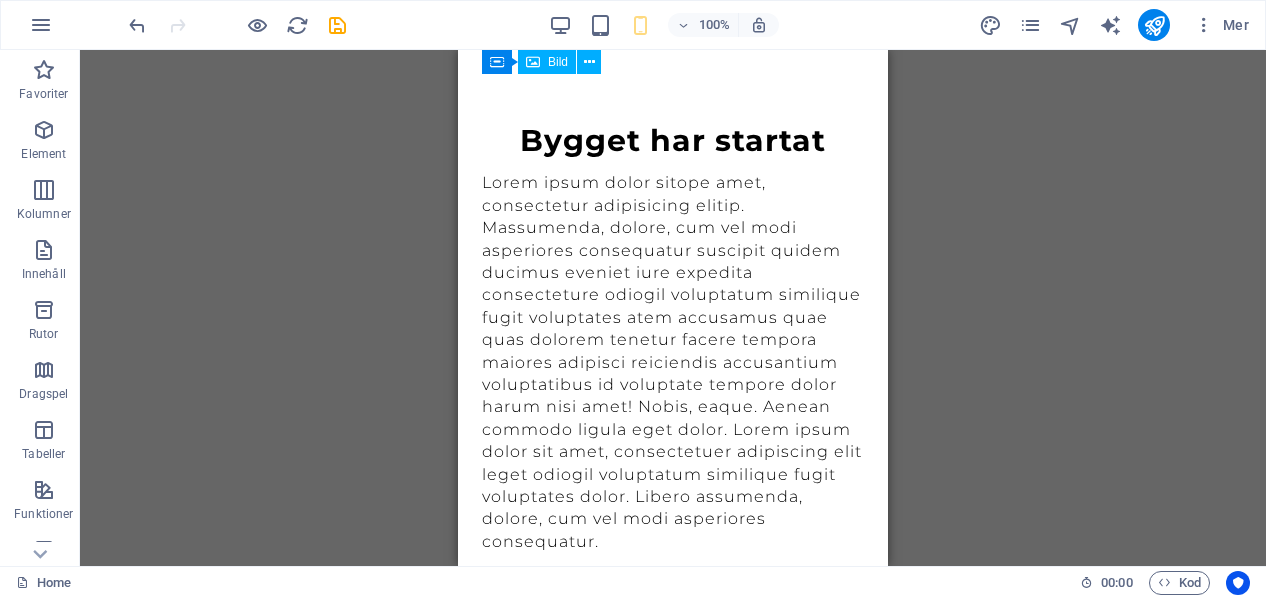 scroll, scrollTop: 1215, scrollLeft: 0, axis: vertical 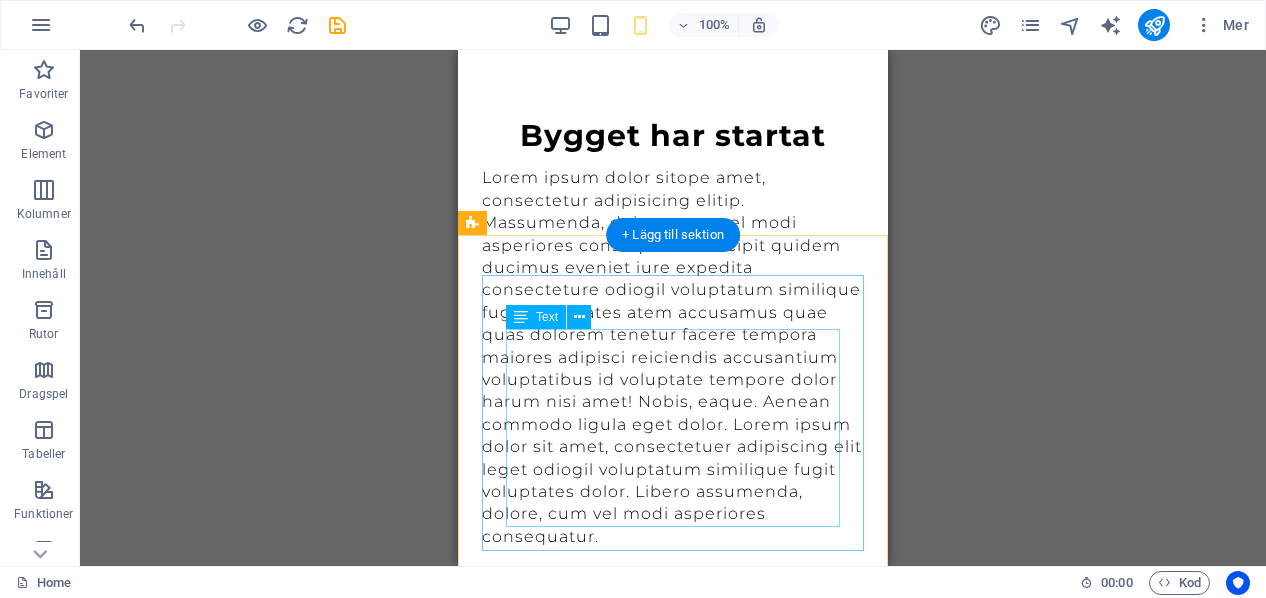 click on "Maskinhallen byggs på Nilsvallen 120 i Östersund, och erbjuder ett utmärkt läge nära Odenskog, med smidig åtkomst till väg 87 samt övriga delar av staden. Detta gör det till en idealisk lösning för både privatpersoner och företag som söker tillgänglig och säker förvaring i ett expansivt område." at bounding box center (673, 783) 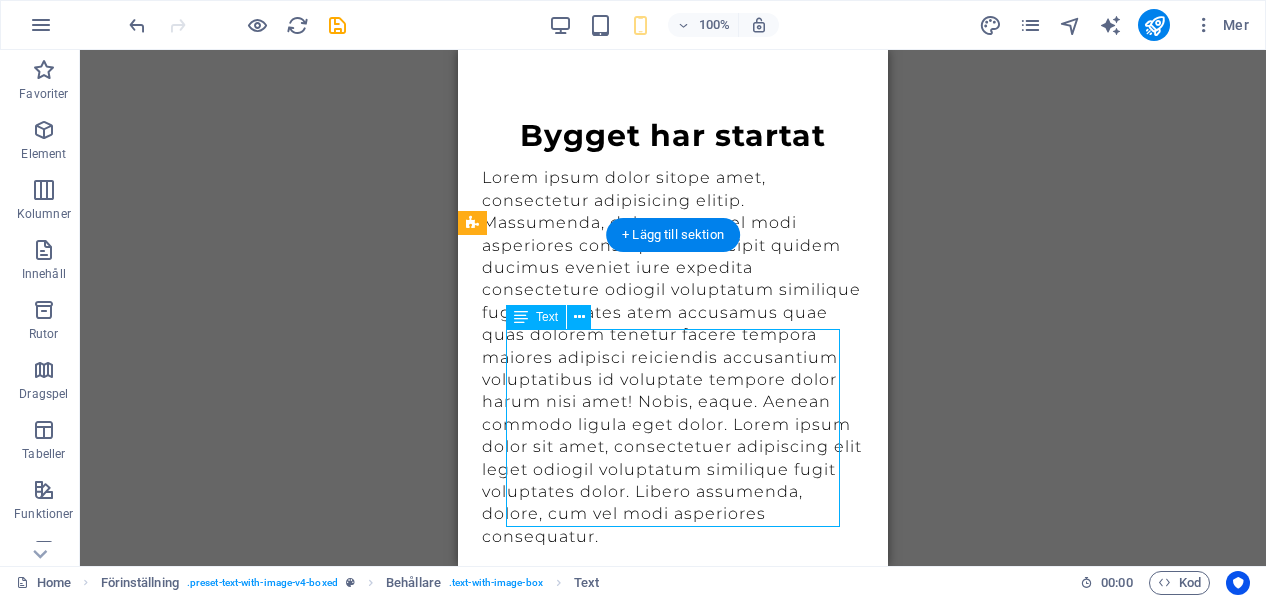 click on "Maskinhallen byggs på Nilsvallen 120 i Östersund, och erbjuder ett utmärkt läge nära Odenskog, med smidig åtkomst till väg 87 samt övriga delar av staden. Detta gör det till en idealisk lösning för både privatpersoner och företag som söker tillgänglig och säker förvaring i ett expansivt område." at bounding box center [673, 783] 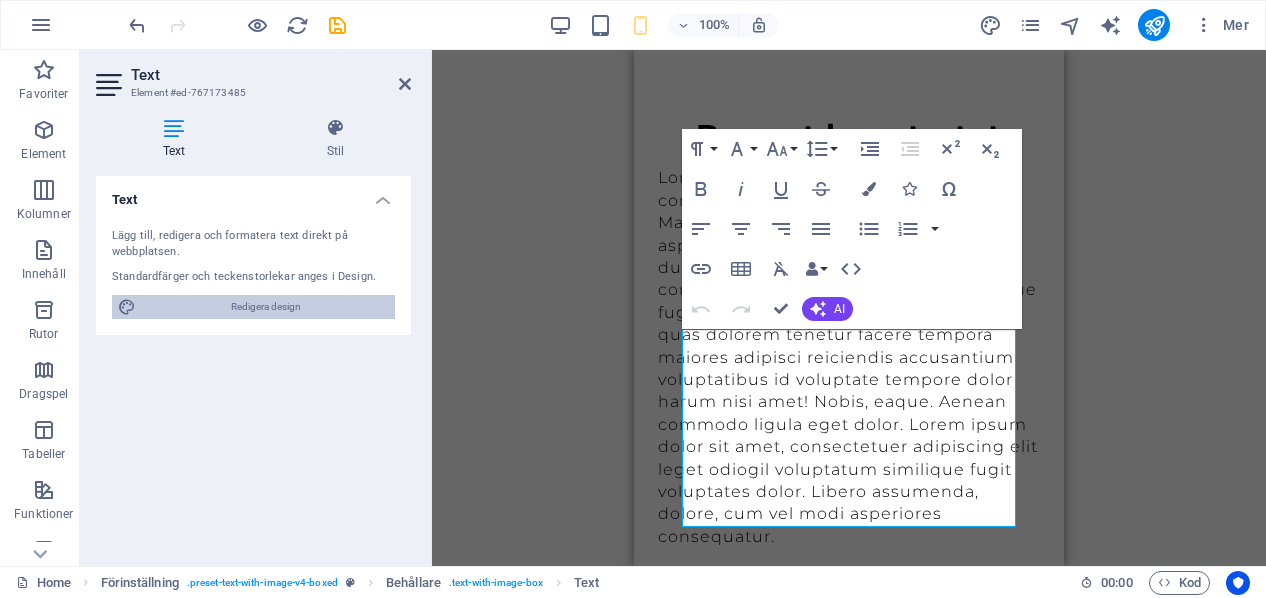 click on "Redigera design" at bounding box center (265, 307) 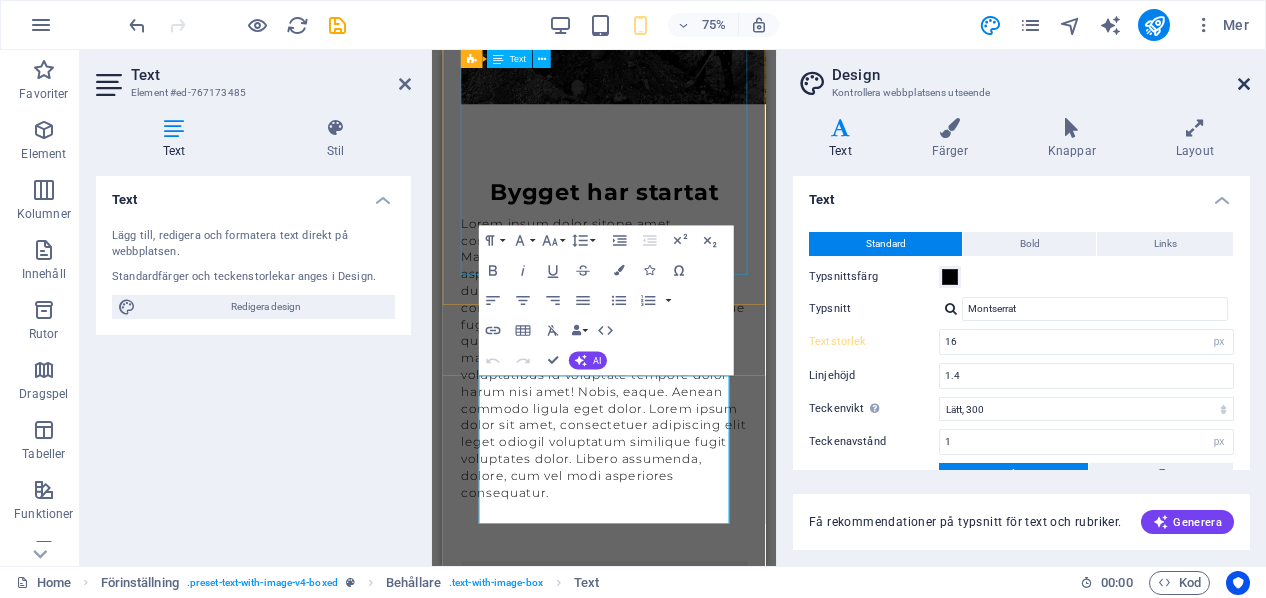 click at bounding box center [1244, 84] 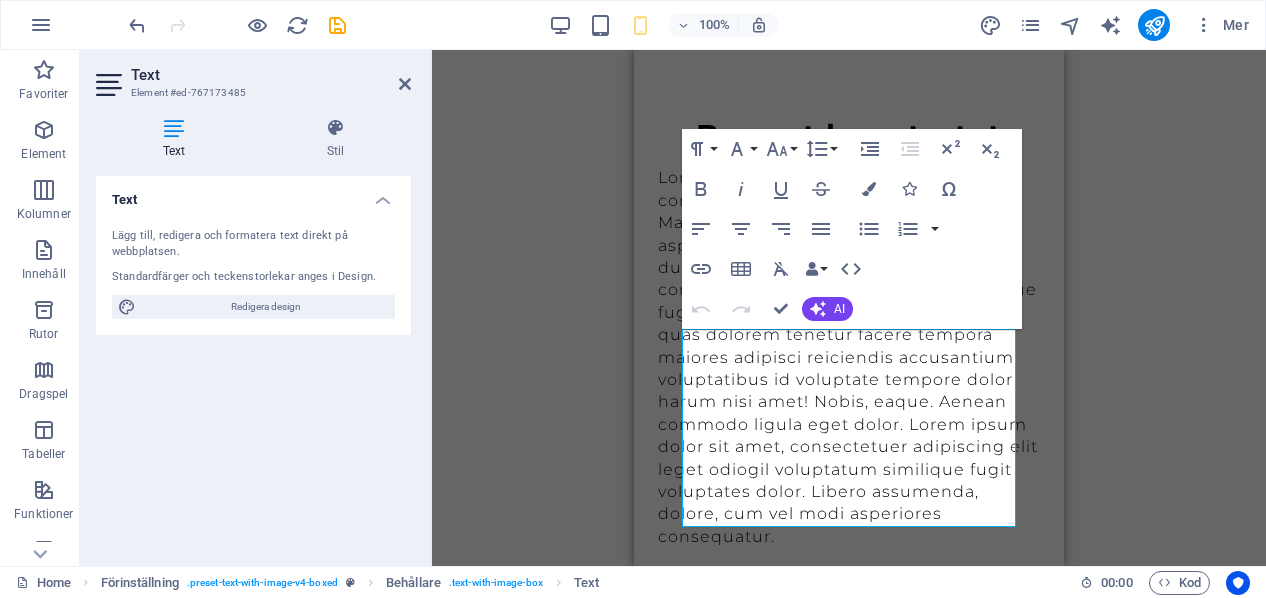 click on "Dra hit för att ersätta det befintliga innehållet. Tryck på "Ctrl" om du vill skapa ett nytt element.
H3   Menyfält   Platshållare   Banner   Banner   Behållare   Förinställning   Behållare   Behållare   Bild   2 kolumner   Behållare   Spacer   Behållare   Bild   Behållare   H2   Behållare   Behållare   Behållare   Platshållare   Platshållare   Bild   Behållare   Text   Behållare   Bild   H2   3 kolumner   Behållare   Bild   Text   Text   Spacer   H2 Paragraph Format Normal Heading 1 Heading 2 Heading 3 Heading 4 Heading 5 Heading 6 Code Font Family Arial Georgia Impact Tahoma Times New Roman Verdana Inter Montserrat Podkova Roboto Font Size 8 9 10 11 12 14 18 24 30 36 48 60 72 96 Line Height Default Single 1.15 1.5 Double Increase Indent Decrease Indent Superscript Subscript Bold Italic Underline Strikethrough Colors Icons Special Characters Align Left Align Center Align Right Align Justify Unordered List   Default Circle Disc Square    Ordered List   Default    Gata" at bounding box center [849, 308] 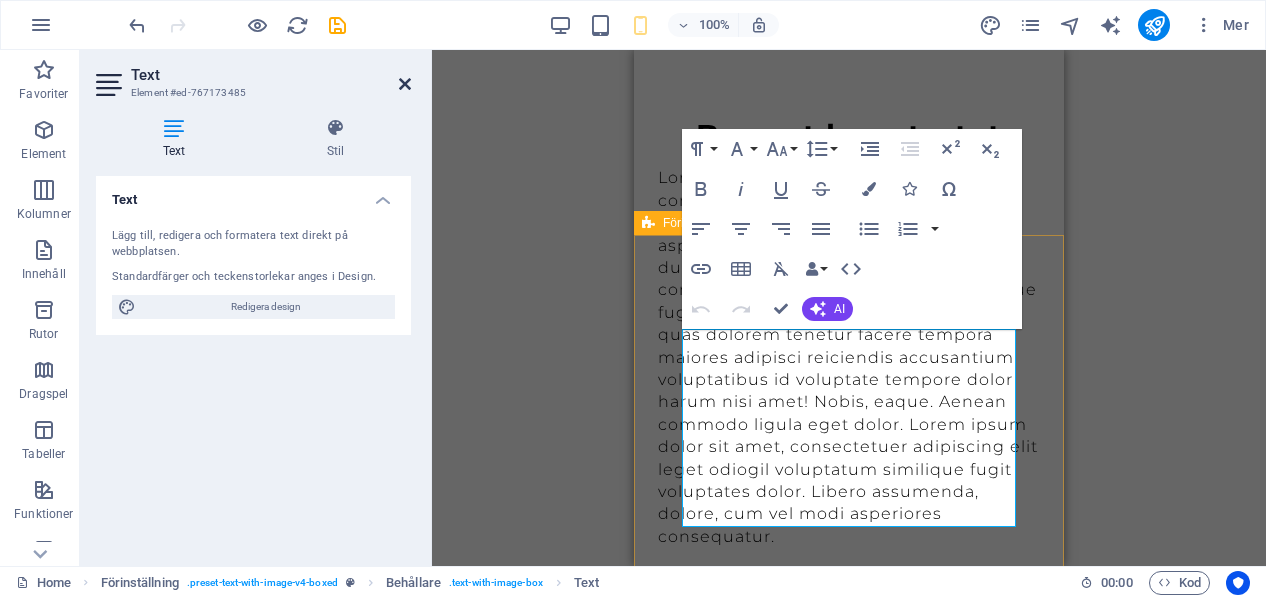 click at bounding box center (405, 84) 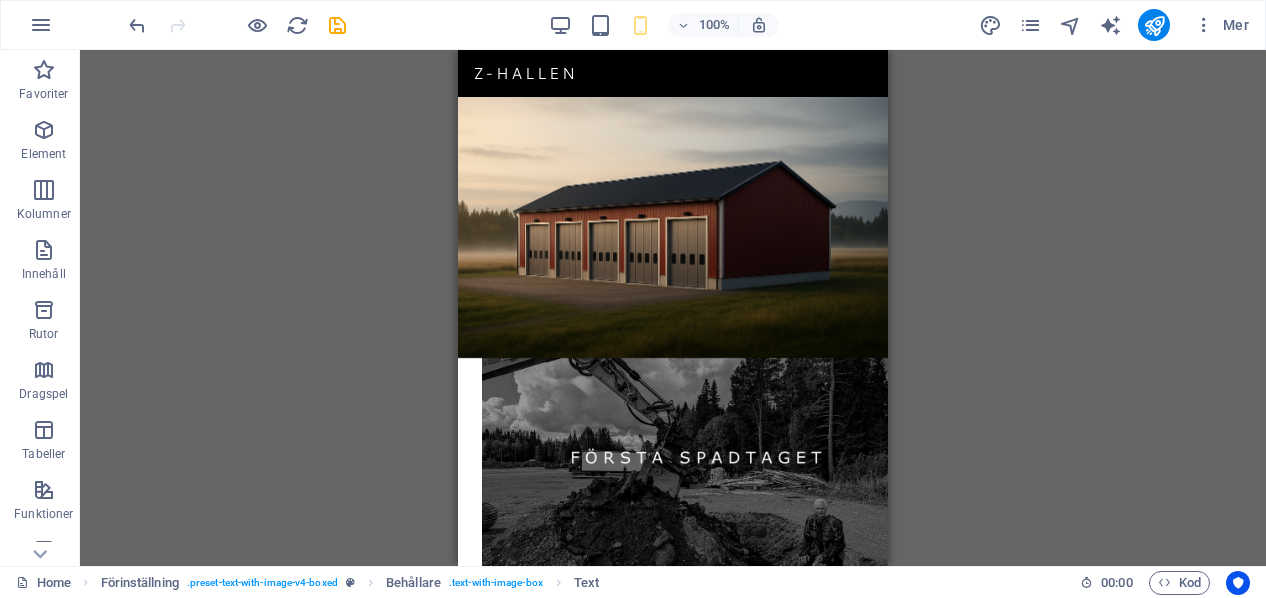 scroll, scrollTop: 609, scrollLeft: 0, axis: vertical 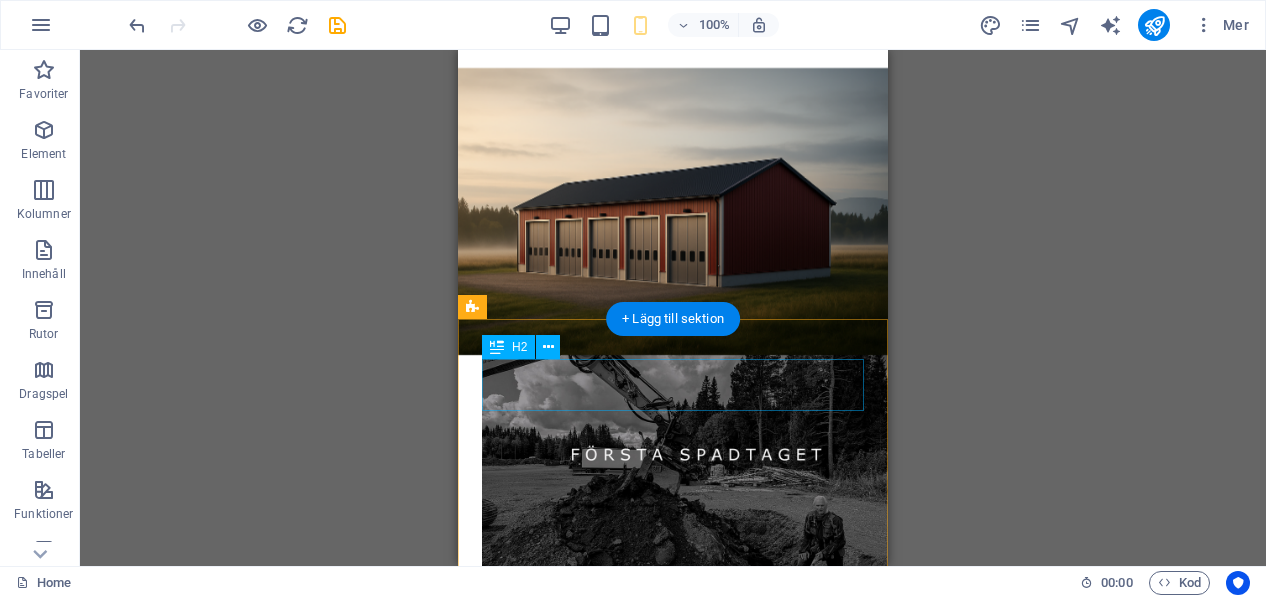 click on "​​​​​​ Bygget har startat" at bounding box center (673, 731) 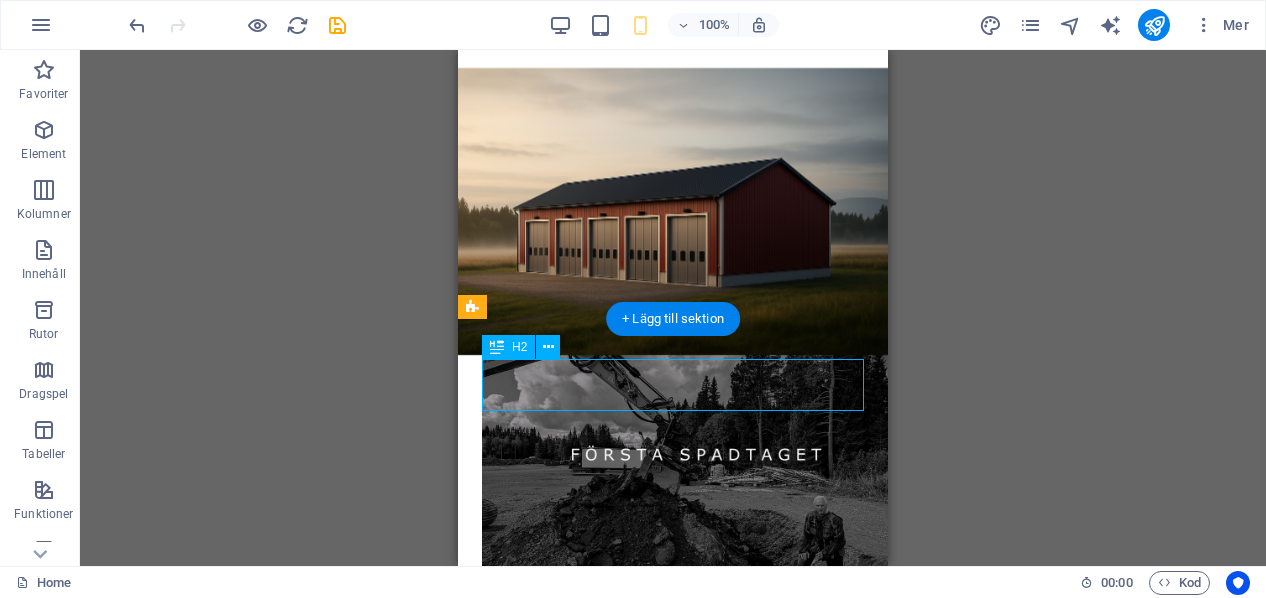 click on "​​​​​​ Bygget har startat" at bounding box center [673, 731] 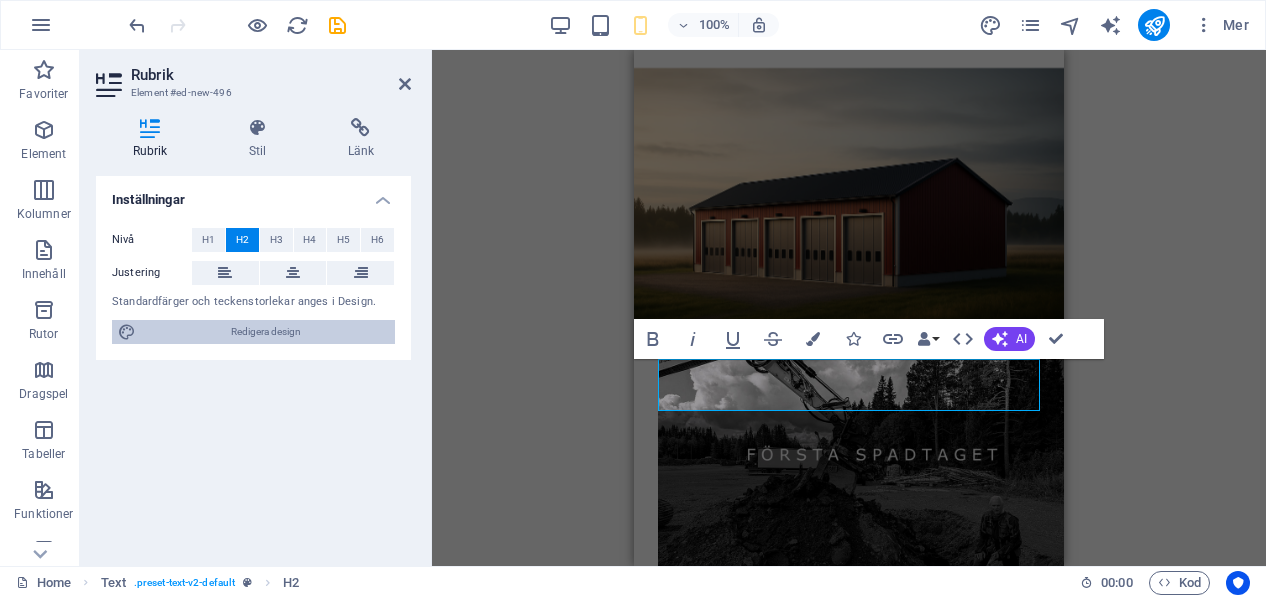 click on "Redigera design" at bounding box center [265, 332] 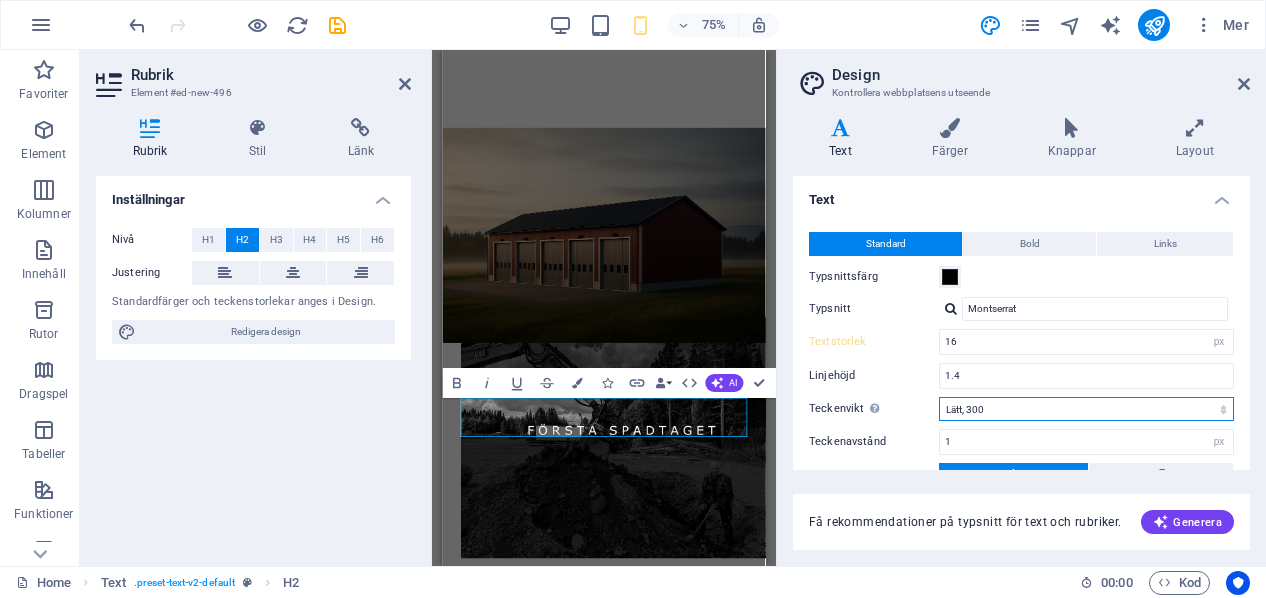 select on "100" 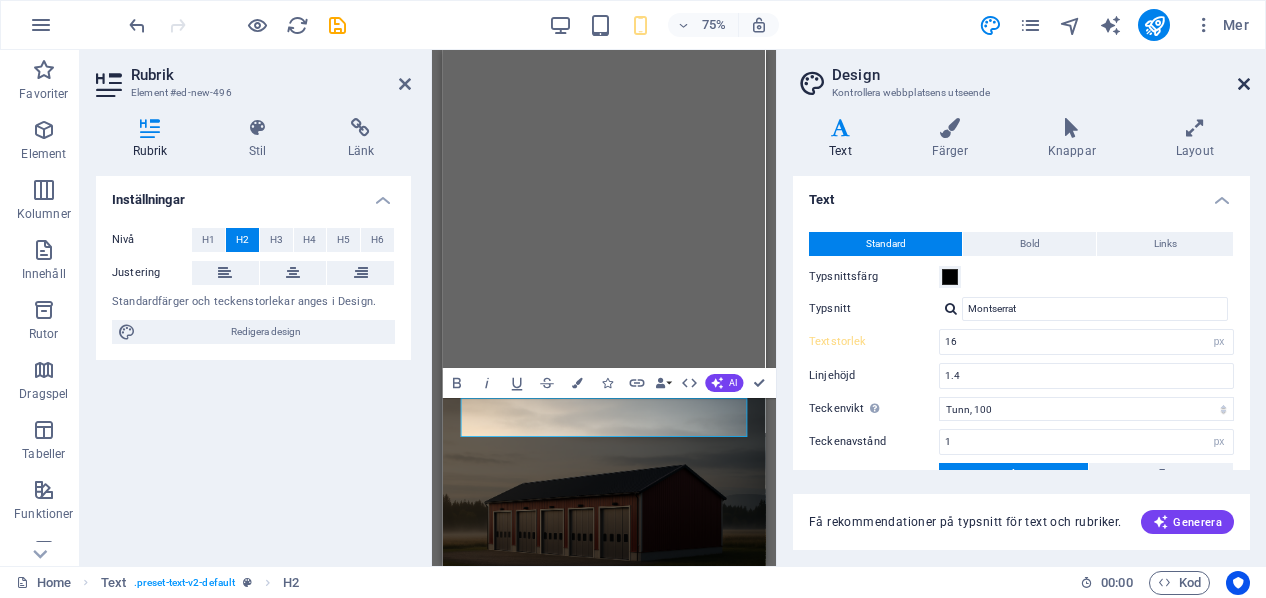 click at bounding box center (1244, 84) 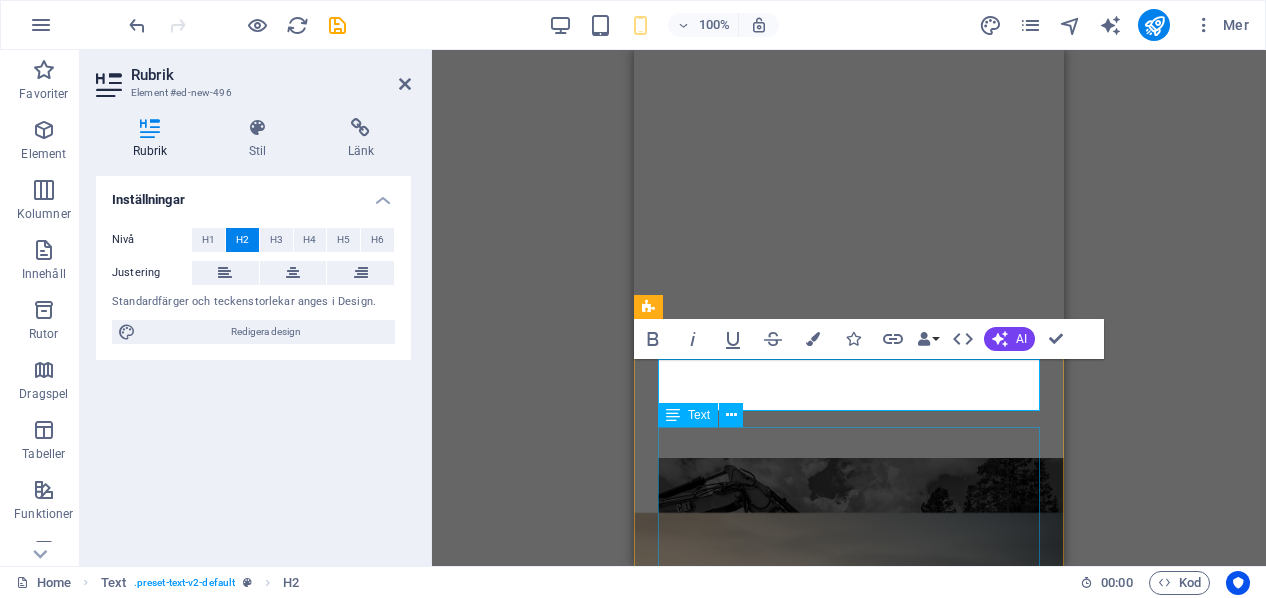 click on "Lorem ipsum dolor sitope amet, consectetur adipisicing elitip. Massumenda, dolore, cum vel modi asperiores consequatur suscipit quidem ducimus eveniet iure expedita consecteture odiogil voluptatum similique fugit voluptates atem accusamus quae quas dolorem tenetur facere tempora maiores adipisci reiciendis accusantium voluptatibus id voluptate tempore dolor harum nisi amet! Nobis, eaque. Aenean commodo ligula eget dolor. Lorem ipsum dolor sit amet, consectetuer adipiscing elit leget odiogil voluptatum similique fugit voluptates dolor. Libero assumenda, dolore, cum vel modi asperiores consequatur." at bounding box center (849, 1118) 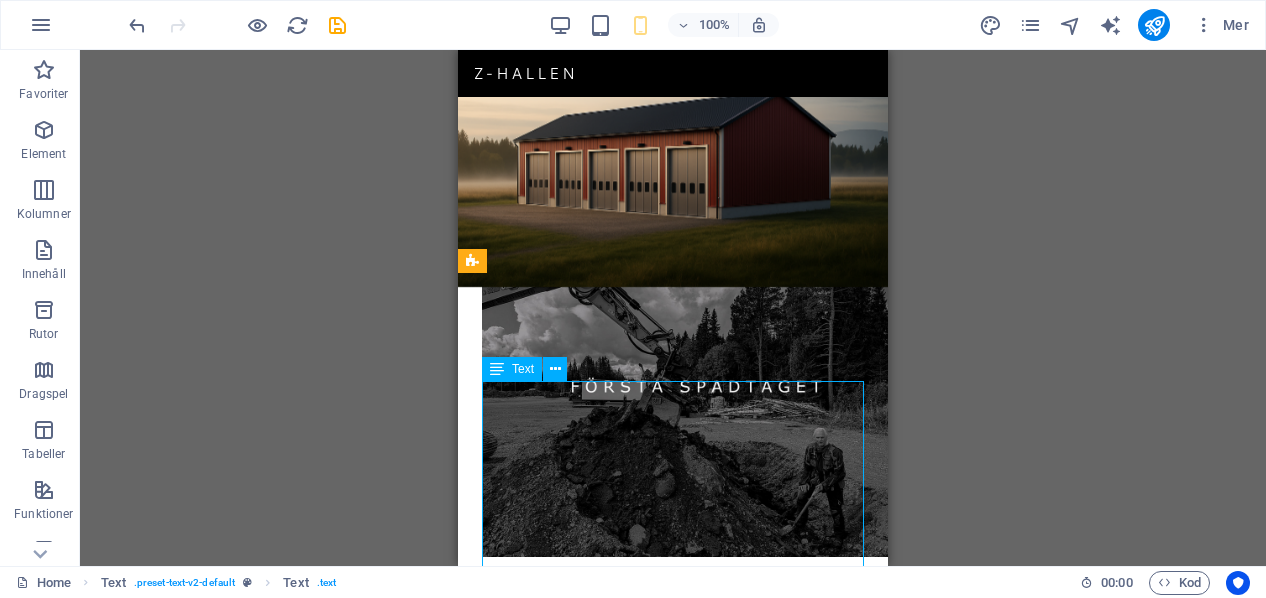 scroll, scrollTop: 654, scrollLeft: 0, axis: vertical 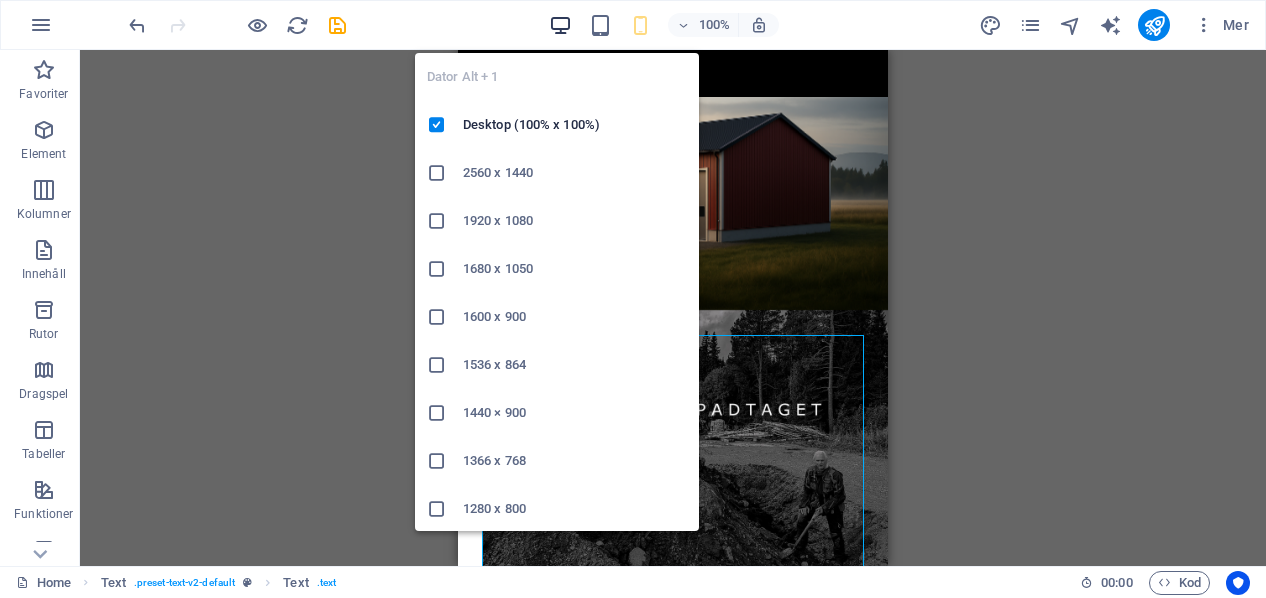click at bounding box center [560, 25] 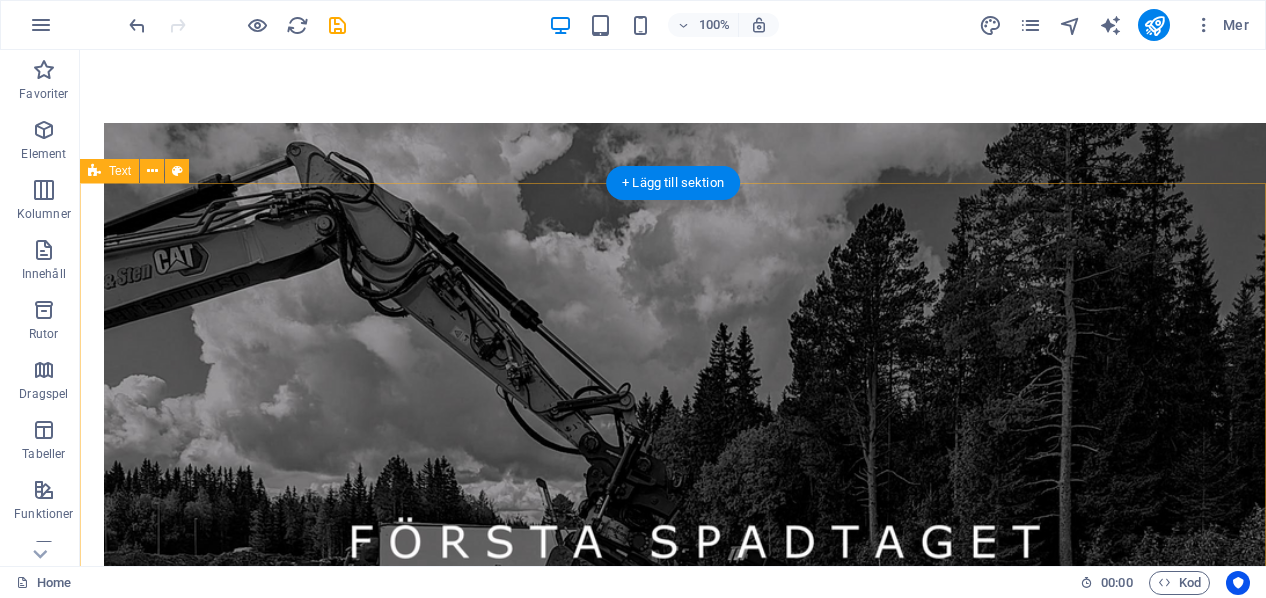 scroll, scrollTop: 1283, scrollLeft: 0, axis: vertical 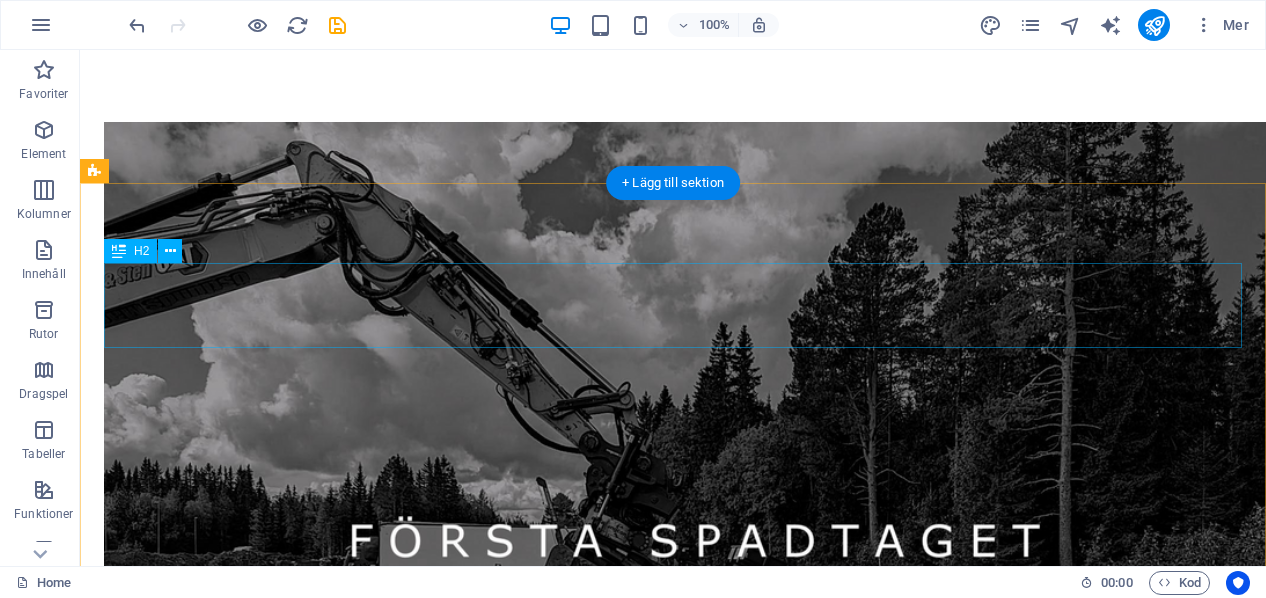 click on "​​​​​​ Bygget har startat" at bounding box center [673, 1214] 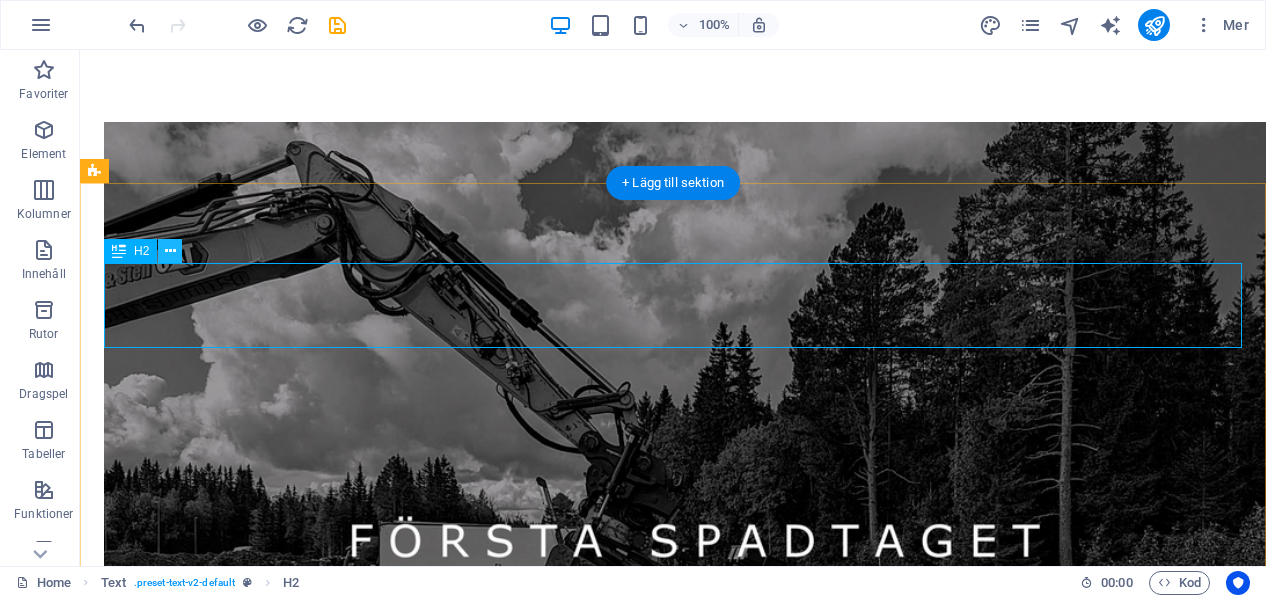 click at bounding box center (170, 251) 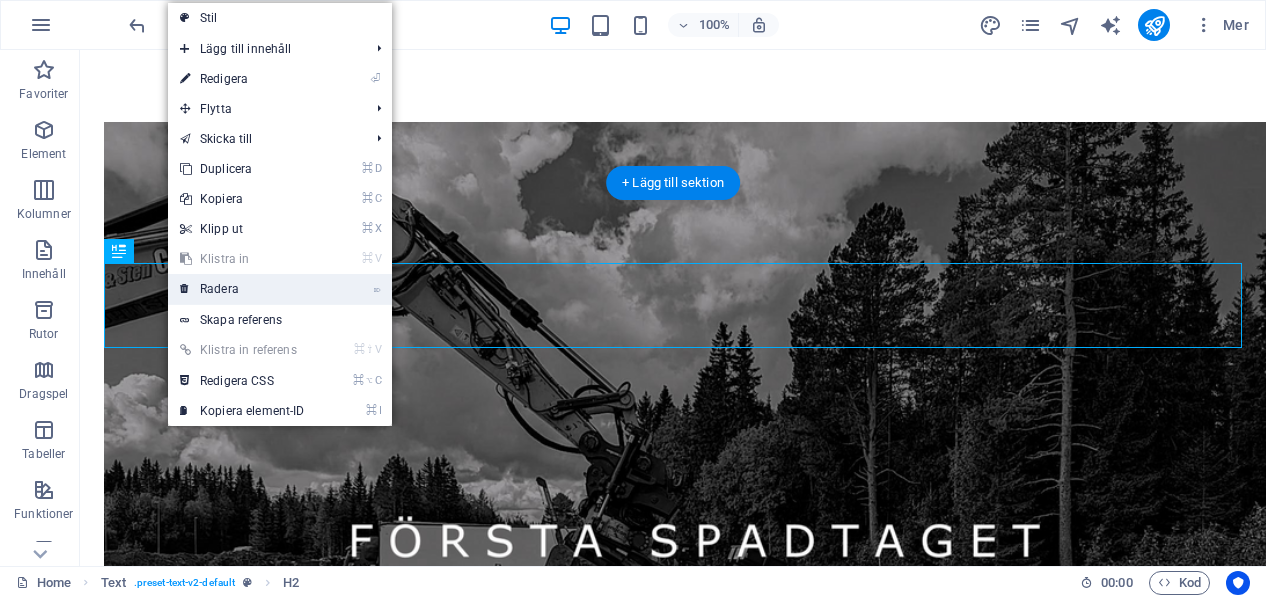 click on "⌦  Radera" at bounding box center [242, 289] 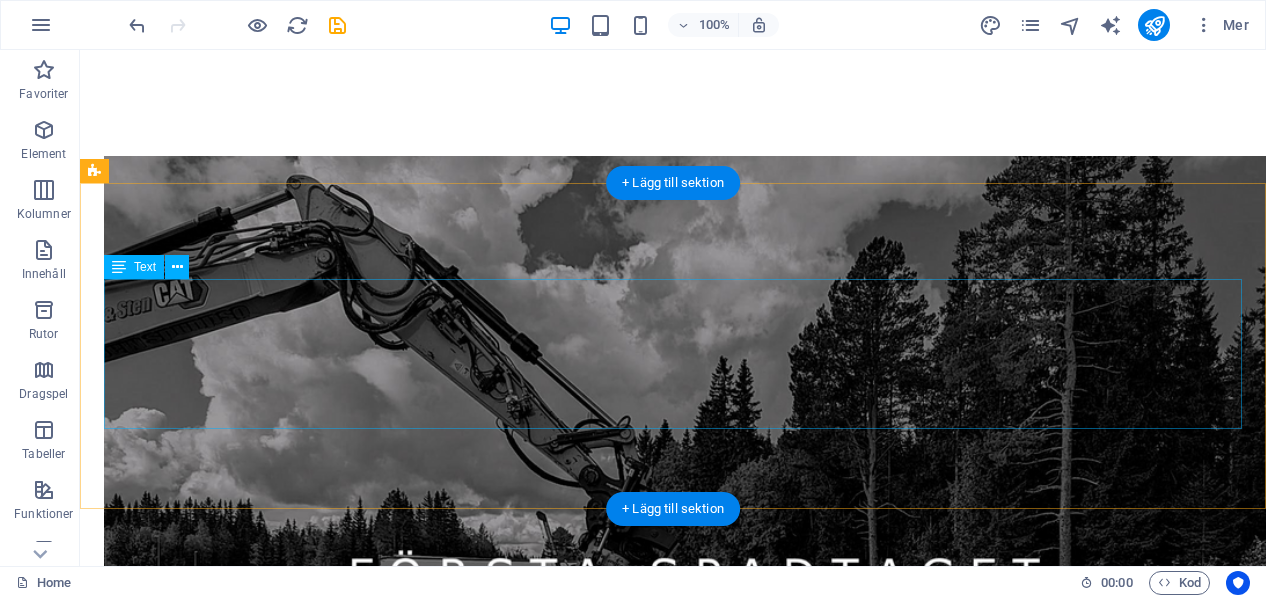 click on "Lorem ipsum dolor sitope amet, consectetur adipisicing elitip. Massumenda, dolore, cum vel modi asperiores consequatur suscipit quidem ducimus eveniet iure expedita consecteture odiogil voluptatum similique fugit voluptates atem accusamus quae quas dolorem tenetur facere tempora maiores adipisci reiciendis accusantium voluptatibus id voluptate tempore dolor harum nisi amet! Nobis, eaque. Aenean commodo ligula eget dolor. Lorem ipsum dolor sit amet, consectetuer adipiscing elit leget odiogil voluptatum similique fugit voluptates dolor. Libero assumenda, dolore, cum vel modi asperiores consequatur." at bounding box center (673, 1297) 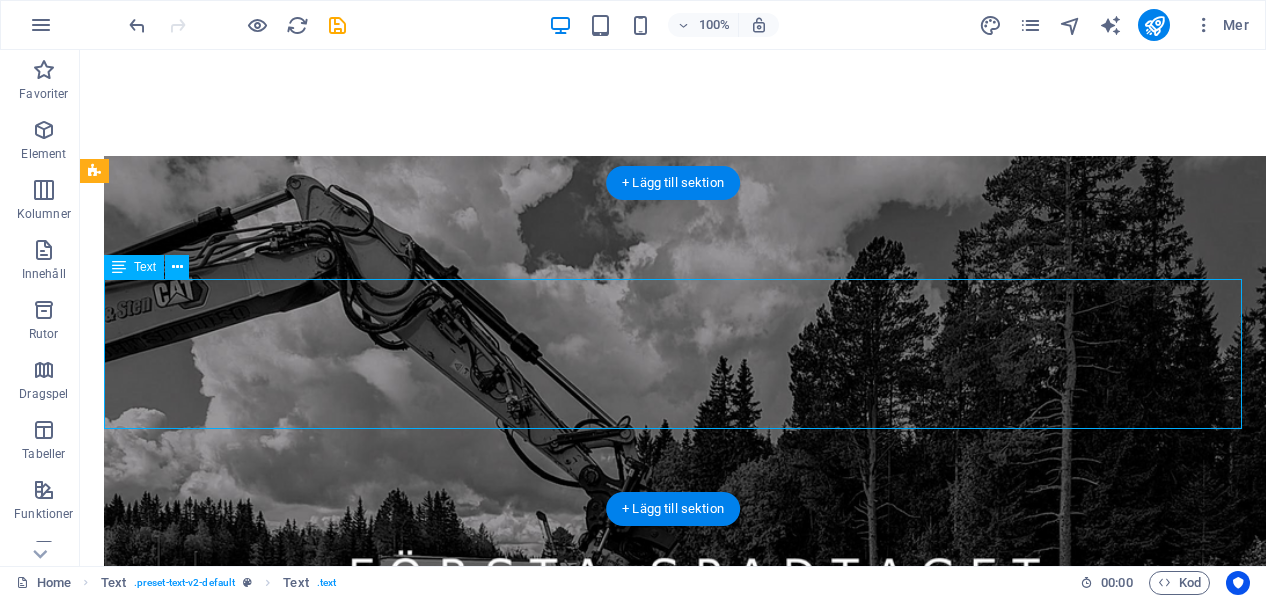 click on "Lorem ipsum dolor sitope amet, consectetur adipisicing elitip. Massumenda, dolore, cum vel modi asperiores consequatur suscipit quidem ducimus eveniet iure expedita consecteture odiogil voluptatum similique fugit voluptates atem accusamus quae quas dolorem tenetur facere tempora maiores adipisci reiciendis accusantium voluptatibus id voluptate tempore dolor harum nisi amet! Nobis, eaque. Aenean commodo ligula eget dolor. Lorem ipsum dolor sit amet, consectetuer adipiscing elit leget odiogil voluptatum similique fugit voluptates dolor. Libero assumenda, dolore, cum vel modi asperiores consequatur." at bounding box center (673, 1297) 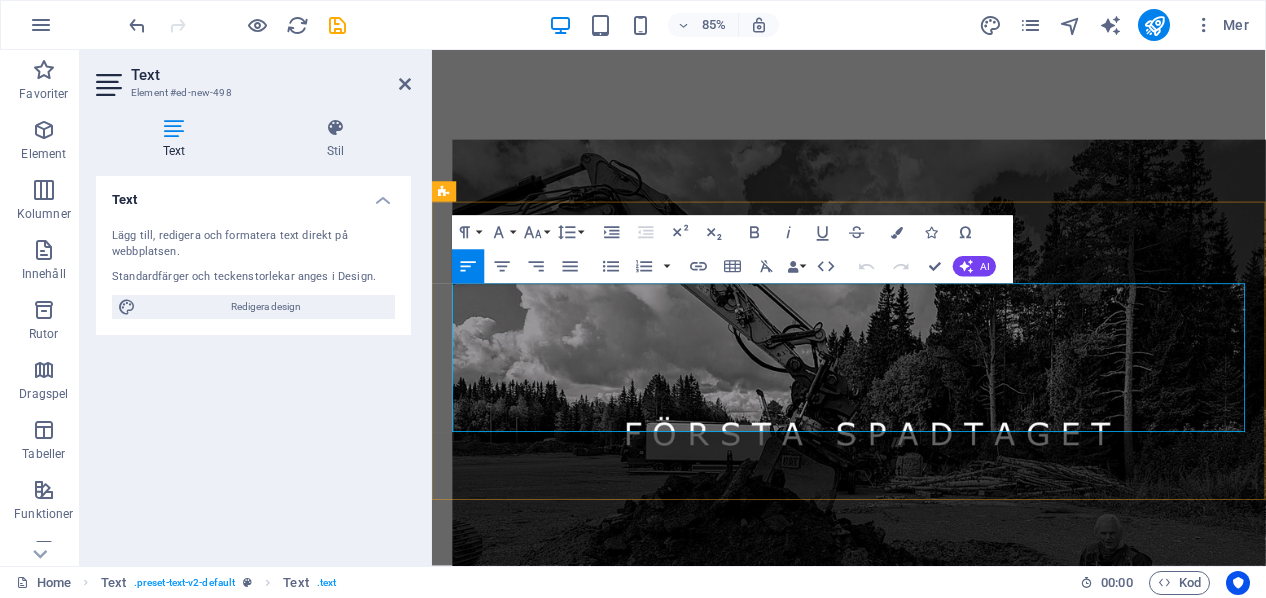 drag, startPoint x: 1100, startPoint y: 490, endPoint x: 561, endPoint y: 351, distance: 556.6345 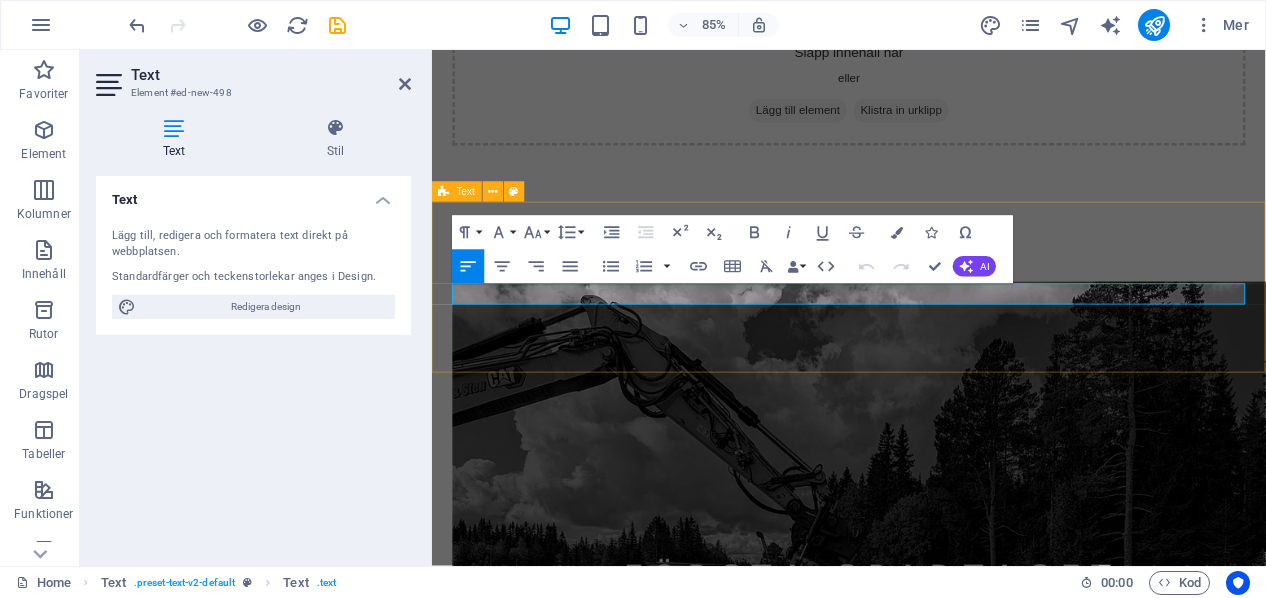 type 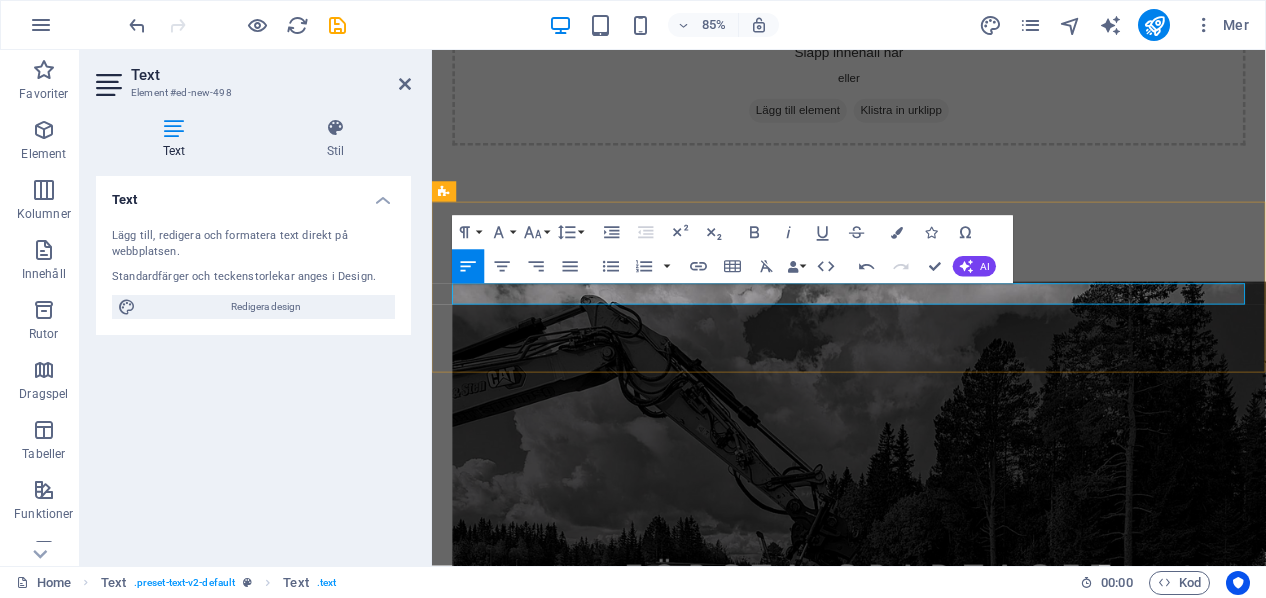 click on "​Bygget har startat, just nu grävers grunden för Byggnaden. Planerad inflyttning är 1 oktober." at bounding box center [922, 1247] 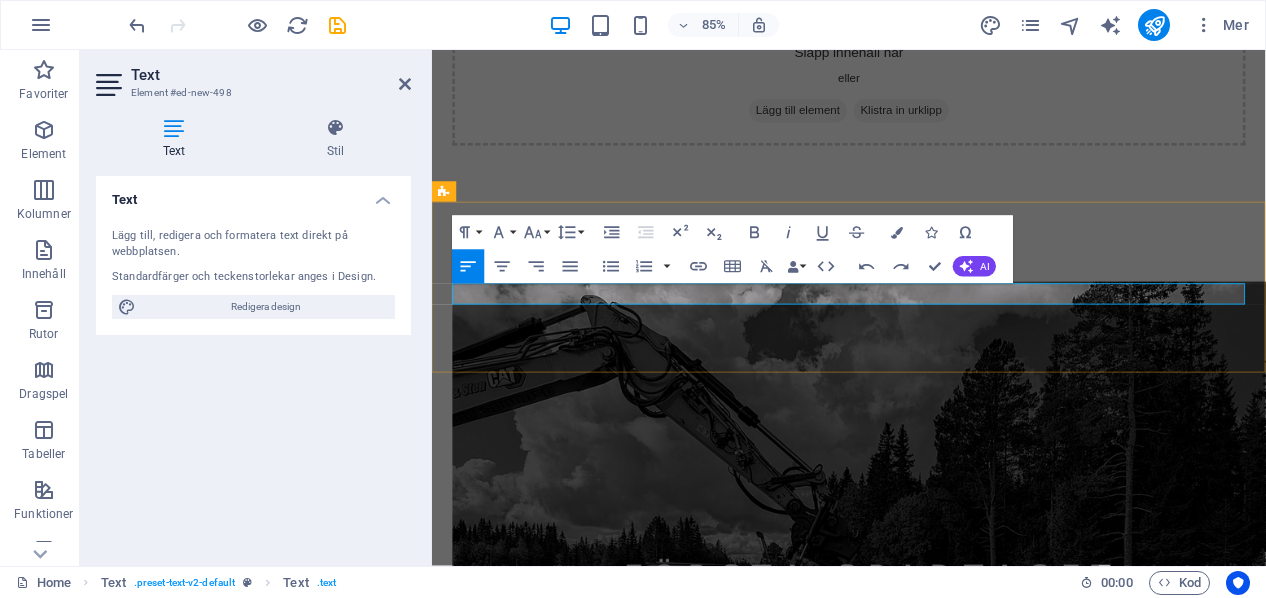 click on "​Bygget har startat, just nu grävers grunden för Byggnaden. Planerad inflyttning är 1 oktober." at bounding box center (922, 1247) 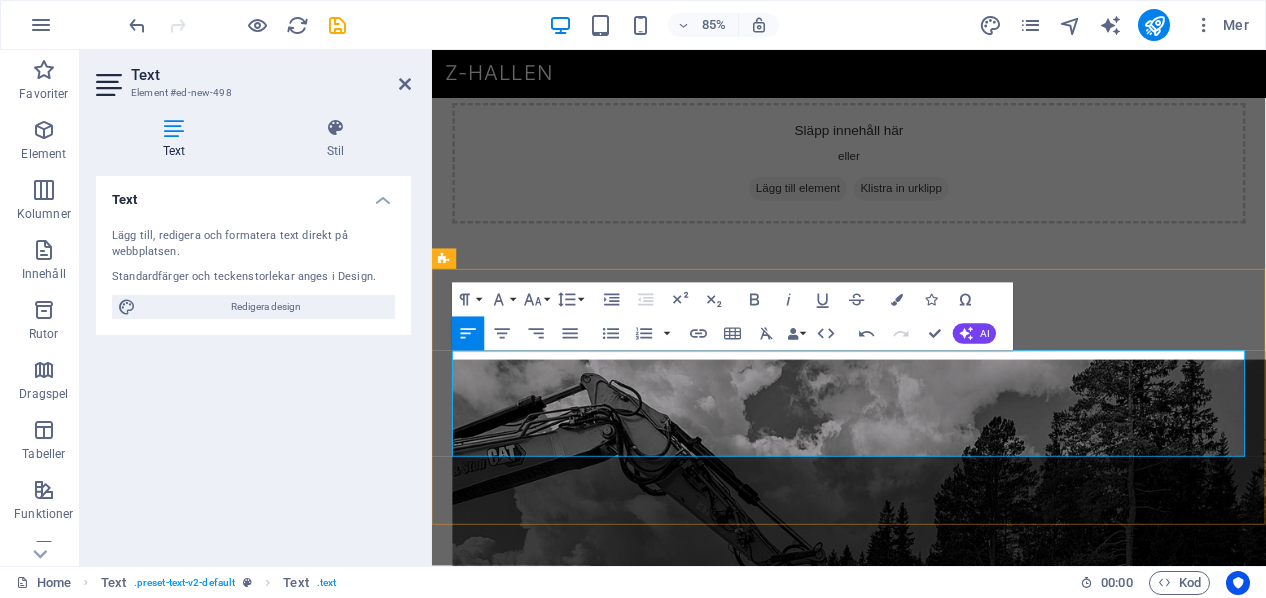 scroll, scrollTop: 1148, scrollLeft: 0, axis: vertical 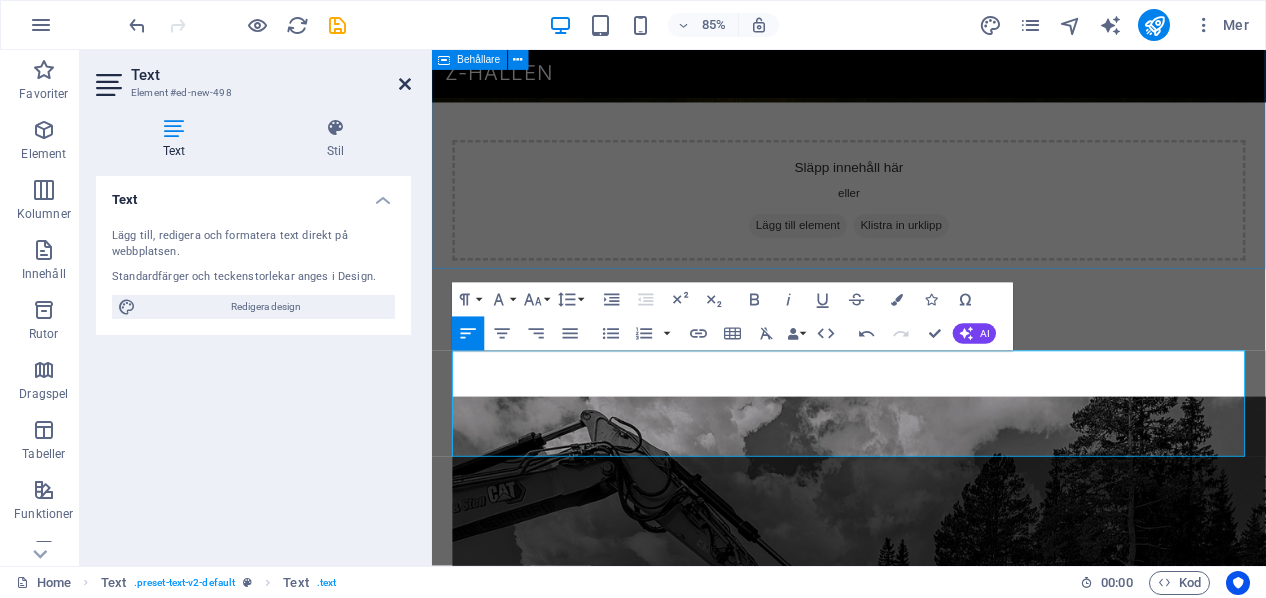 click at bounding box center [405, 84] 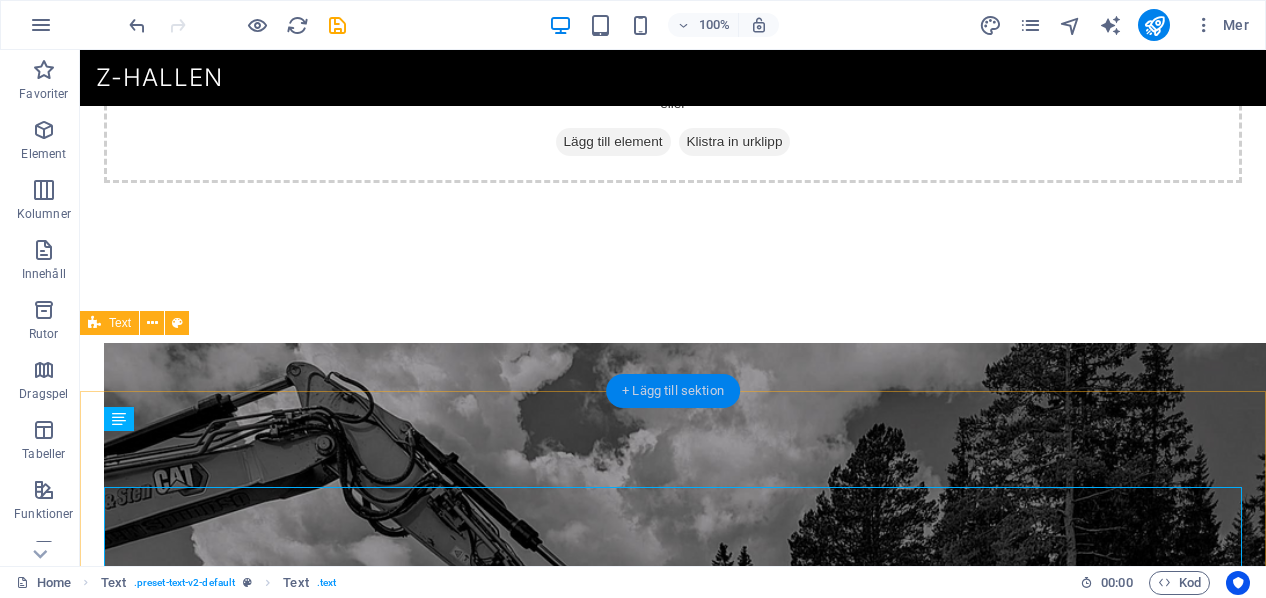 scroll, scrollTop: 1075, scrollLeft: 0, axis: vertical 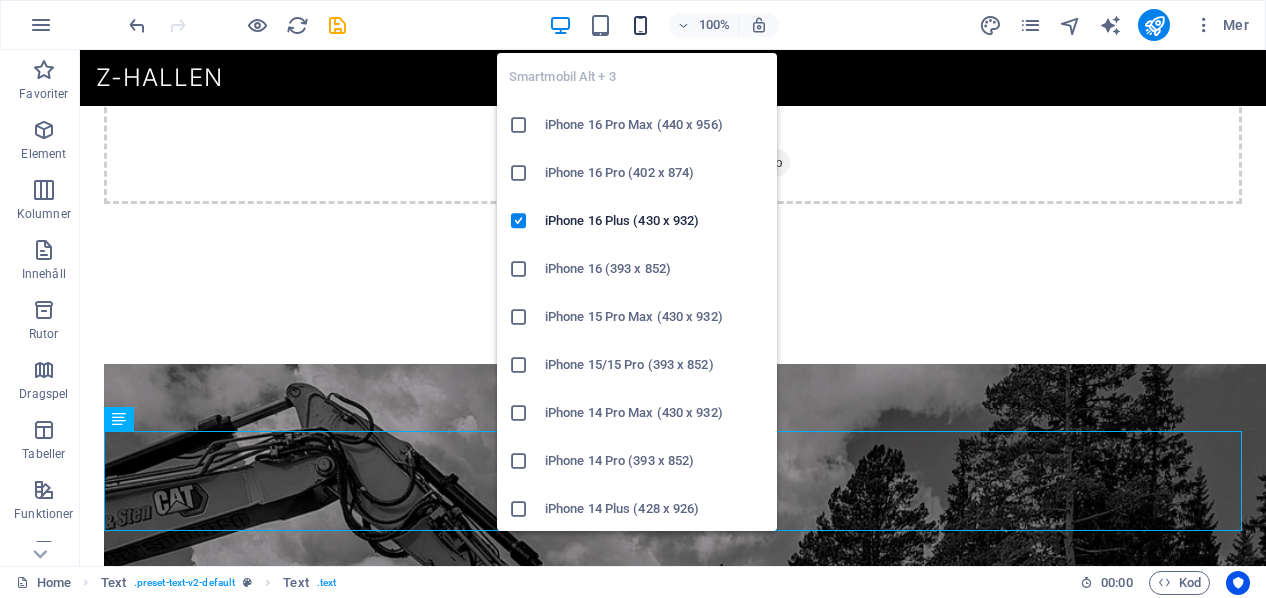 click at bounding box center (640, 25) 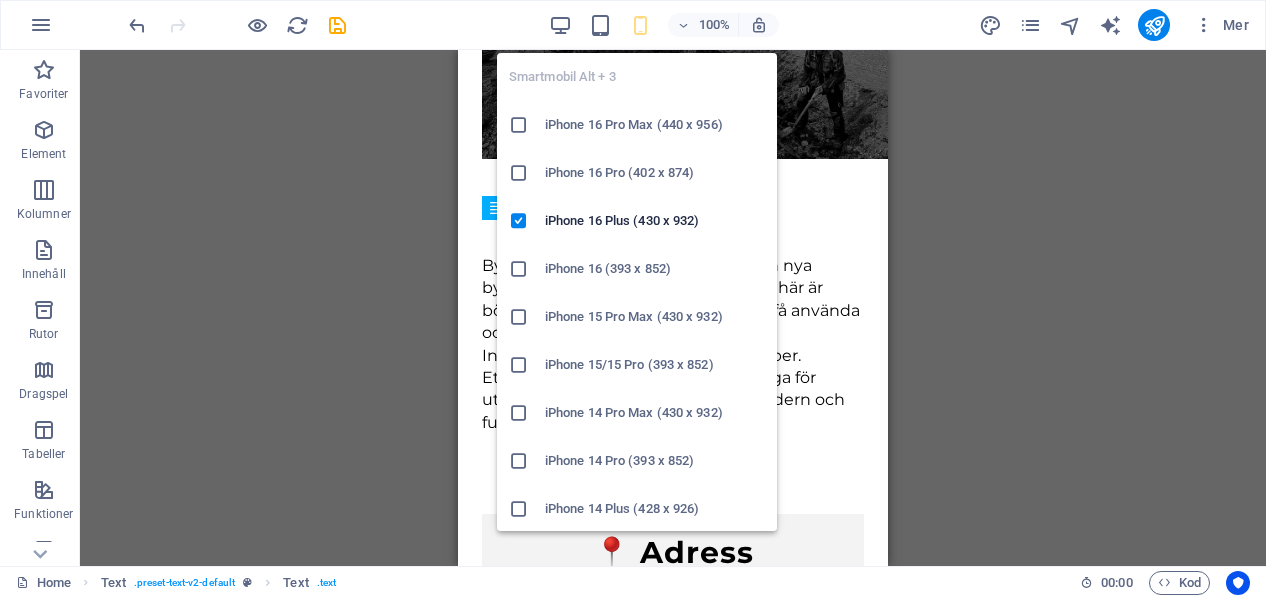 scroll, scrollTop: 717, scrollLeft: 0, axis: vertical 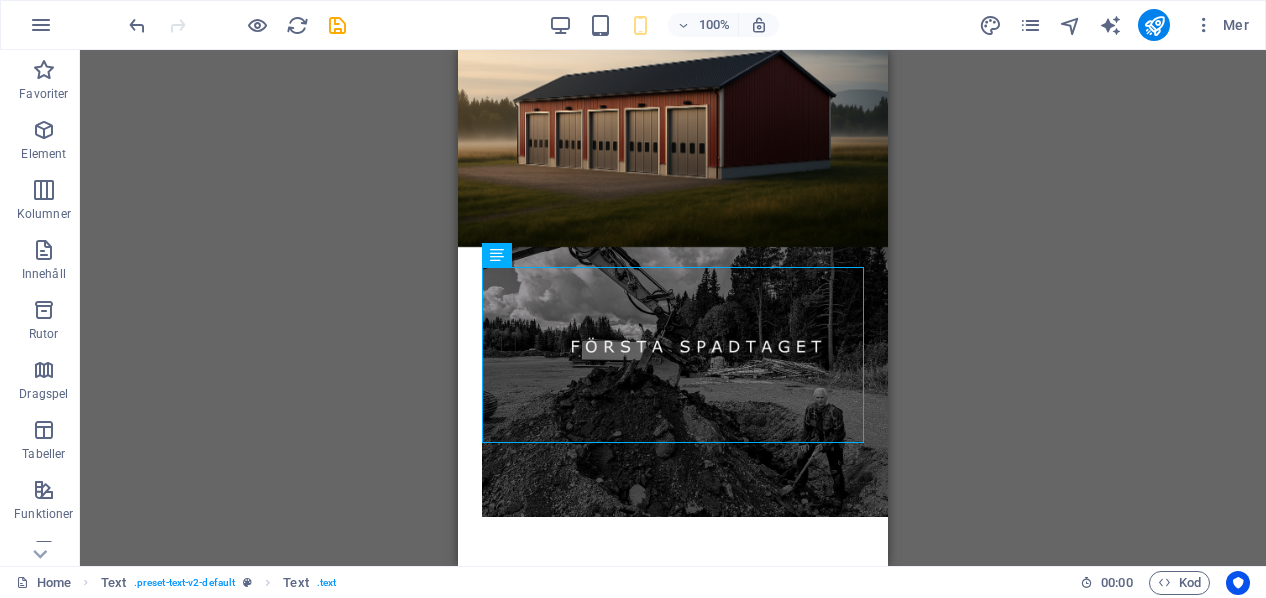 click on "Dra hit för att ersätta det befintliga innehållet. Tryck på "Ctrl" om du vill skapa ett nytt element.
H3   Menyfält   Platshållare   Banner   Banner   Behållare   Förinställning   Behållare   Behållare   Bild   2 kolumner   Behållare   Spacer   Behållare   Bild   Behållare   H2   Behållare   Behållare   Behållare   Platshållare   Platshållare   Bild   Behållare   Text   Behållare   Bild   Behållare   H2   3 kolumner   Behållare   Bild   Text   Text   Spacer   H2" at bounding box center [673, 308] 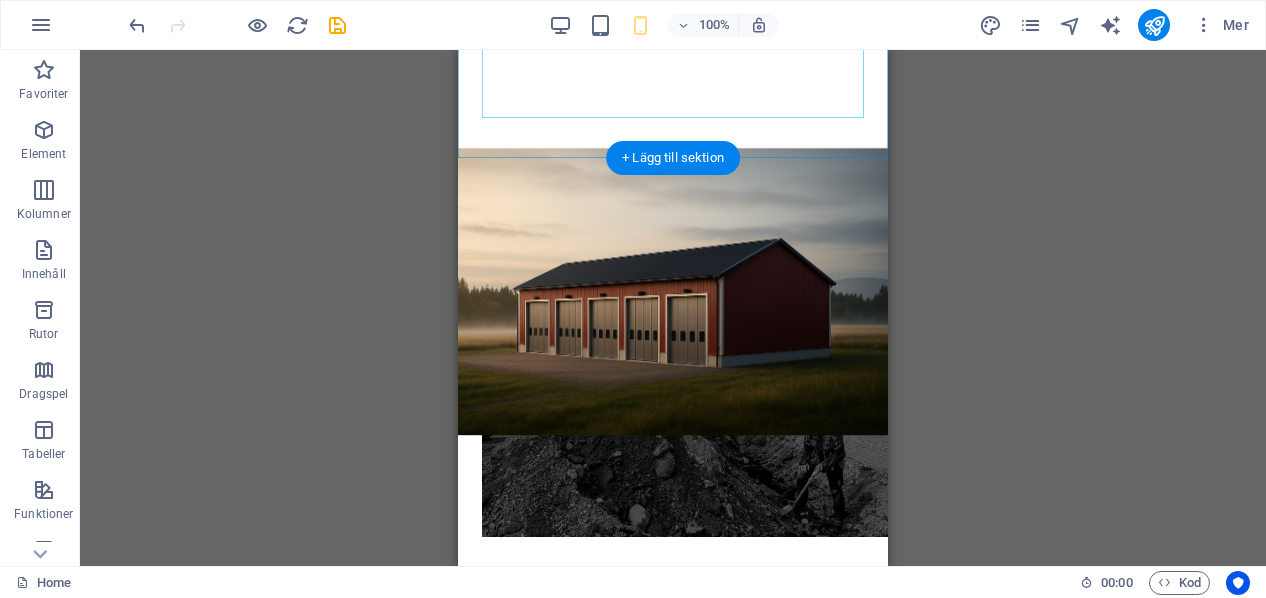 scroll, scrollTop: 770, scrollLeft: 0, axis: vertical 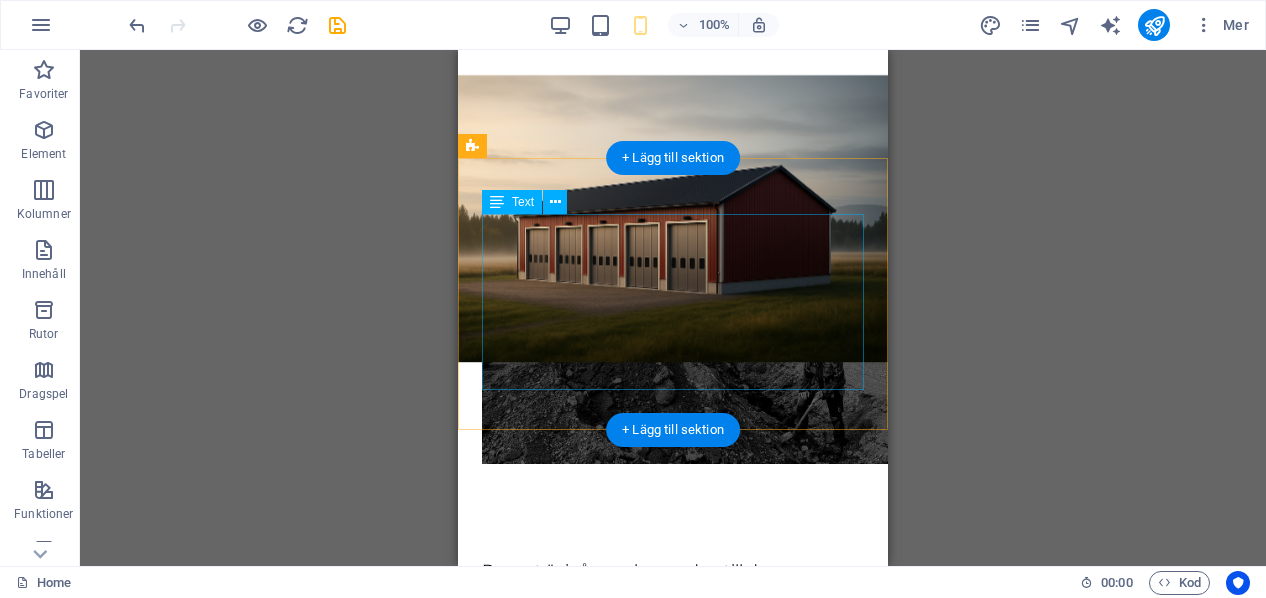 click on "Bygget är igång och grunden till den nya byggnaden håller på att ta form. Det här är början på något vi ser fram emot att få använda och dela med fler. Inflyttning är planerad till den 1 oktober. Ett fåtal lokaler finns fortfarande lediga för uthyrning – för dig som söker en modern och funktionell plats att verka från." at bounding box center [673, 649] 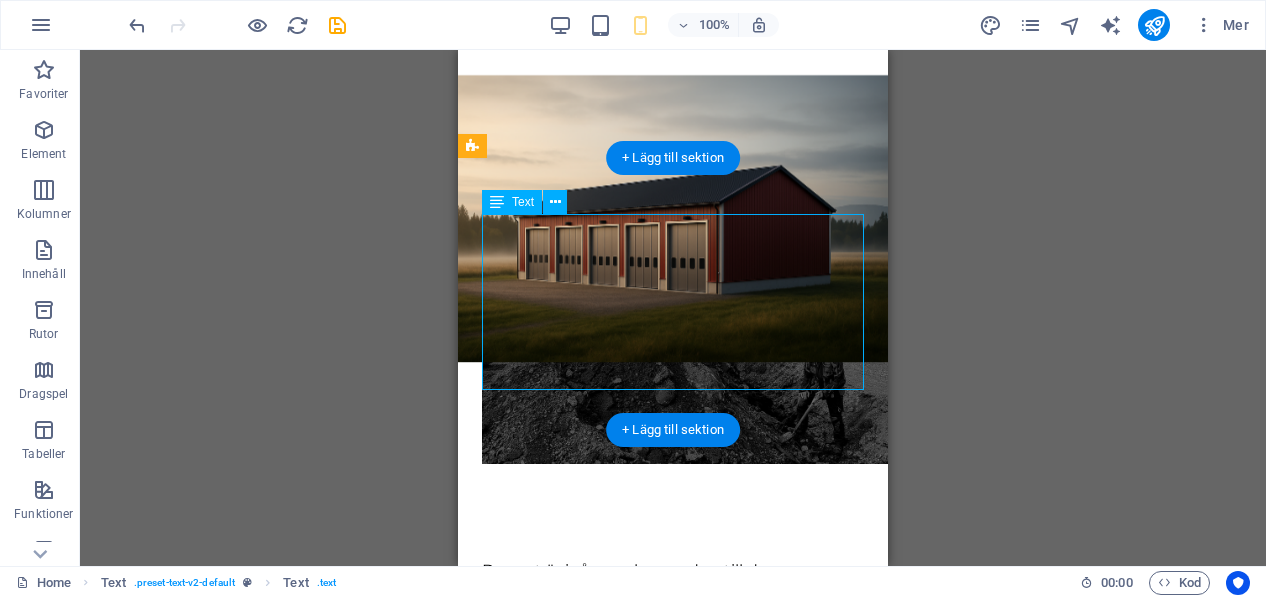 click on "Bygget är igång och grunden till den nya byggnaden håller på att ta form. Det här är början på något vi ser fram emot att få använda och dela med fler. Inflyttning är planerad till den 1 oktober. Ett fåtal lokaler finns fortfarande lediga för uthyrning – för dig som söker en modern och funktionell plats att verka från." at bounding box center [673, 649] 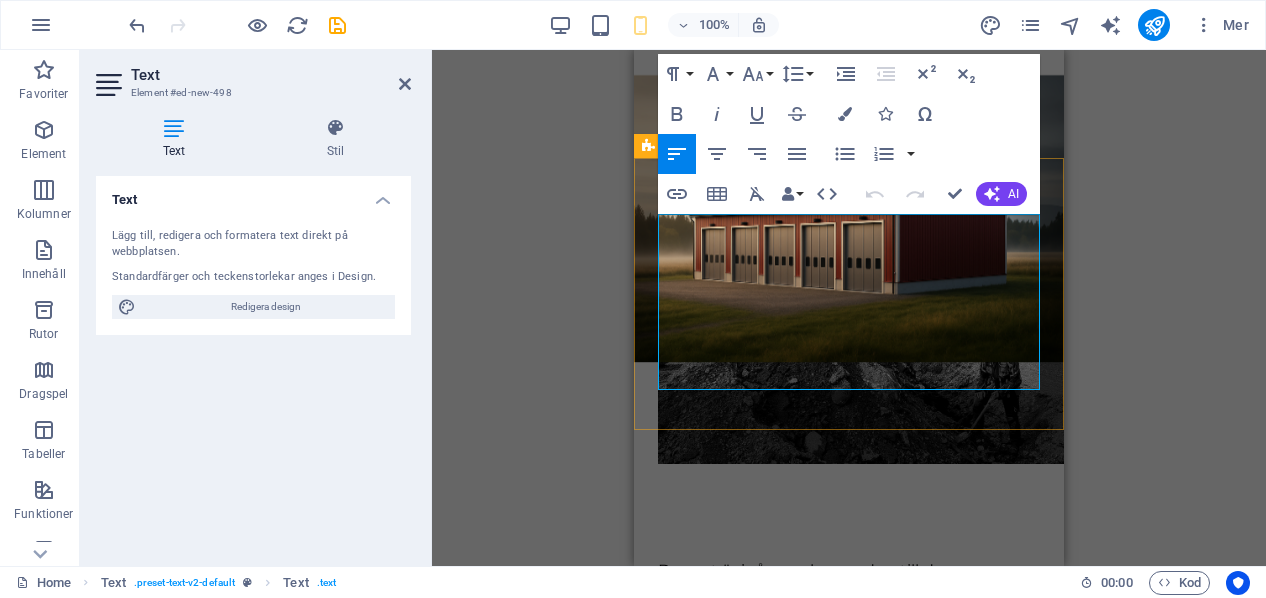 click on "Bygget är igång och grunden till den nya byggnaden håller på att ta form. Det här är början på något vi ser fram emot att få använda och dela med fler." at bounding box center [849, 605] 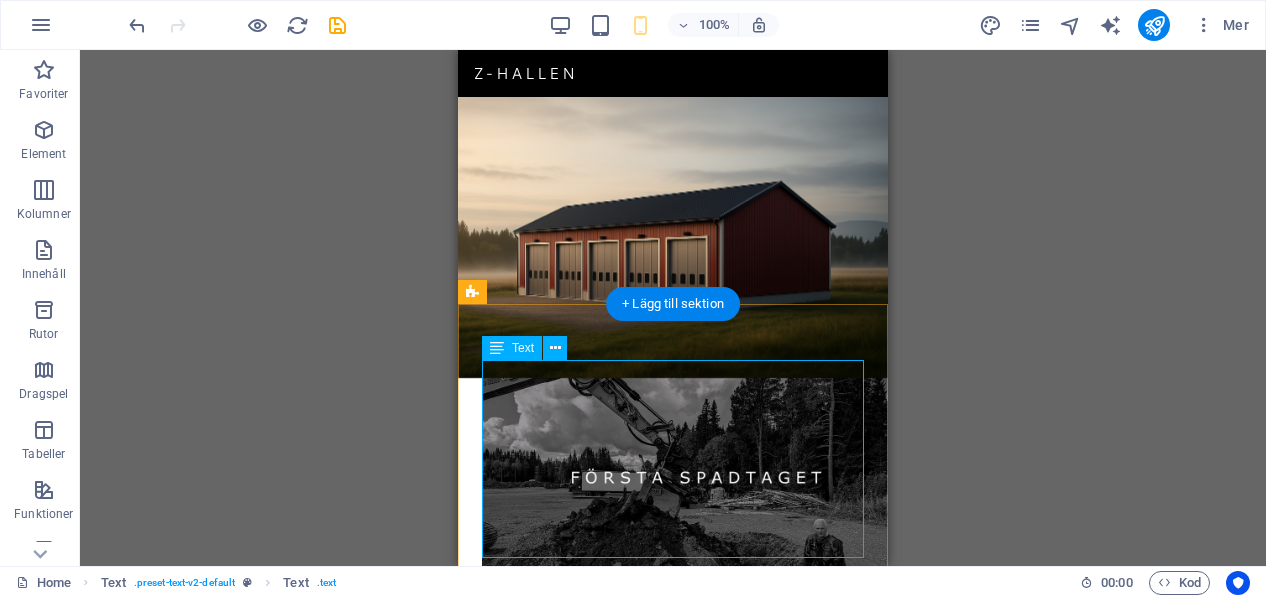 scroll, scrollTop: 570, scrollLeft: 0, axis: vertical 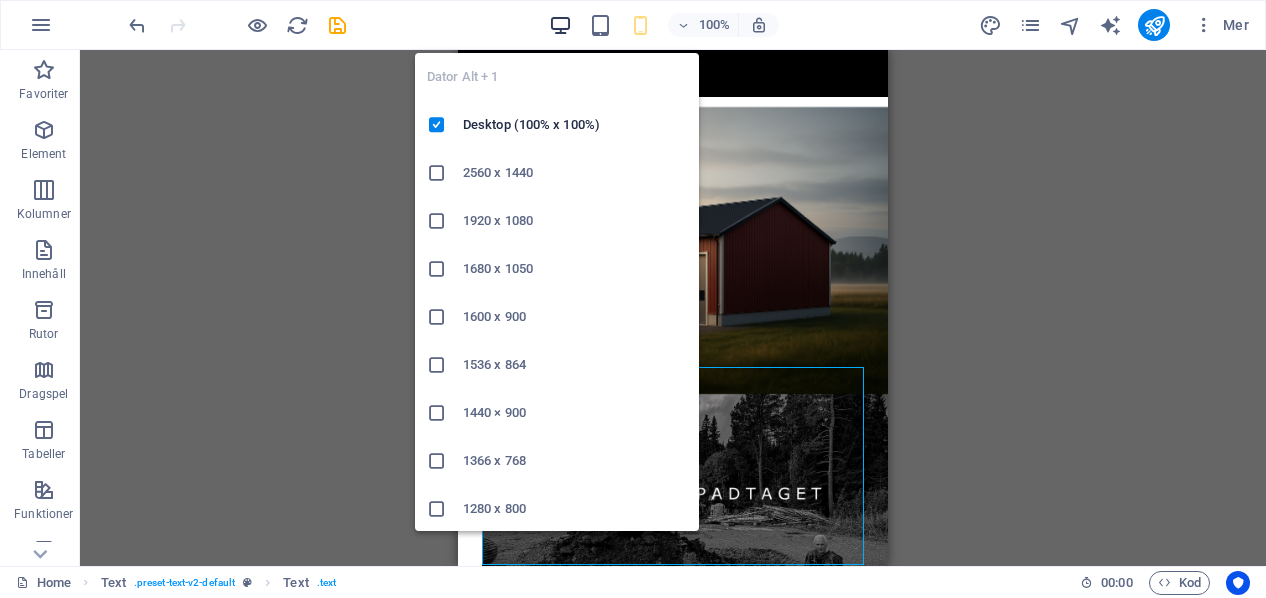 click at bounding box center [560, 25] 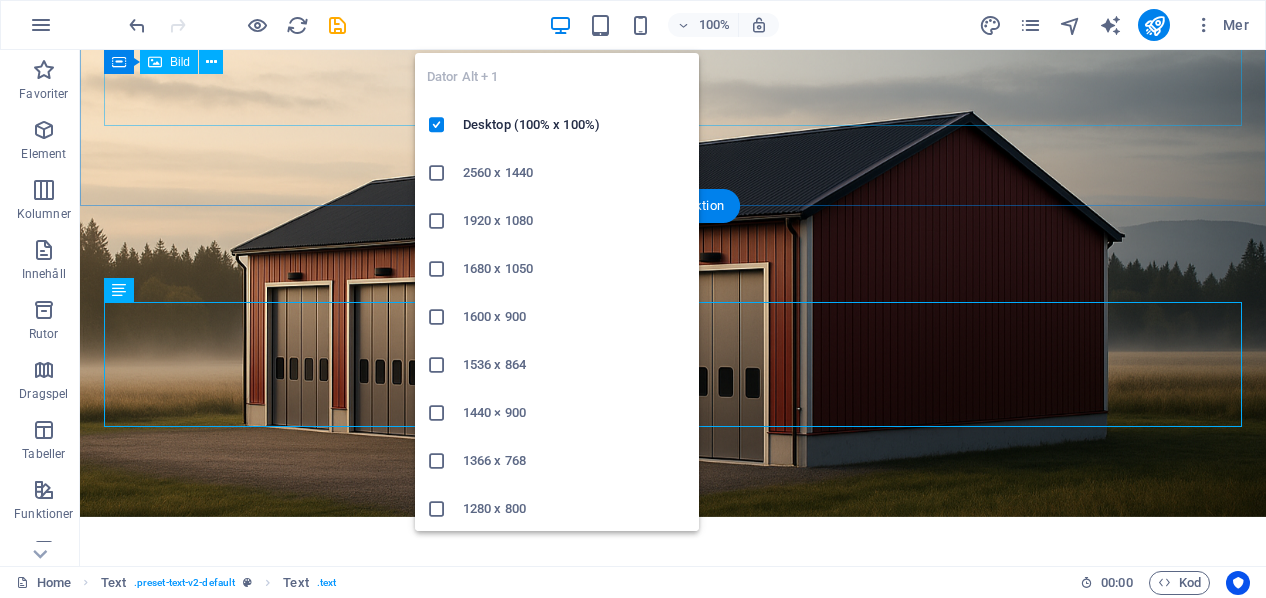 scroll, scrollTop: 1260, scrollLeft: 0, axis: vertical 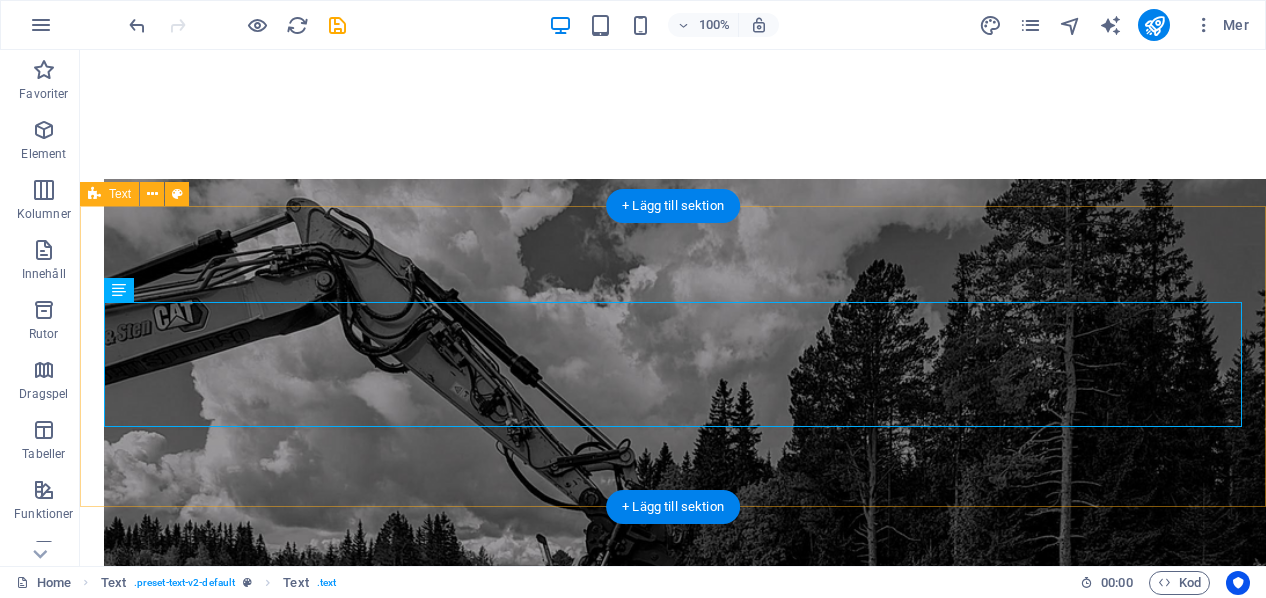 click on "Bygget är igång och grunden till den nya byggnaden håller på att ta form. Det här är början på något vi ser fram emot att få använda och dela med fler. Inflyttning är planerad till den 1 oktober. Ett fåtal lokaler finns fortfarande lediga för uthyrning – för dig som söker en modern och funktionell plats att verka från." at bounding box center (673, 1300) 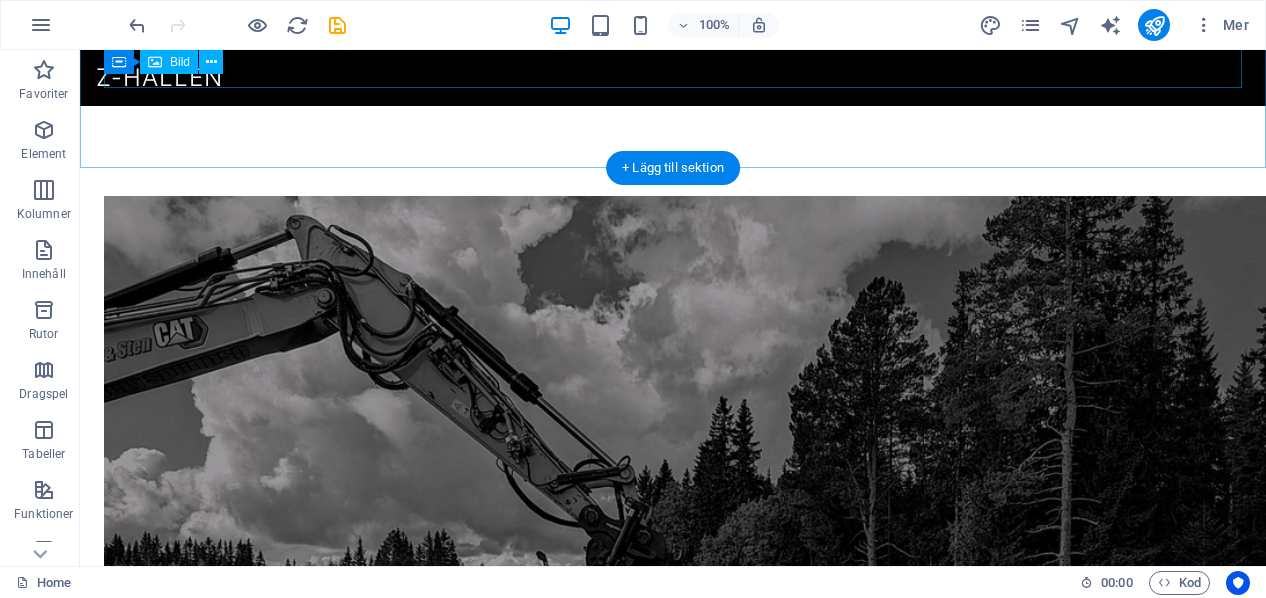 scroll, scrollTop: 1242, scrollLeft: 0, axis: vertical 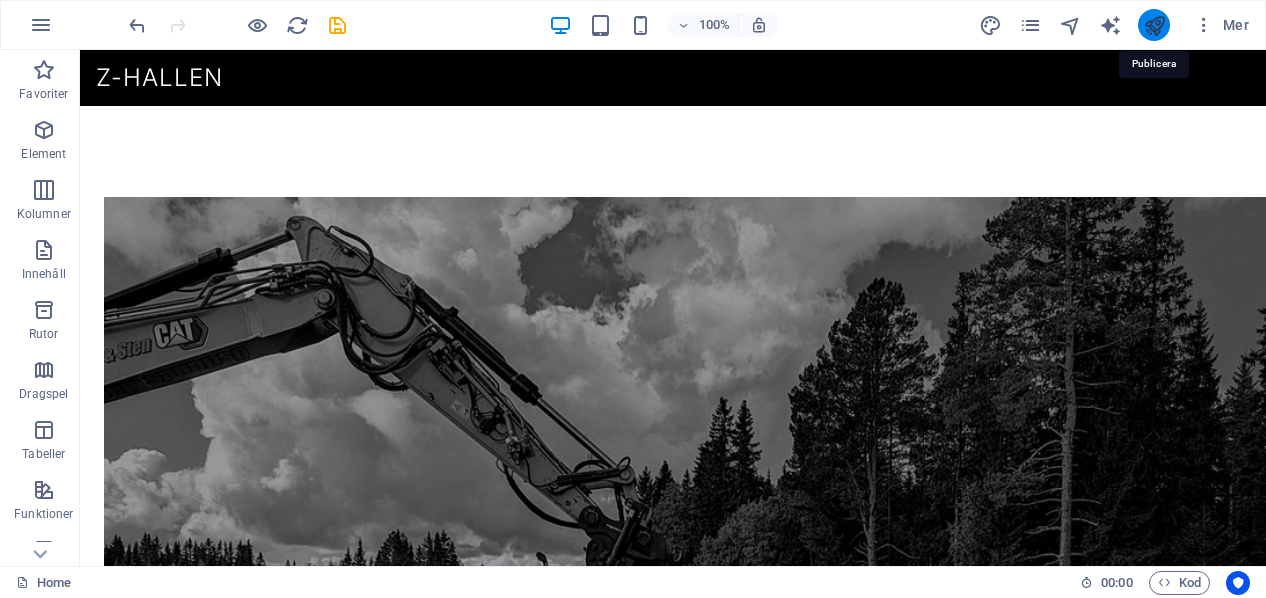 click at bounding box center (1154, 25) 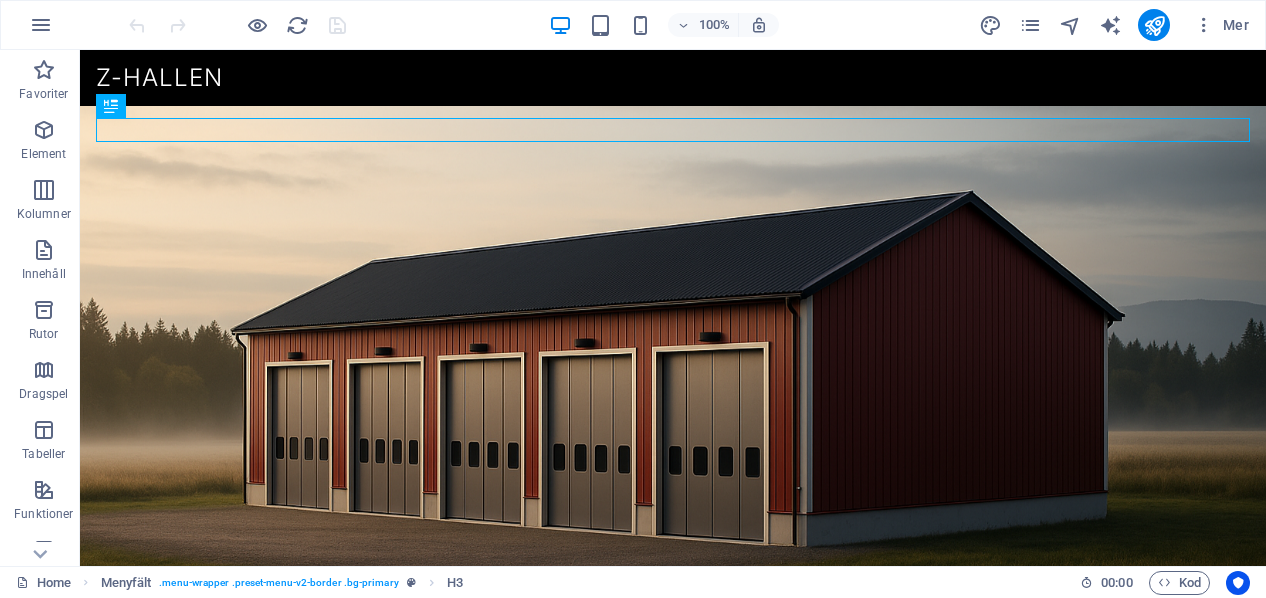 scroll, scrollTop: 690, scrollLeft: 0, axis: vertical 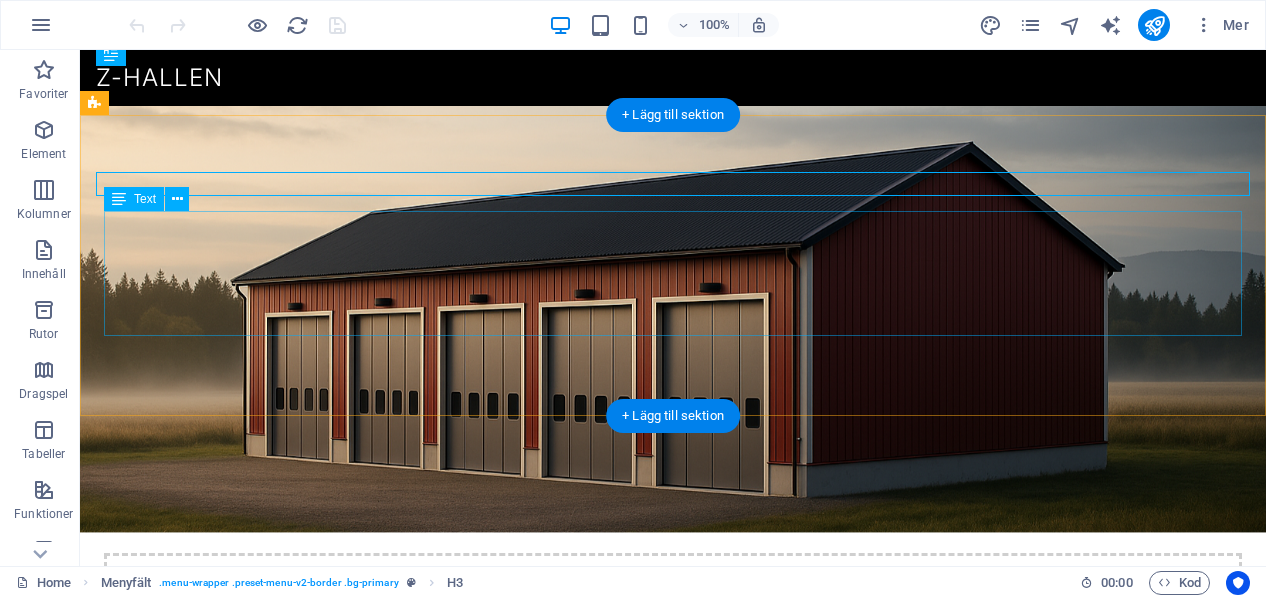 click on "Bygget är igång och grunden till den nya byggnaden håller på att ta form. Det här är början på något vi ser fram emot att få använda och dela med fler. Inflyttning är planerad till den 1 oktober. Ett fåtal lokaler finns fortfarande lediga för uthyrning – för dig som söker en modern och funktionell plats att verka från." at bounding box center [673, 1984] 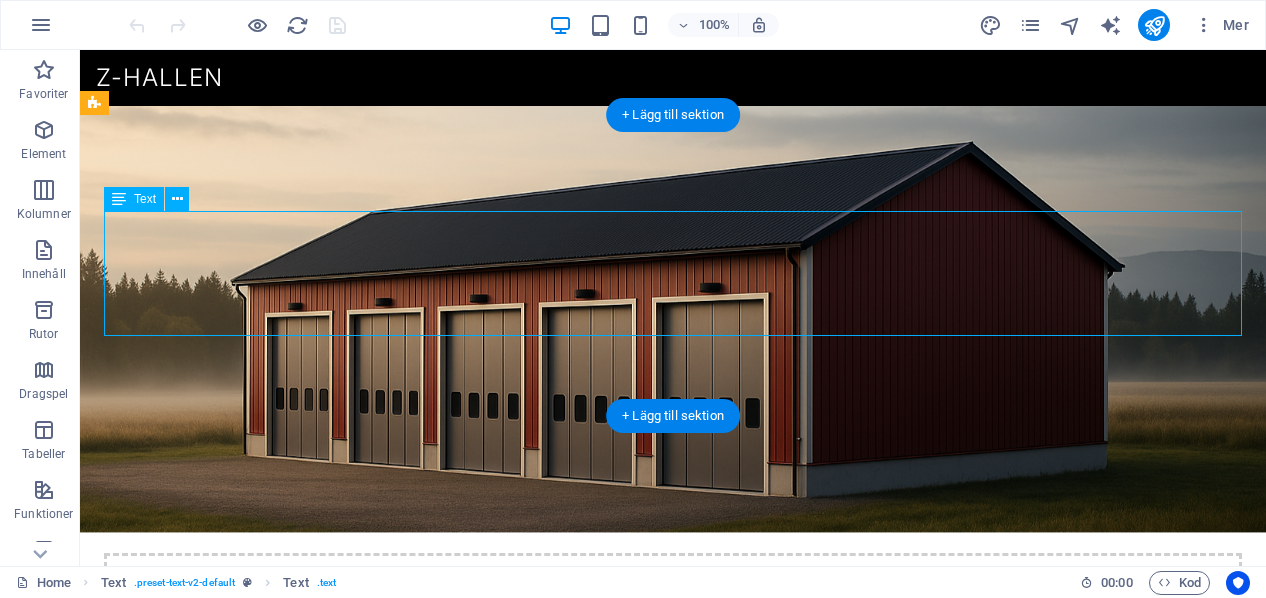 click on "Bygget är igång och grunden till den nya byggnaden håller på att ta form. Det här är början på något vi ser fram emot att få använda och dela med fler. Inflyttning är planerad till den 1 oktober. Ett fåtal lokaler finns fortfarande lediga för uthyrning – för dig som söker en modern och funktionell plats att verka från." at bounding box center (673, 1984) 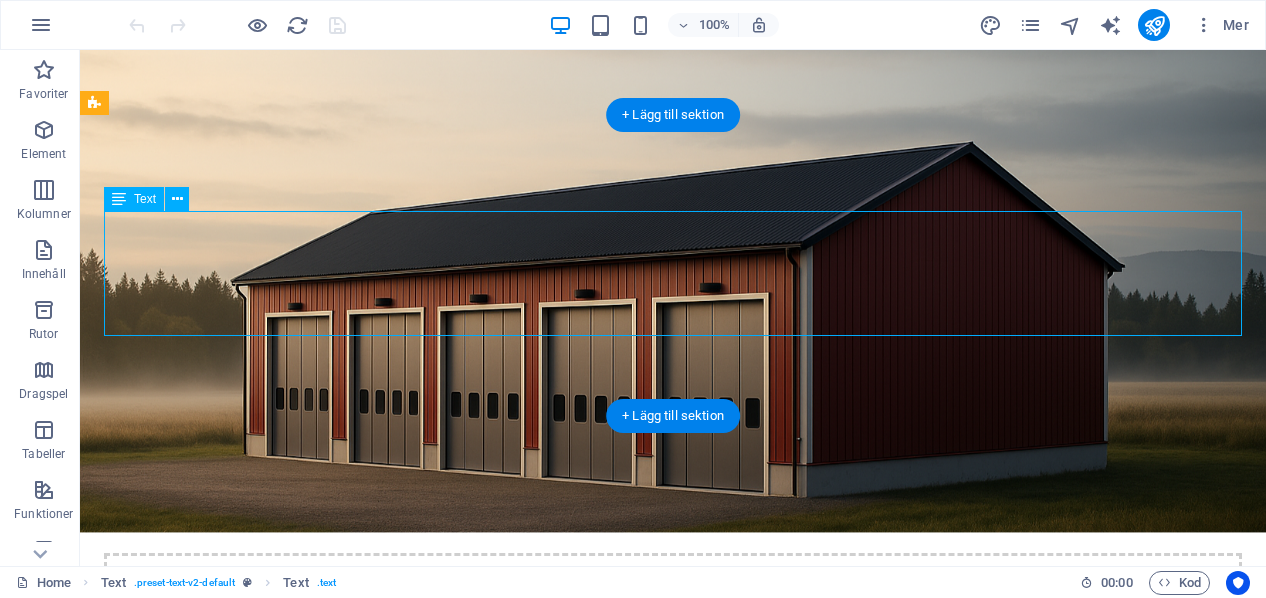 click on "Bygget är igång och grunden till den nya byggnaden håller på att ta form. Det här är början på något vi ser fram emot att få använda och dela med fler." at bounding box center (673, 1946) 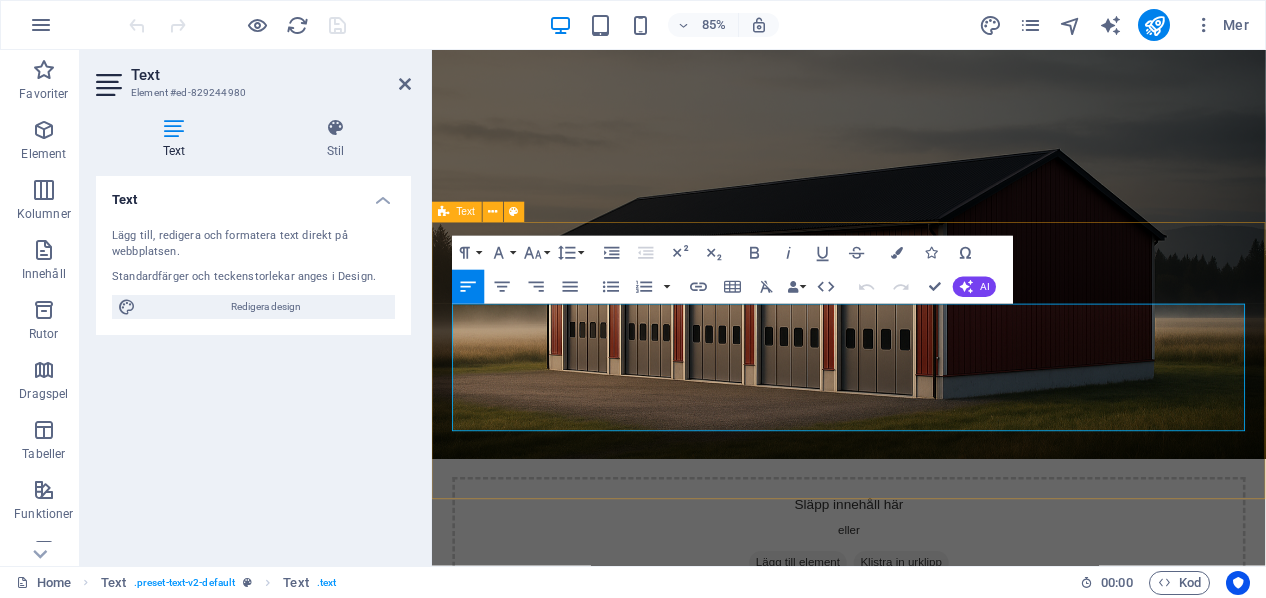 drag, startPoint x: 630, startPoint y: 491, endPoint x: 437, endPoint y: 364, distance: 231.03679 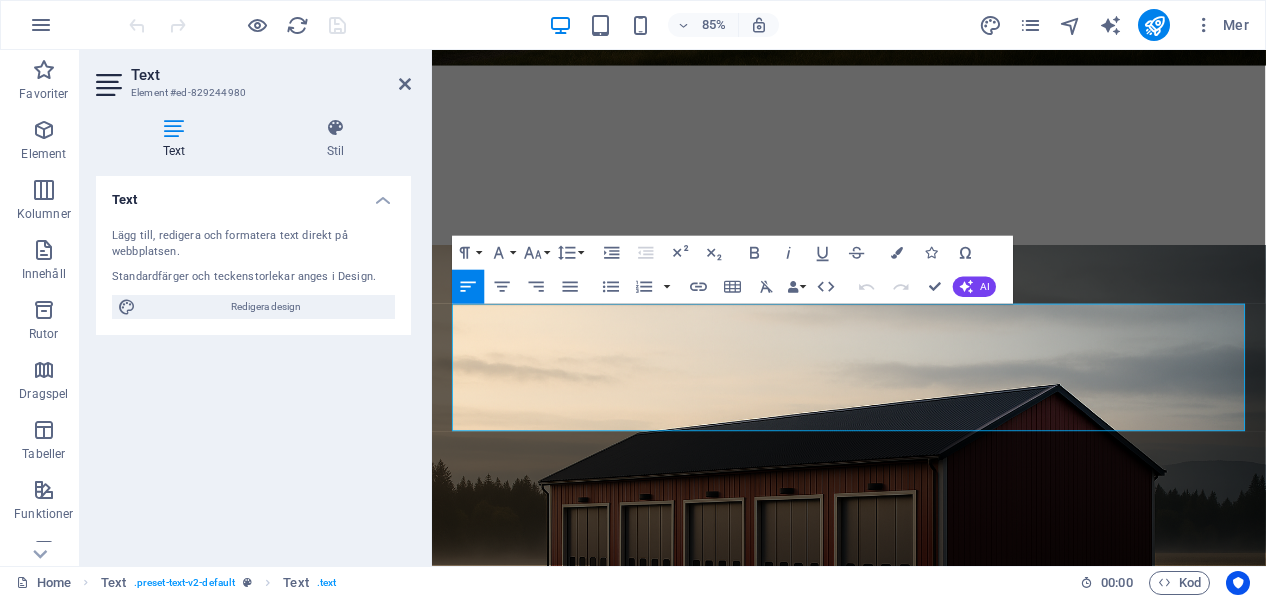 copy on "Bygget är igång och grunden till den nya byggnaden håller på att ta form. Det här är början på något vi ser fram emot att få använda och dela med fler. Inflyttning är planerad till den 1 oktober. Ett fåtal lokaler finns fortfarande lediga för uthyrning – för dig som söker en modern och funktionell plats att verka från." 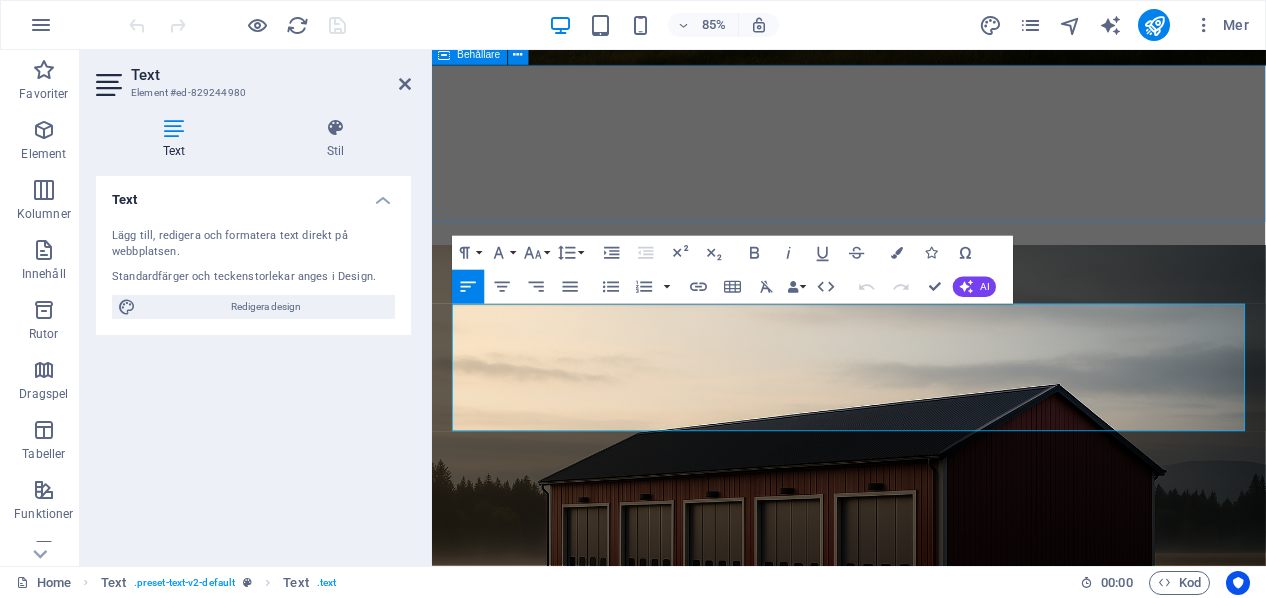 click at bounding box center [922, 1390] 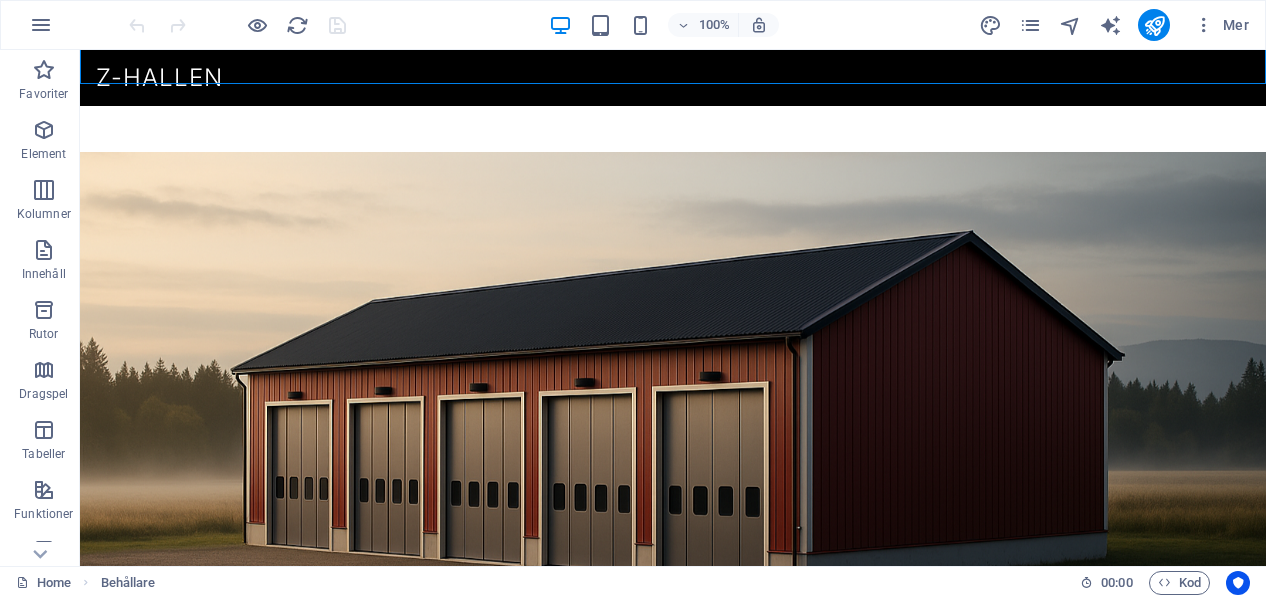 scroll, scrollTop: 356, scrollLeft: 0, axis: vertical 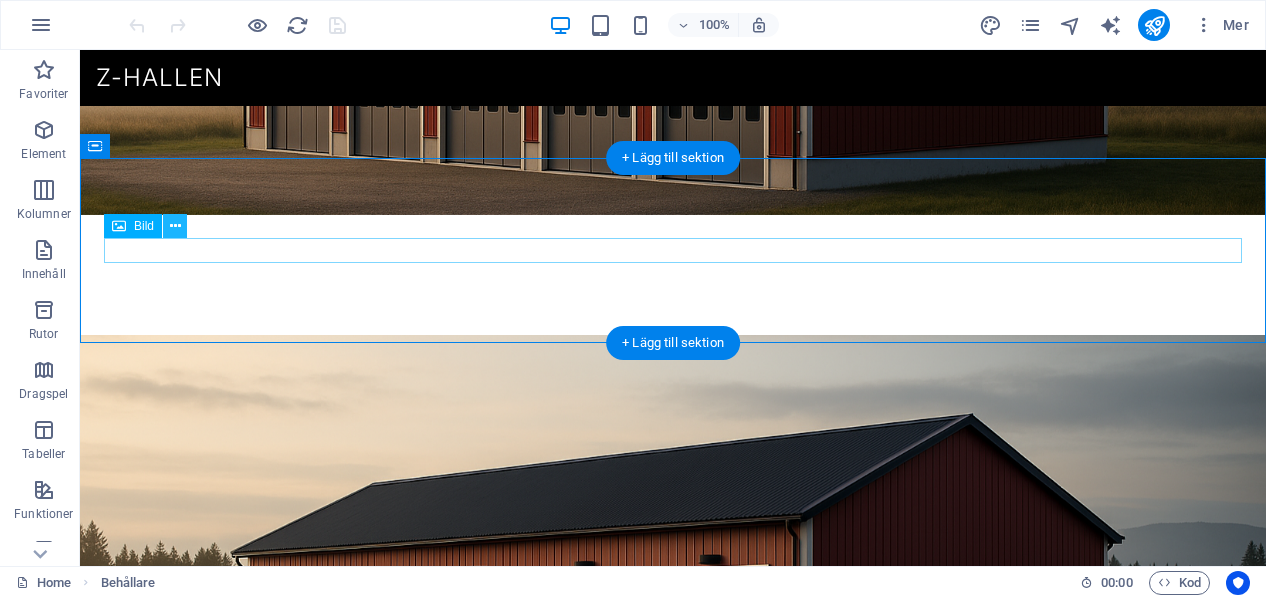 click at bounding box center [175, 226] 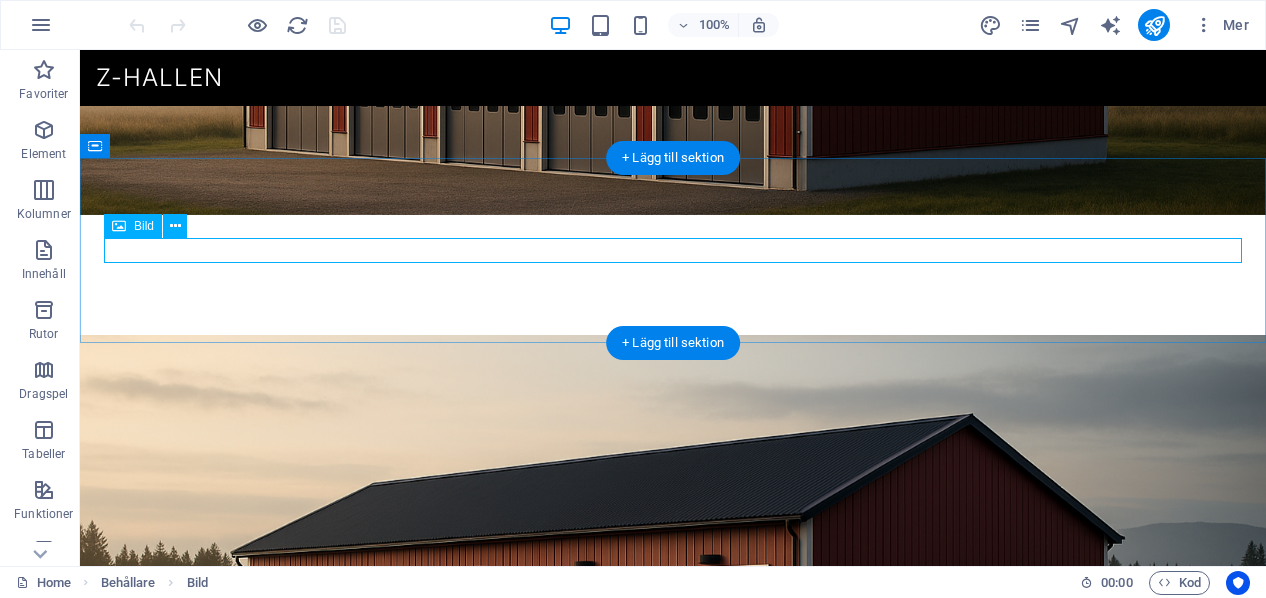 click at bounding box center (673, 1494) 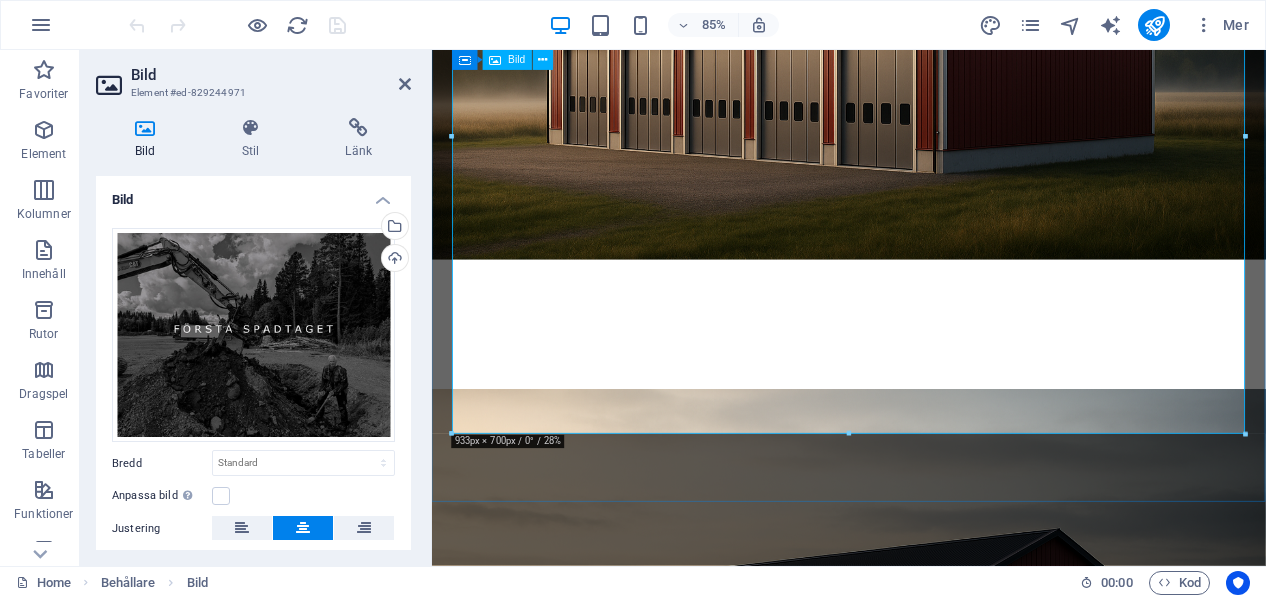 scroll, scrollTop: 930, scrollLeft: 0, axis: vertical 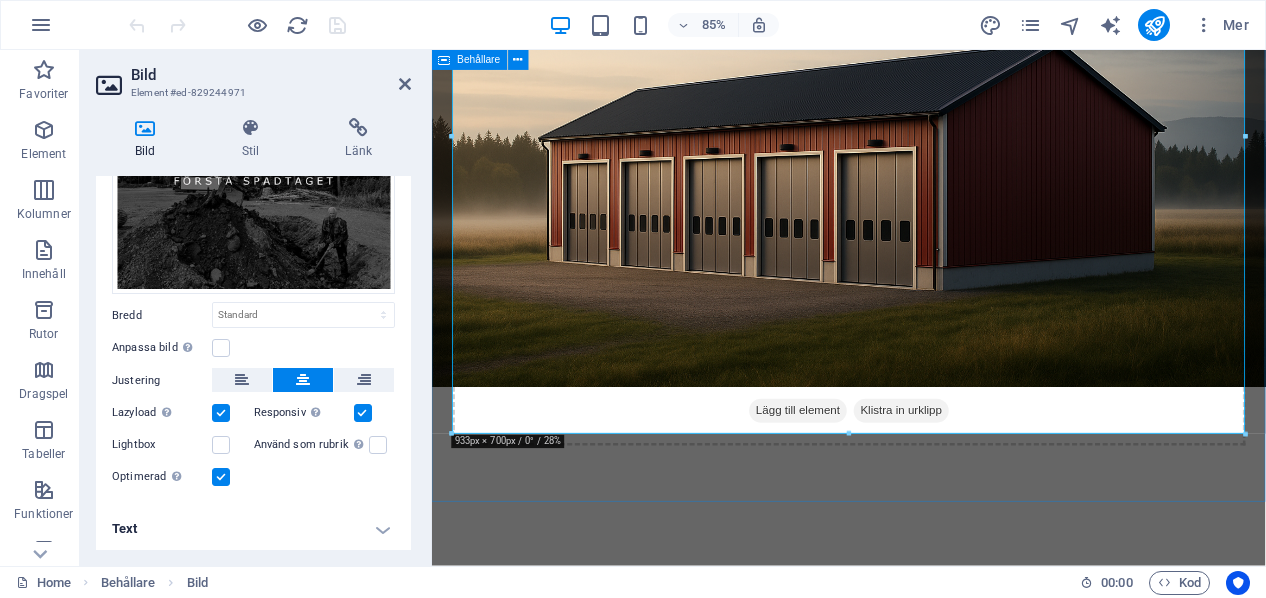 click on "Text" at bounding box center (253, 529) 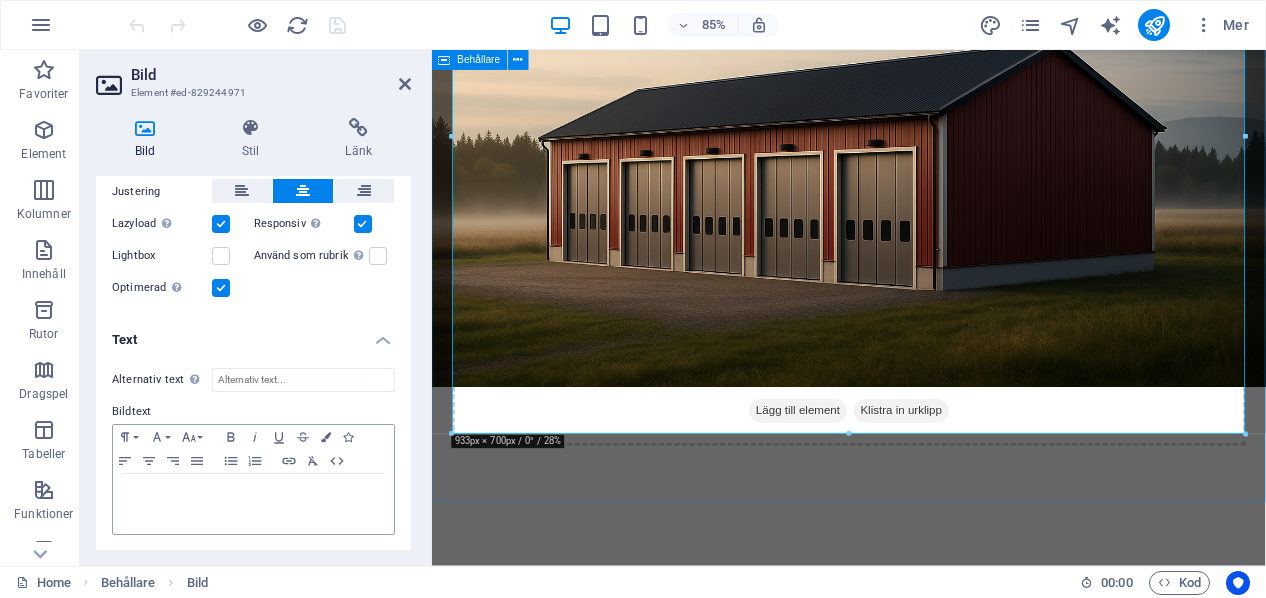 scroll, scrollTop: 336, scrollLeft: 0, axis: vertical 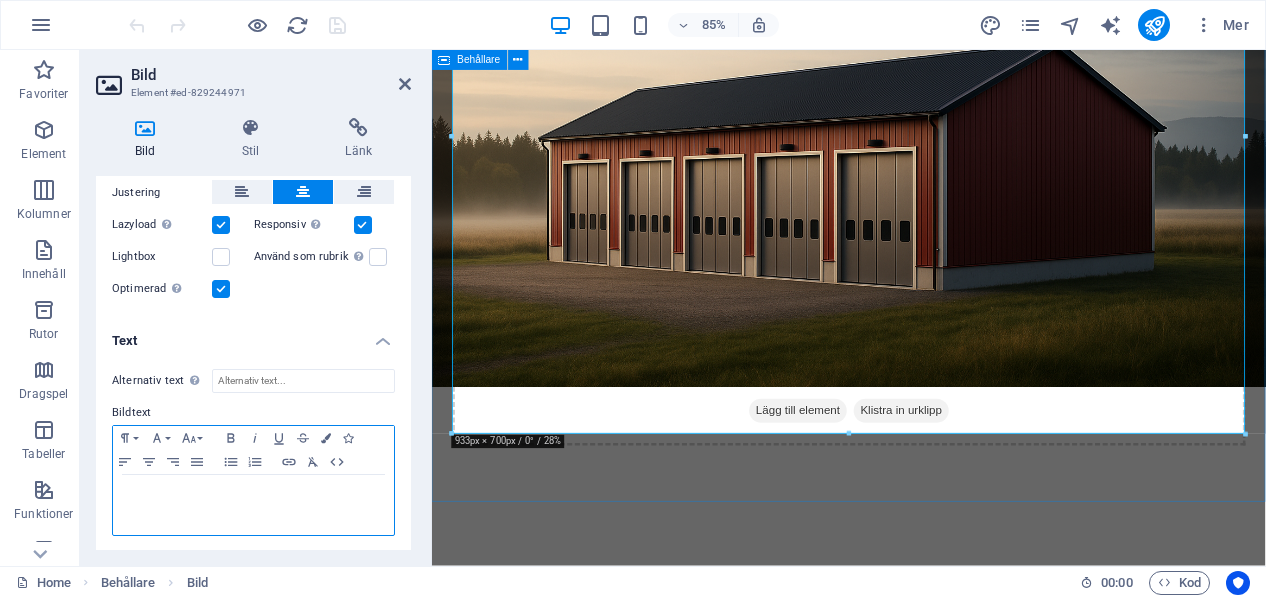 click at bounding box center (253, 494) 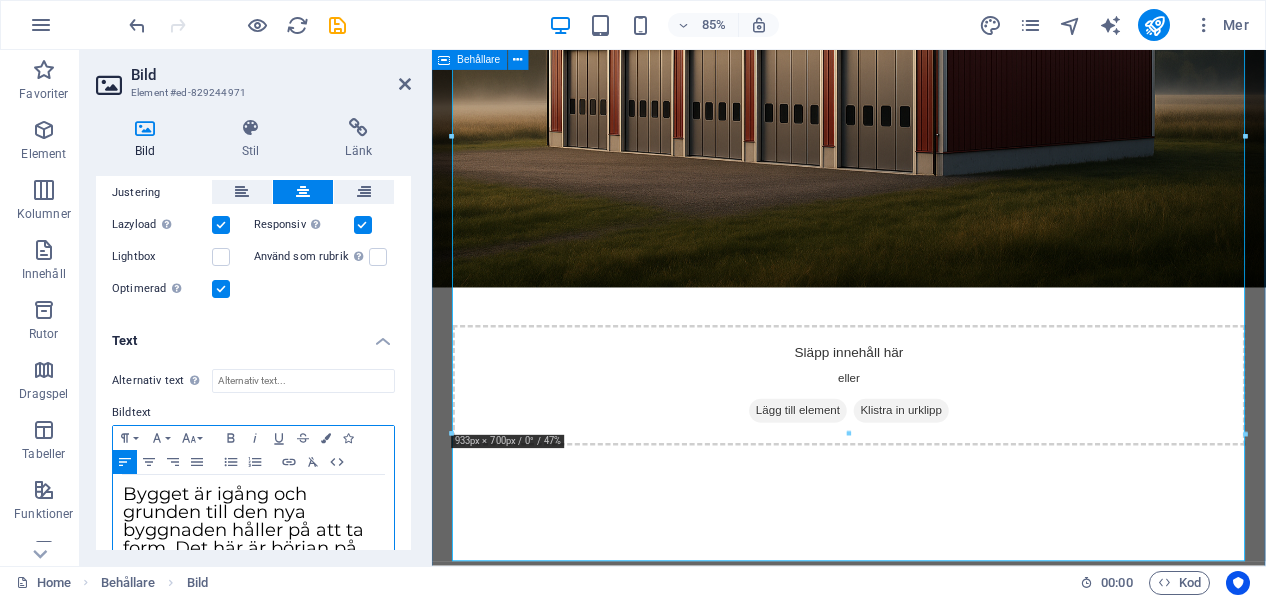 scroll, scrollTop: 98, scrollLeft: 0, axis: vertical 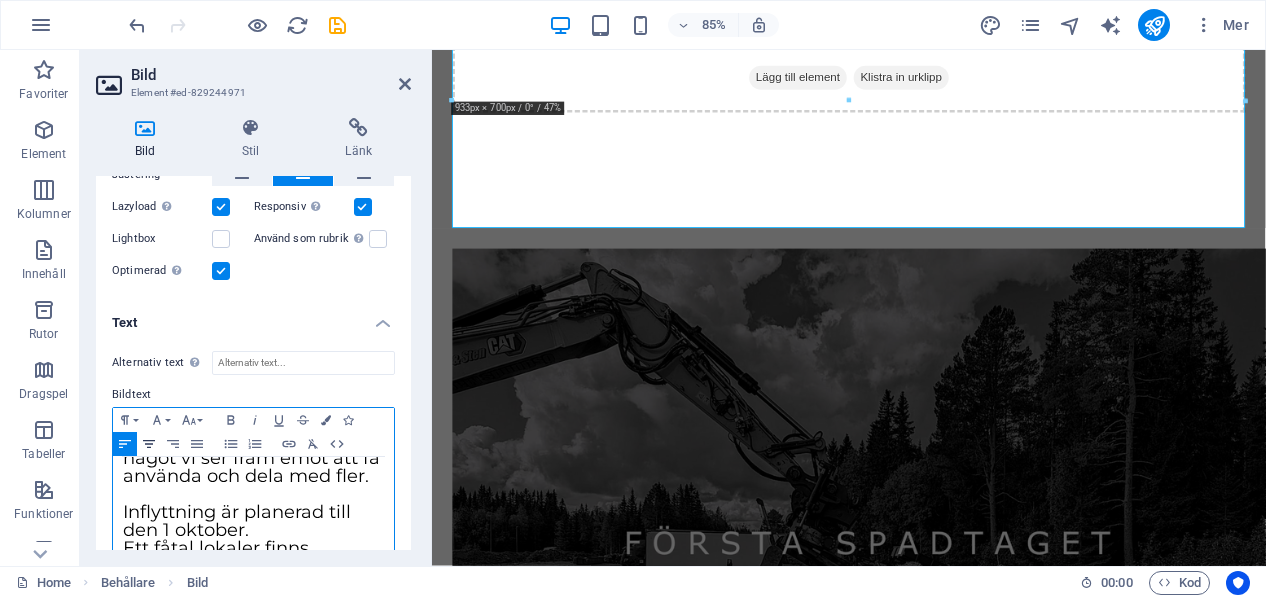 click 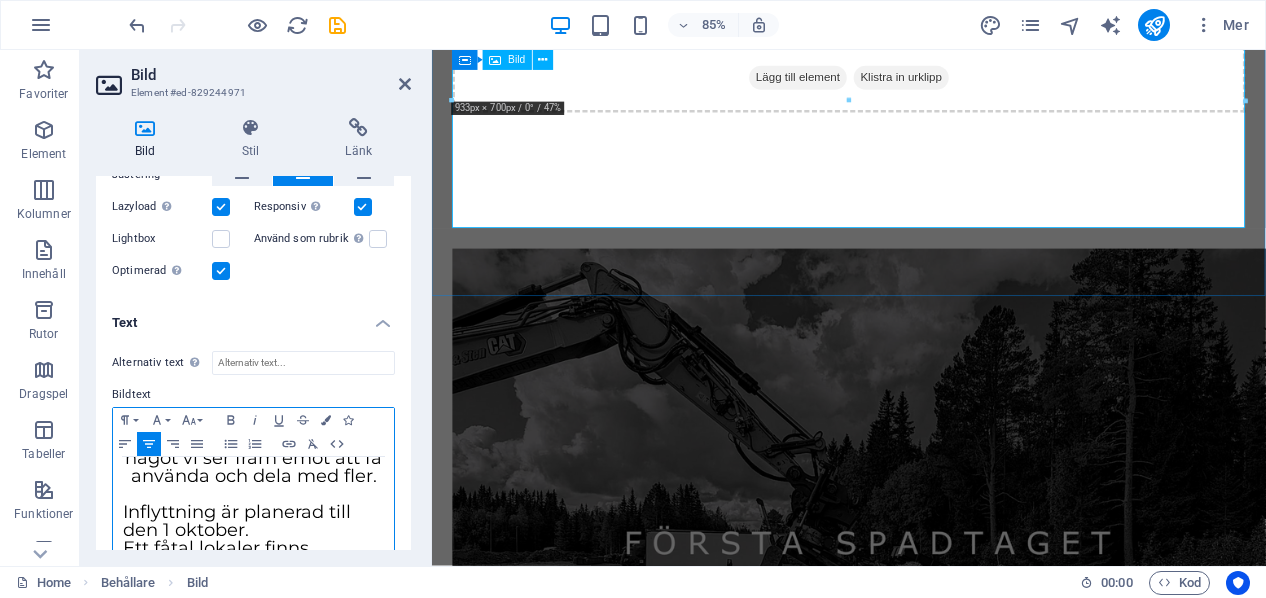 click on "Inflyttning är planerad till den 1 oktober. Ett fåtal lokaler finns fortfarande lediga för uthyrning – för dig som söker en modern och funktionell plats att verka från." at bounding box center [922, 1133] 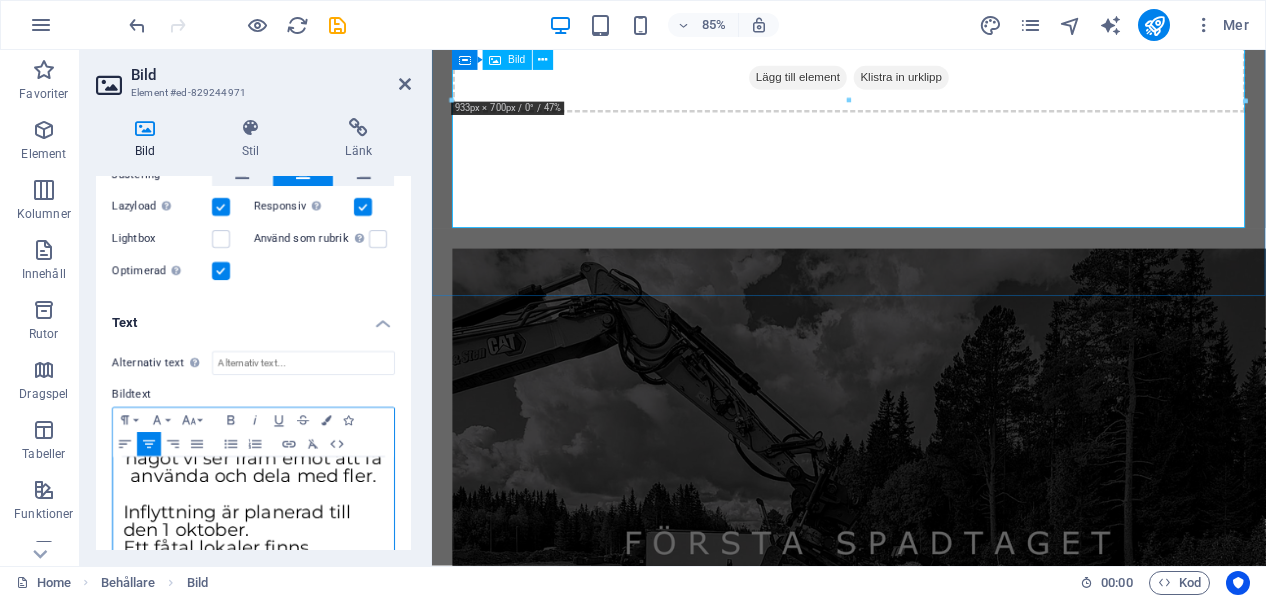 click on "Inflyttning är planerad till den 1 oktober. Ett fåtal lokaler finns fortfarande lediga för uthyrning – för dig som söker en modern och funktionell plats att verka från." at bounding box center (922, 1133) 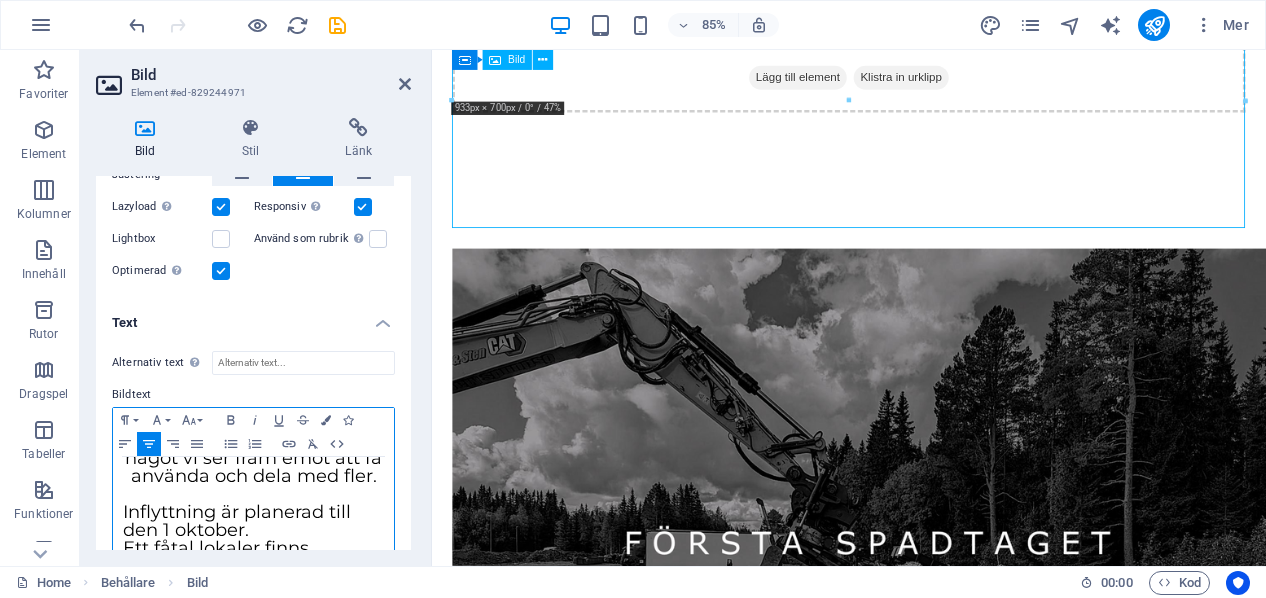 drag, startPoint x: 626, startPoint y: 244, endPoint x: 448, endPoint y: 181, distance: 188.82002 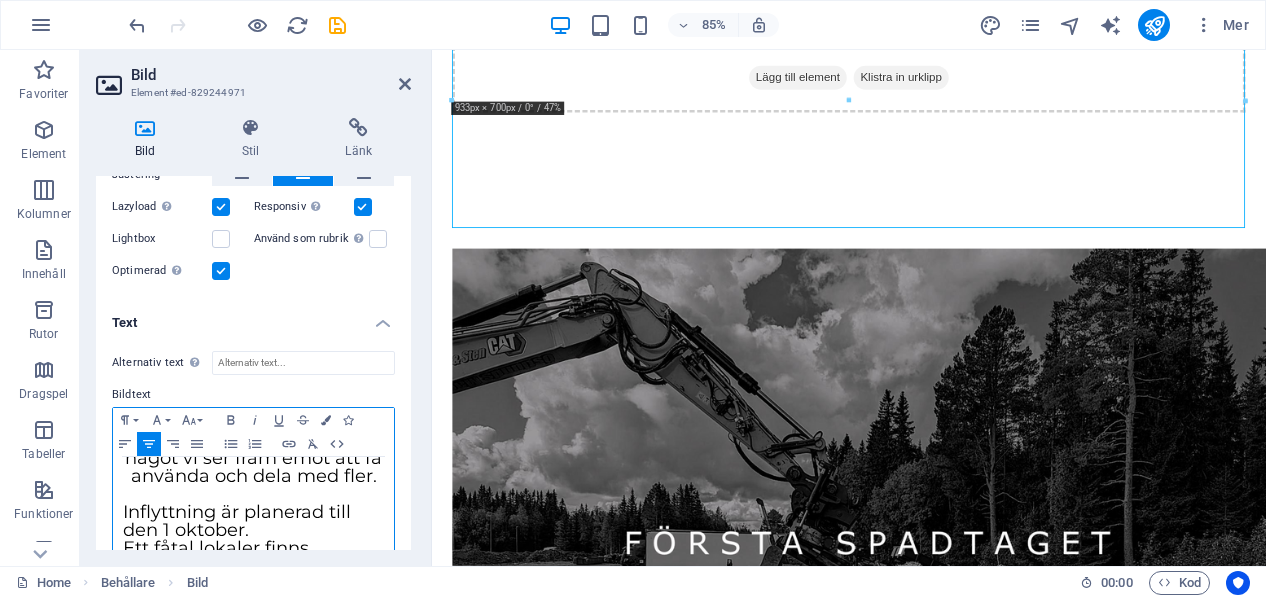 scroll, scrollTop: 108, scrollLeft: 0, axis: vertical 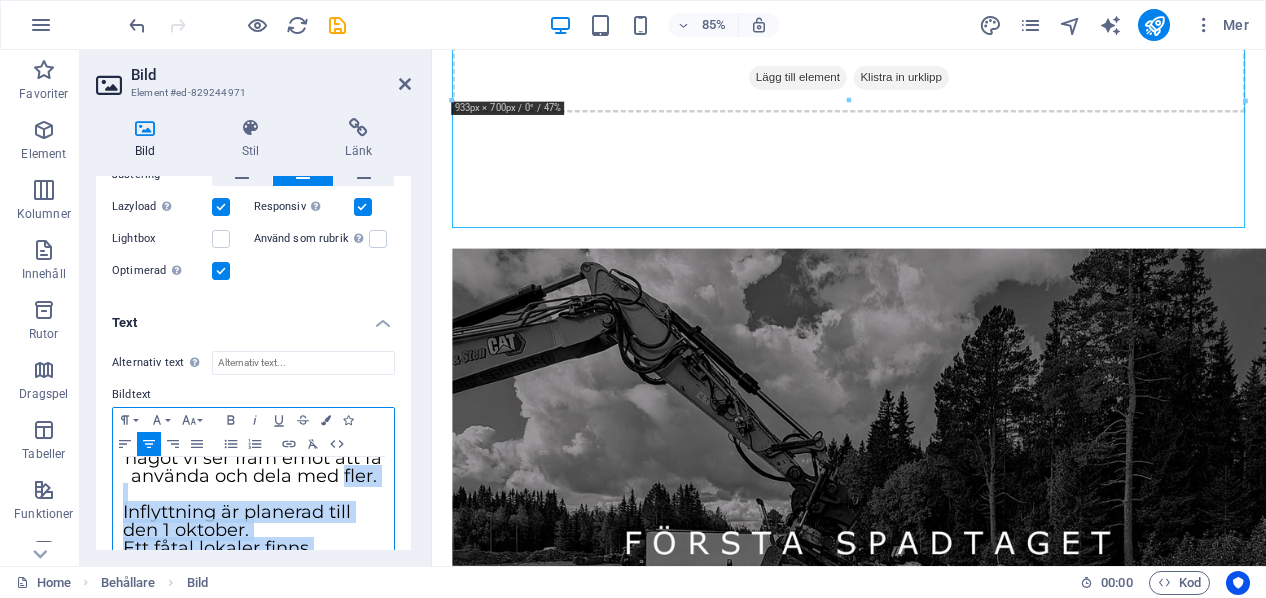 drag, startPoint x: 316, startPoint y: 545, endPoint x: 182, endPoint y: 472, distance: 152.59424 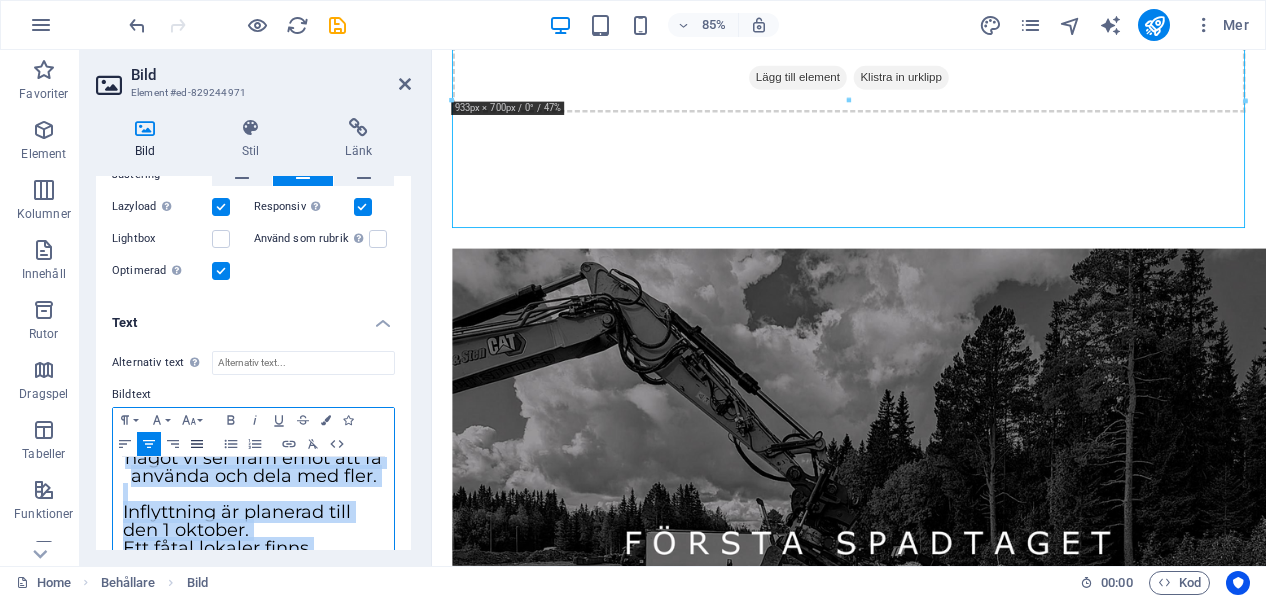 click 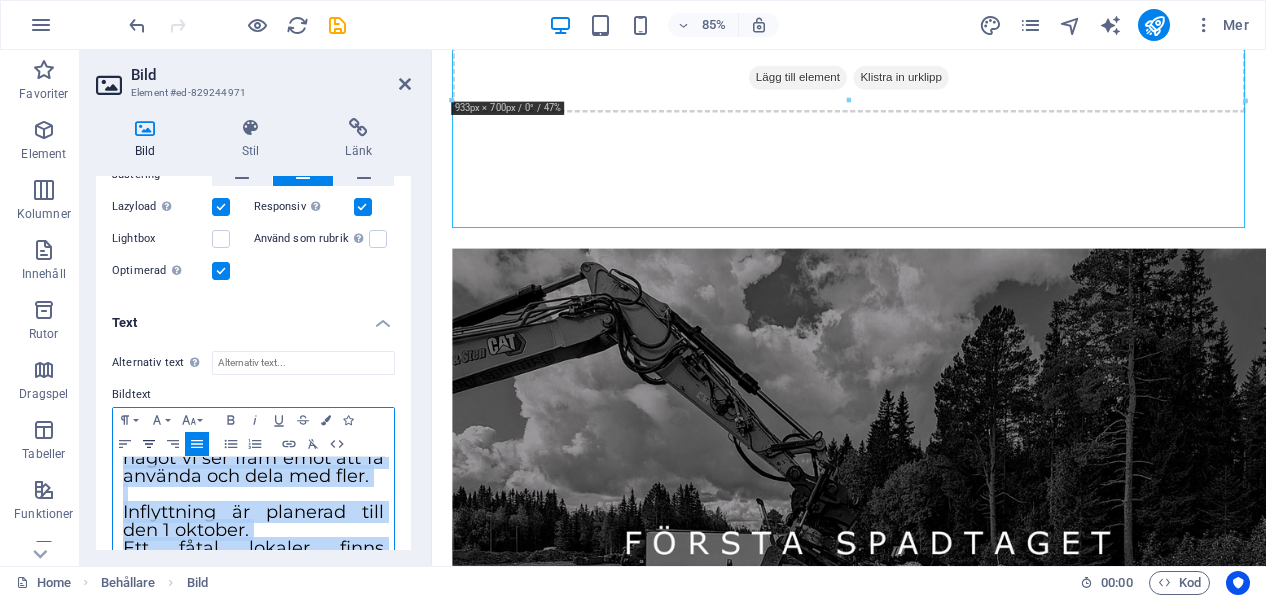 click 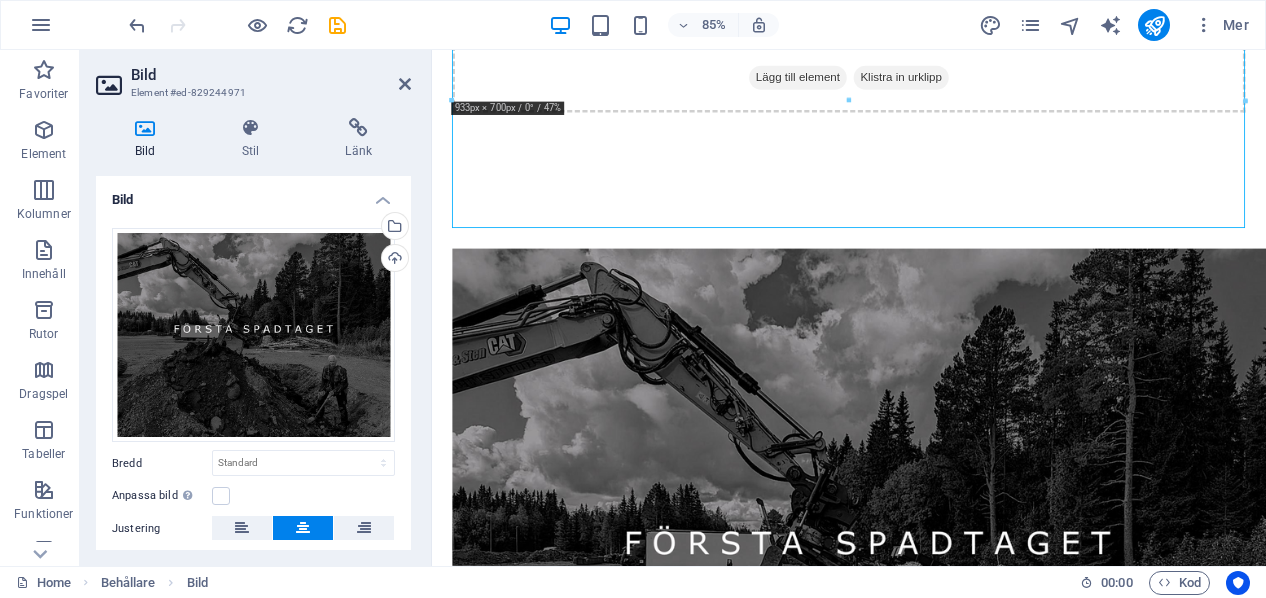 scroll, scrollTop: 0, scrollLeft: 0, axis: both 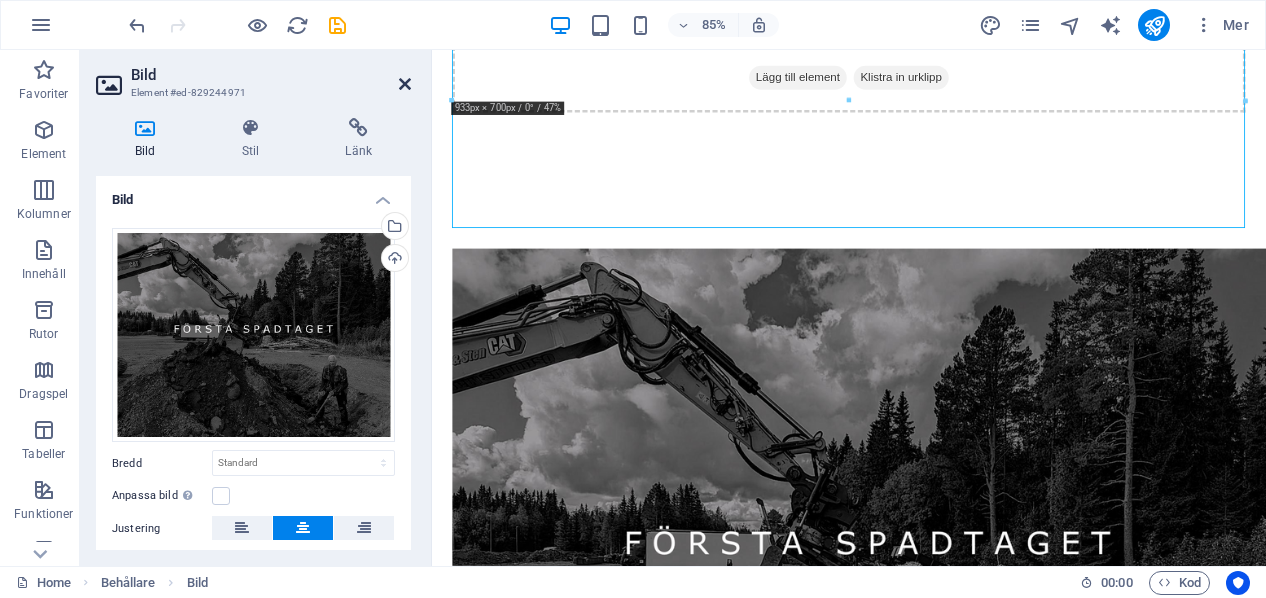click at bounding box center [405, 84] 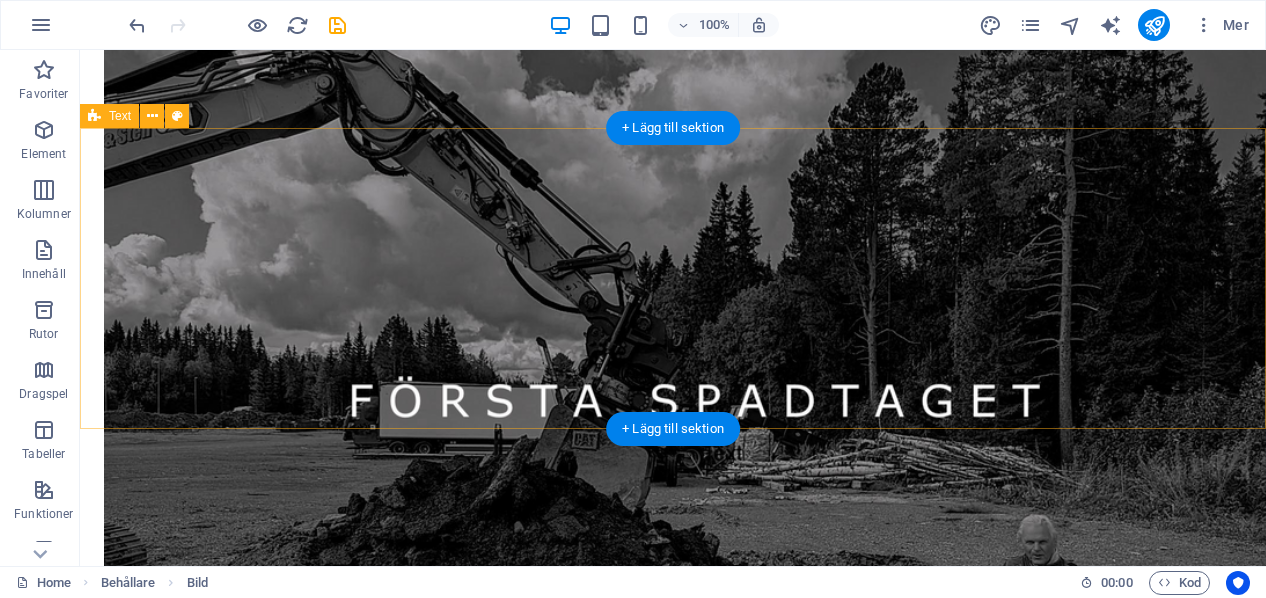 scroll, scrollTop: 1463, scrollLeft: 0, axis: vertical 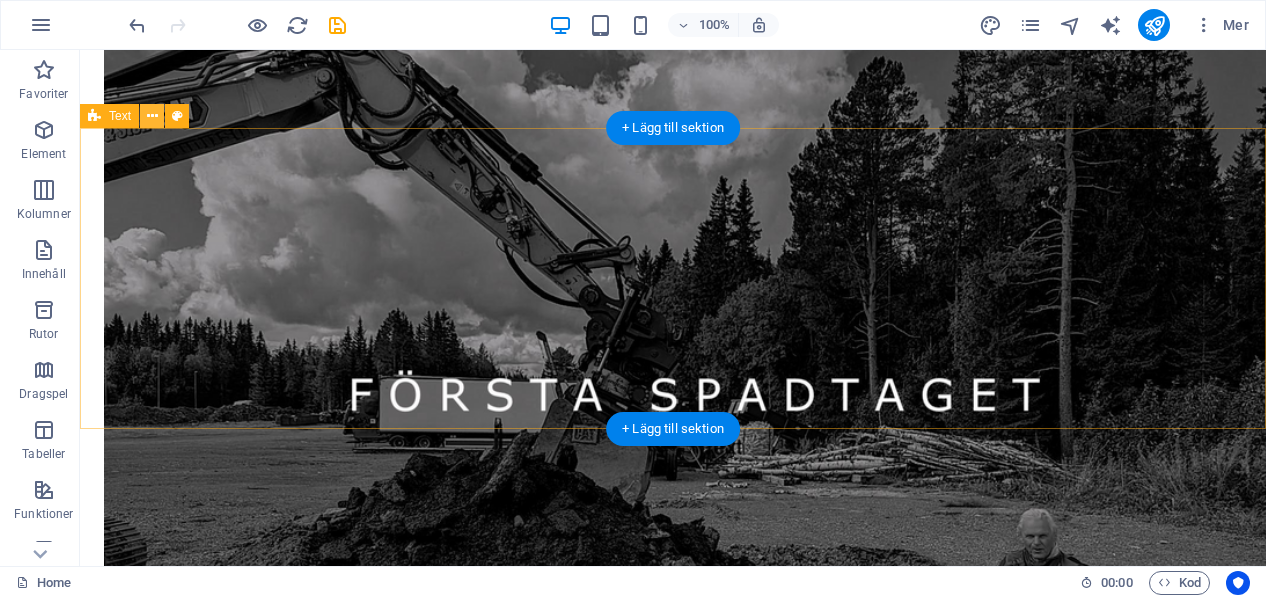 click at bounding box center [152, 116] 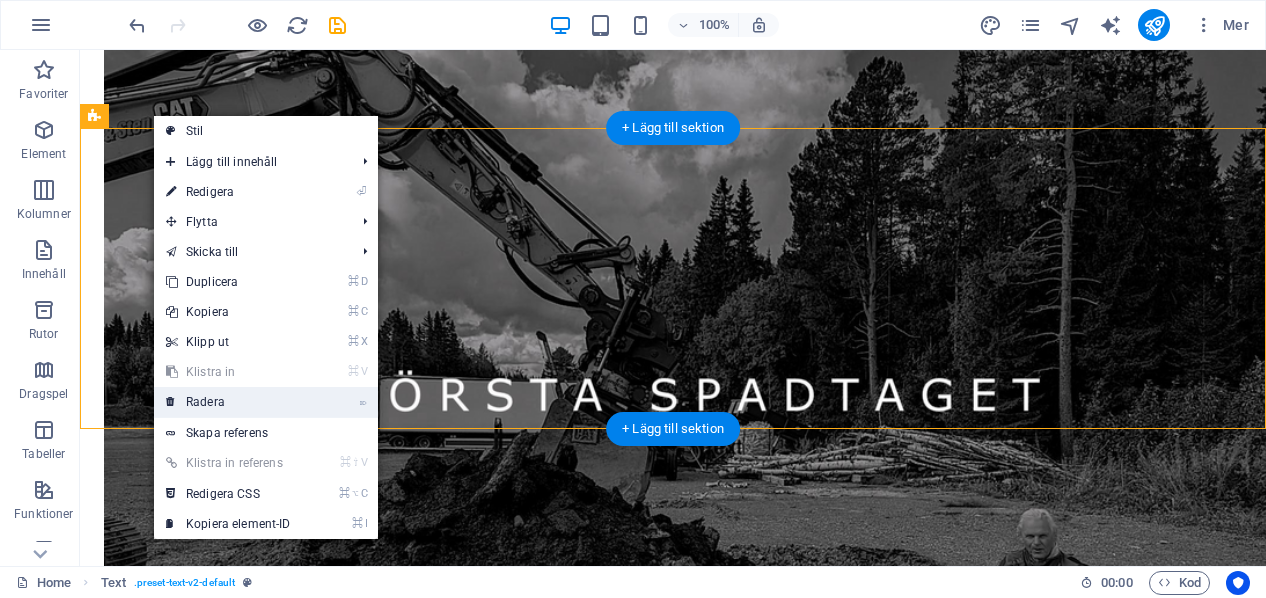 click on "⌦  Radera" at bounding box center [228, 402] 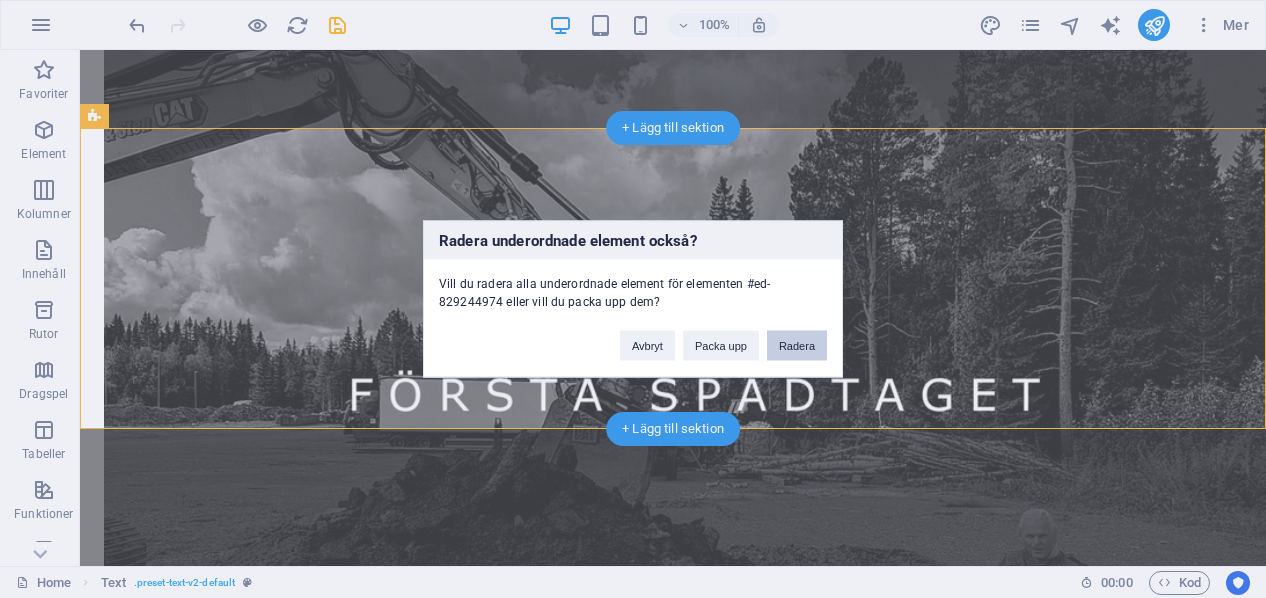 click on "Radera" at bounding box center [797, 346] 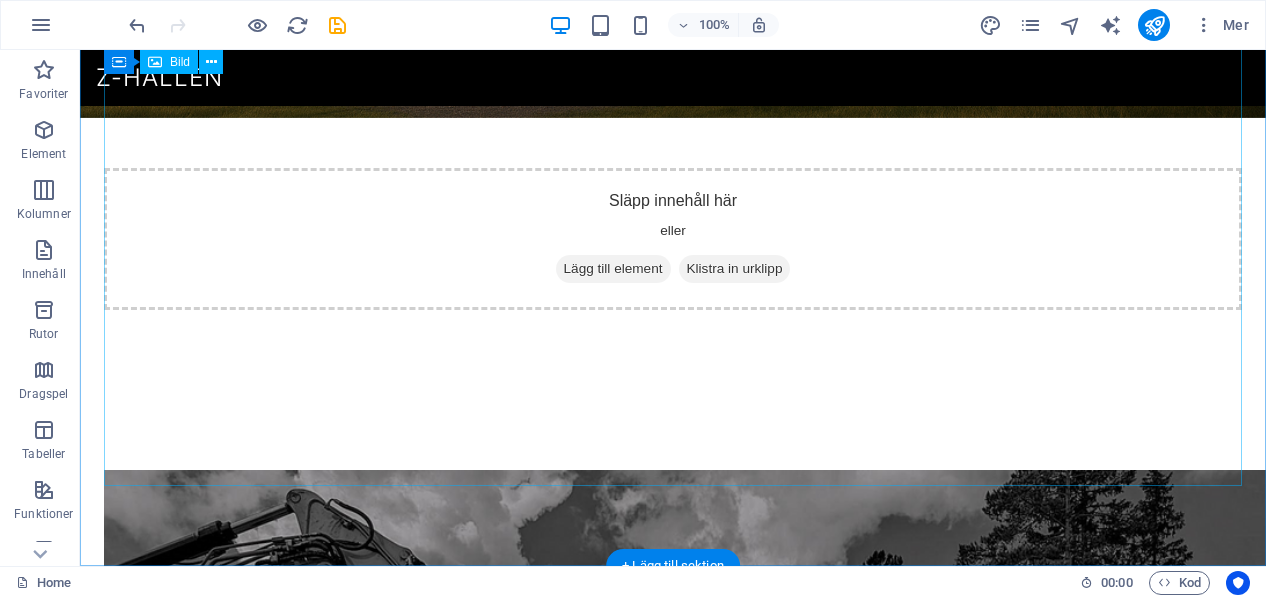 scroll, scrollTop: 958, scrollLeft: 0, axis: vertical 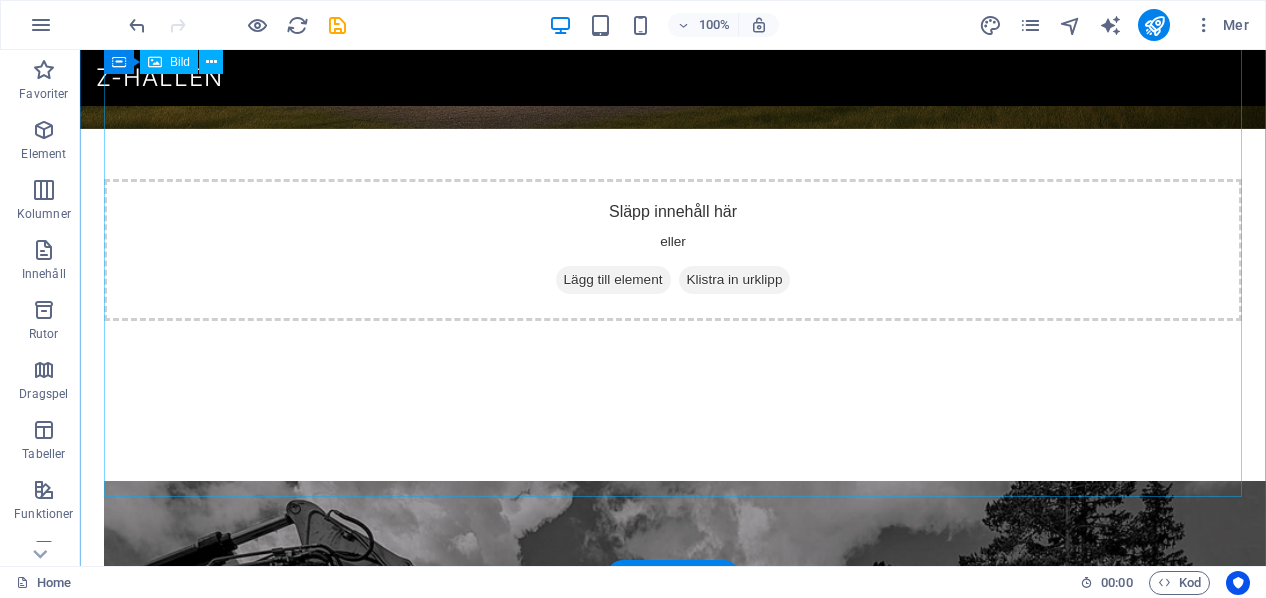 click on "Bygget är igång och grunden till den nya byggnaden håller på att ta form. Det här är början på något vi ser fram emot att få använda och dela med fler." at bounding box center (673, 1396) 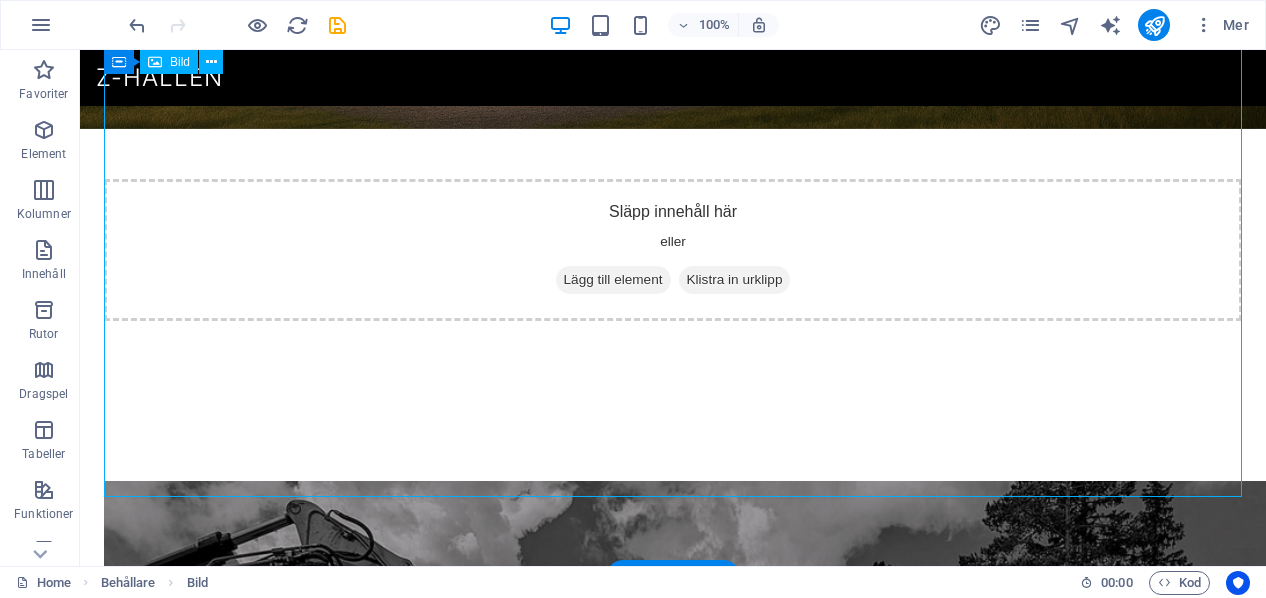 click on "Bygget är igång och grunden till den nya byggnaden håller på att ta form. Det här är början på något vi ser fram emot att få använda och dela med fler." at bounding box center (673, 1396) 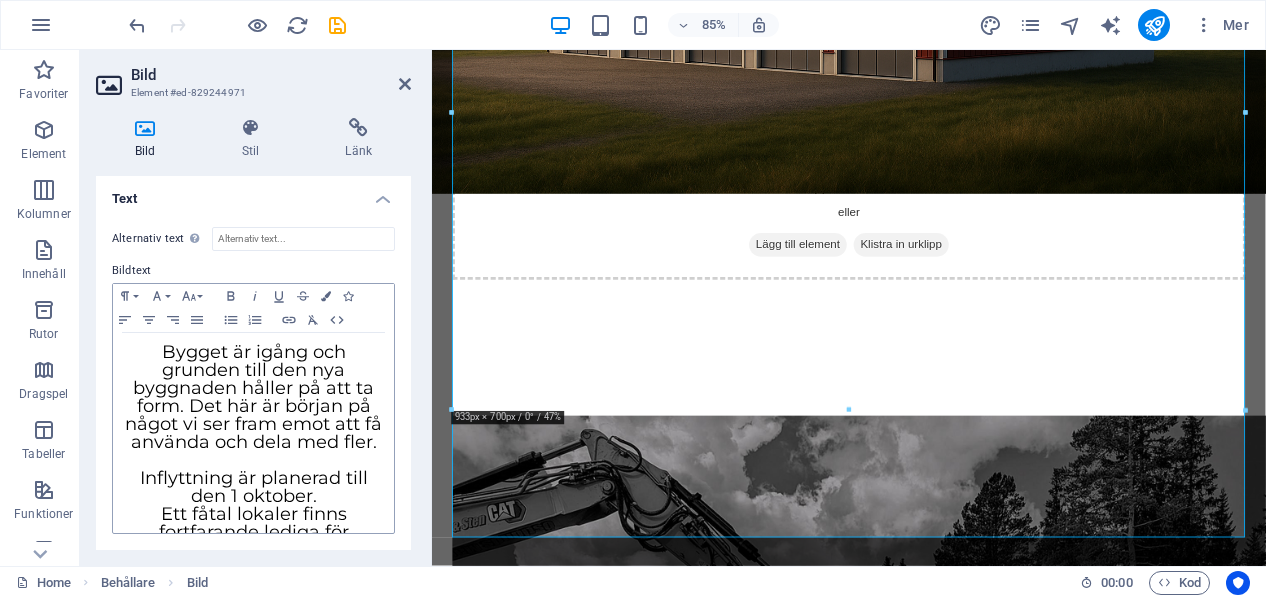 scroll, scrollTop: 476, scrollLeft: 0, axis: vertical 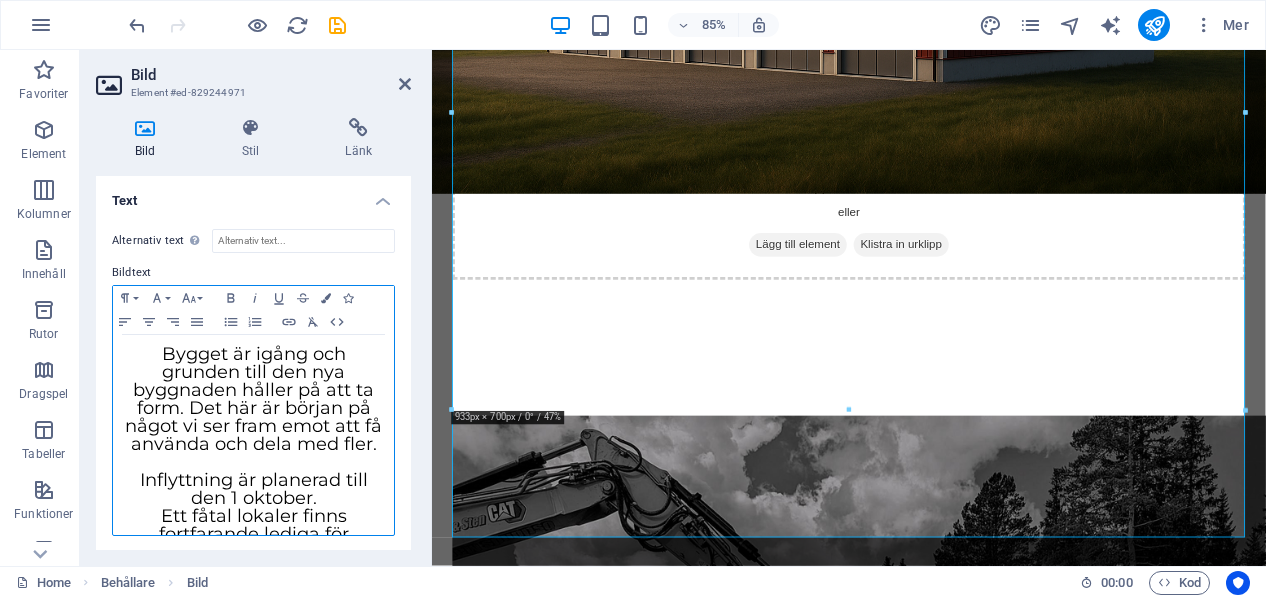 click on "Bygget är igång och grunden till den nya byggnaden håller på att ta form. Det här är början på något vi ser fram emot att få använda och dela med fler." at bounding box center (253, 399) 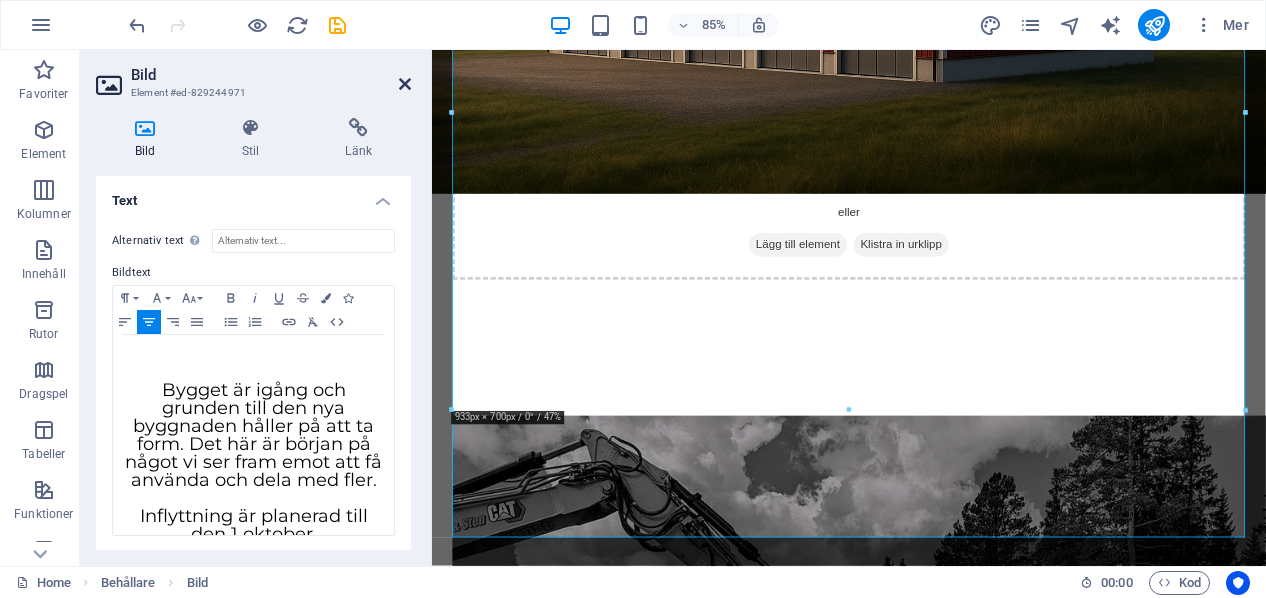 click at bounding box center [405, 84] 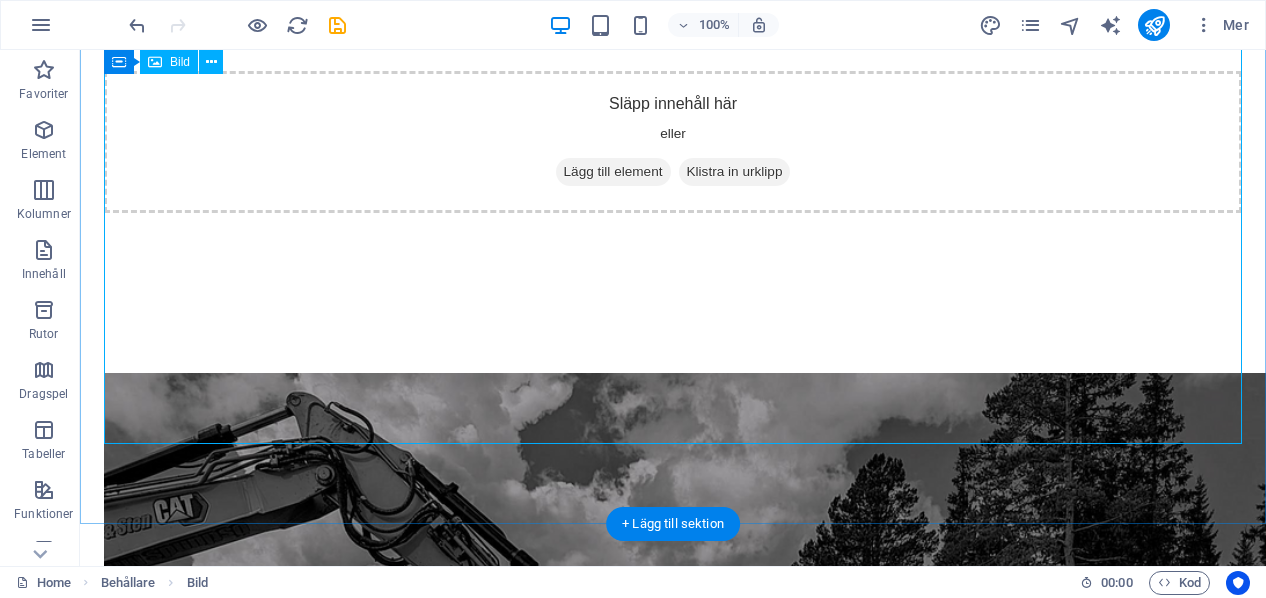 scroll, scrollTop: 1067, scrollLeft: 0, axis: vertical 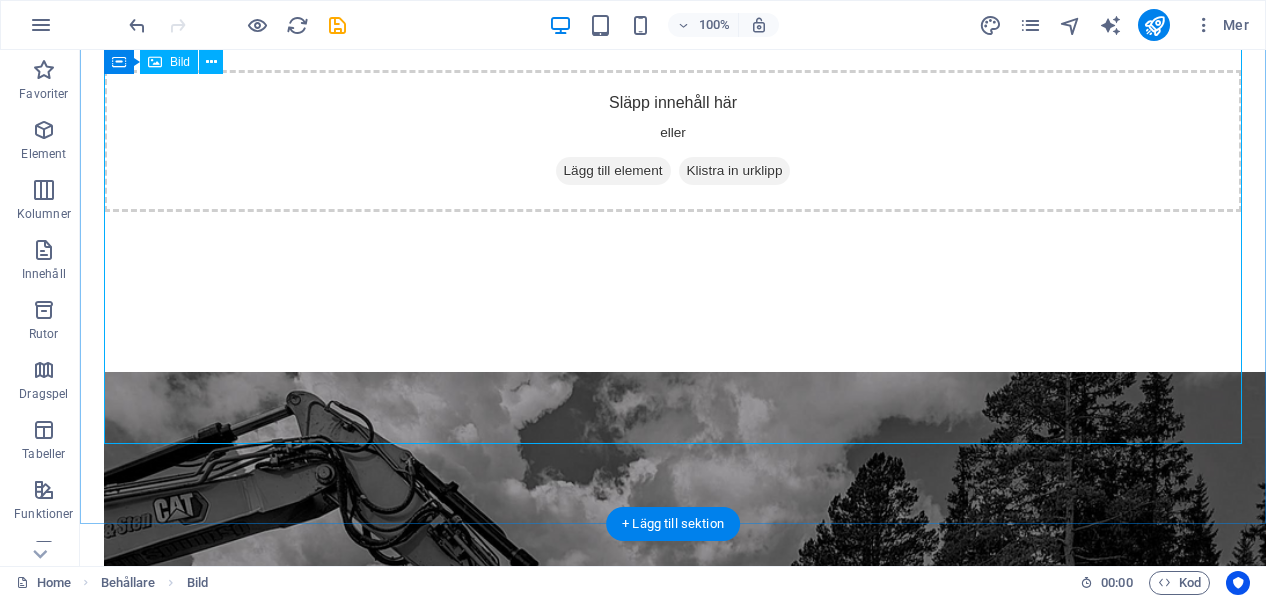 click on "Bygget är igång och grunden till den nya byggnaden håller på att ta form. Det här är början på något vi ser fram emot att få använda och dela med fler." at bounding box center (673, 1287) 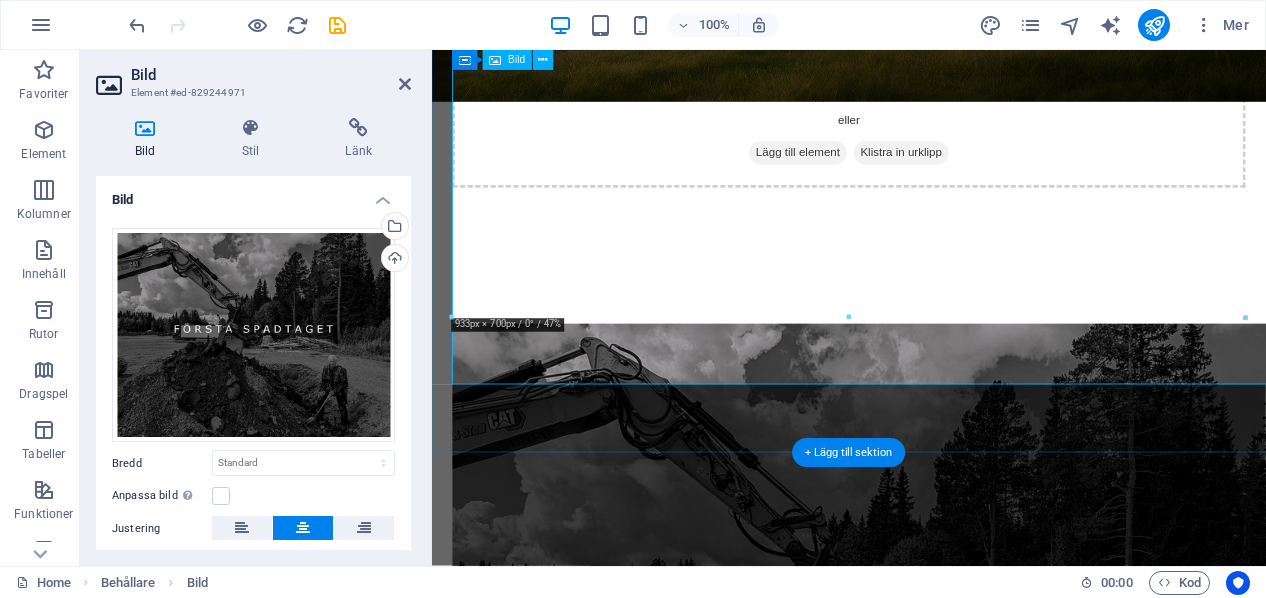 click on "Bygget är igång och grunden till den nya byggnaden håller på att ta form. Det här är början på något vi ser fram emot att få använda och dela med fler." at bounding box center [922, 1133] 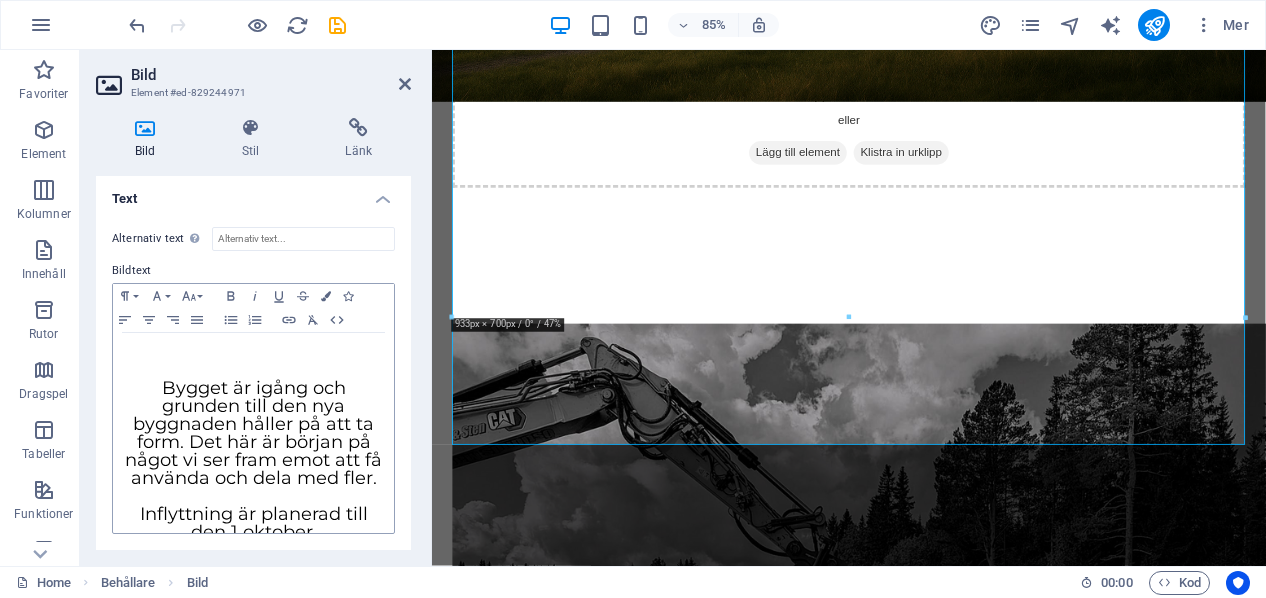 scroll, scrollTop: 476, scrollLeft: 0, axis: vertical 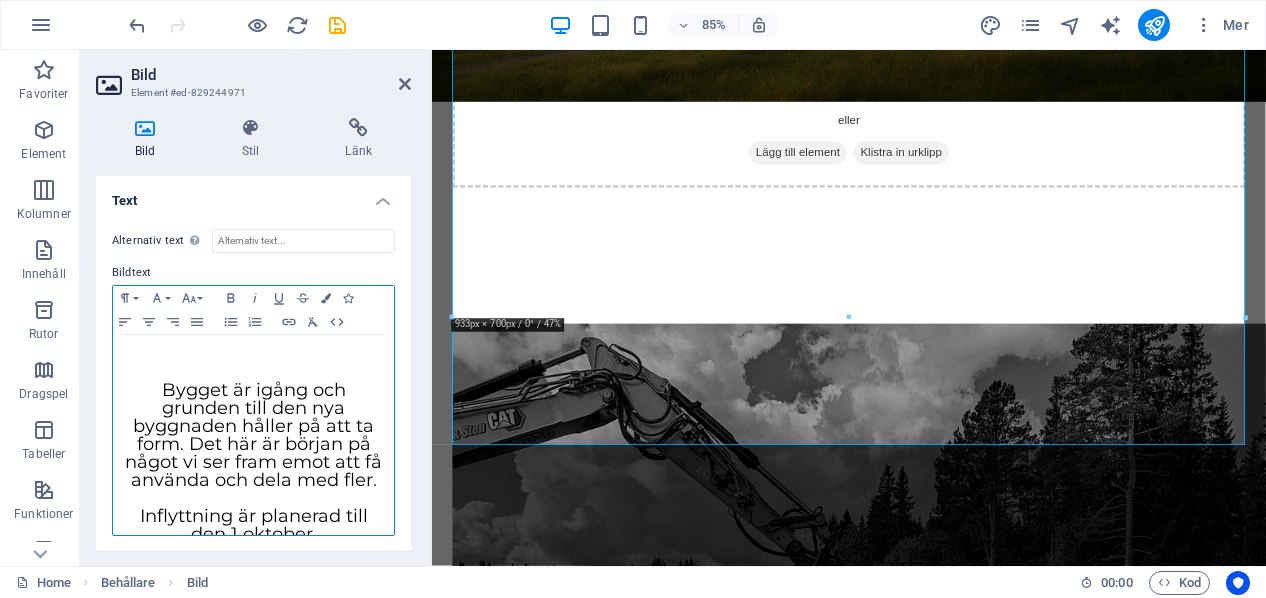click on "​" at bounding box center [253, 354] 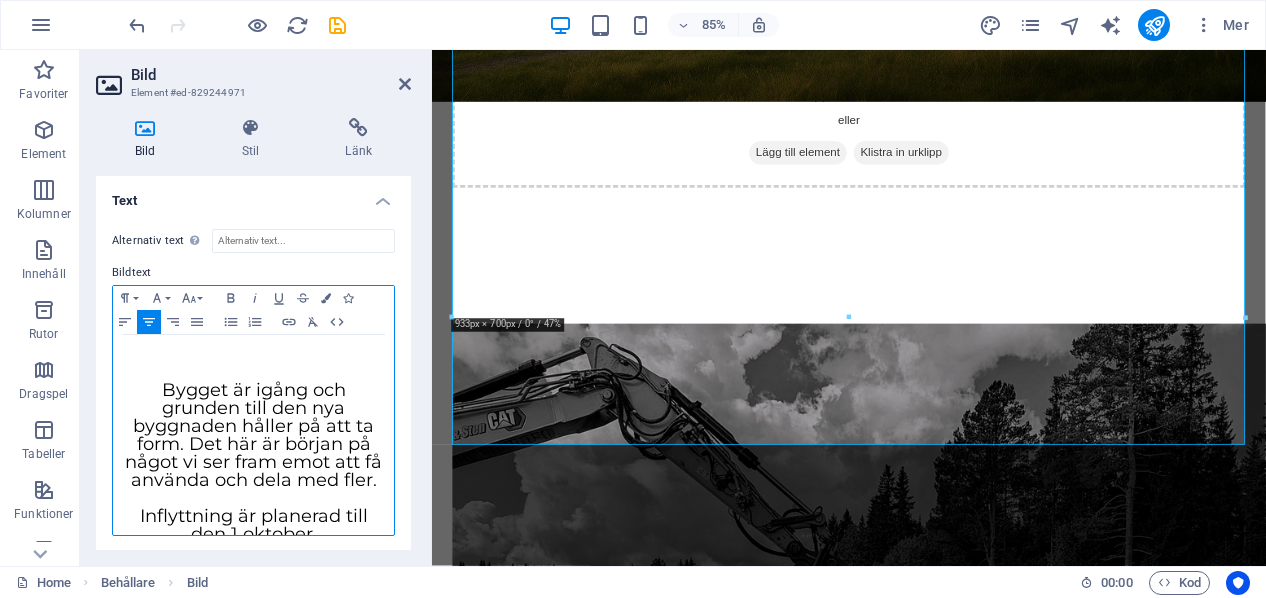 type 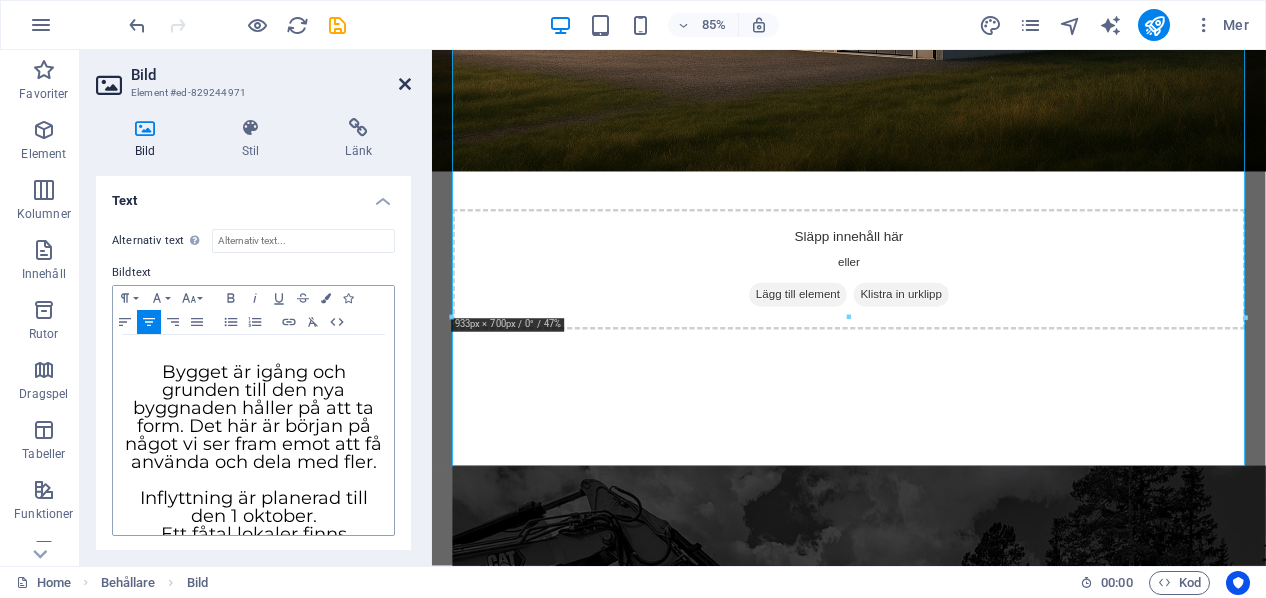 click at bounding box center [405, 84] 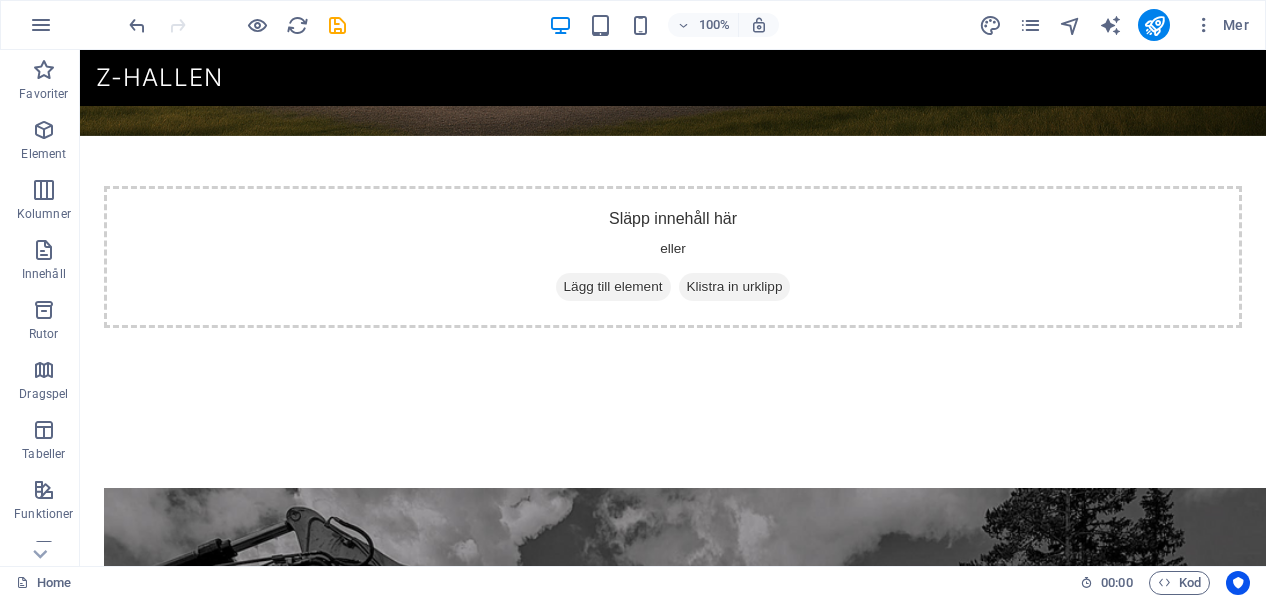 scroll, scrollTop: 811, scrollLeft: 0, axis: vertical 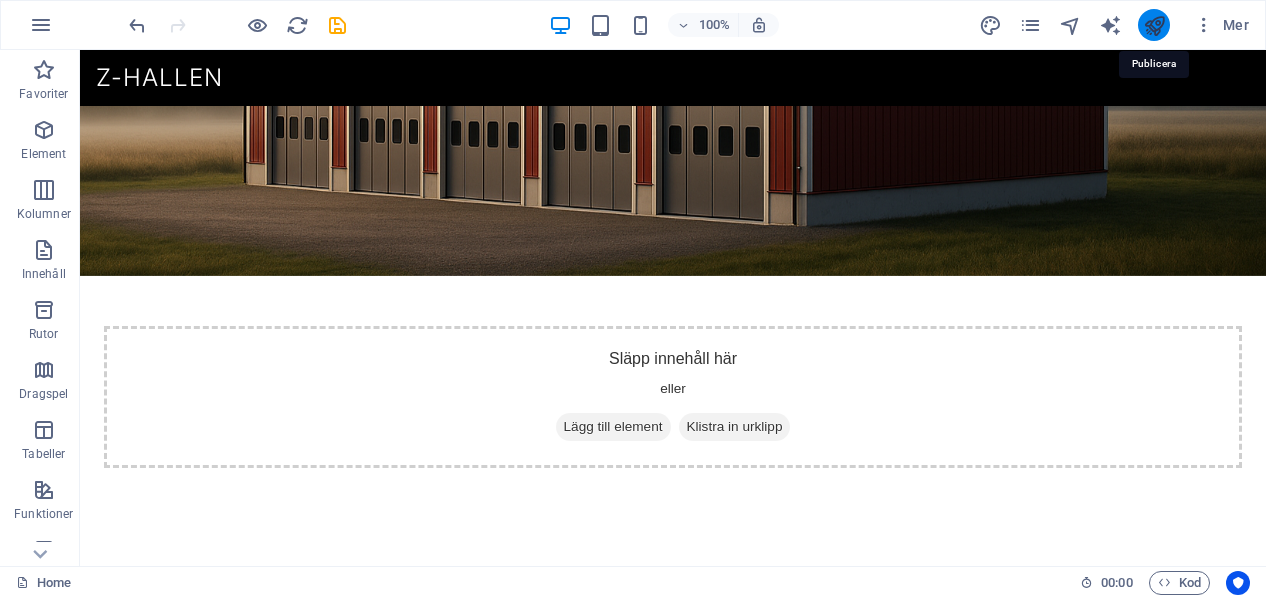 click at bounding box center (1154, 25) 